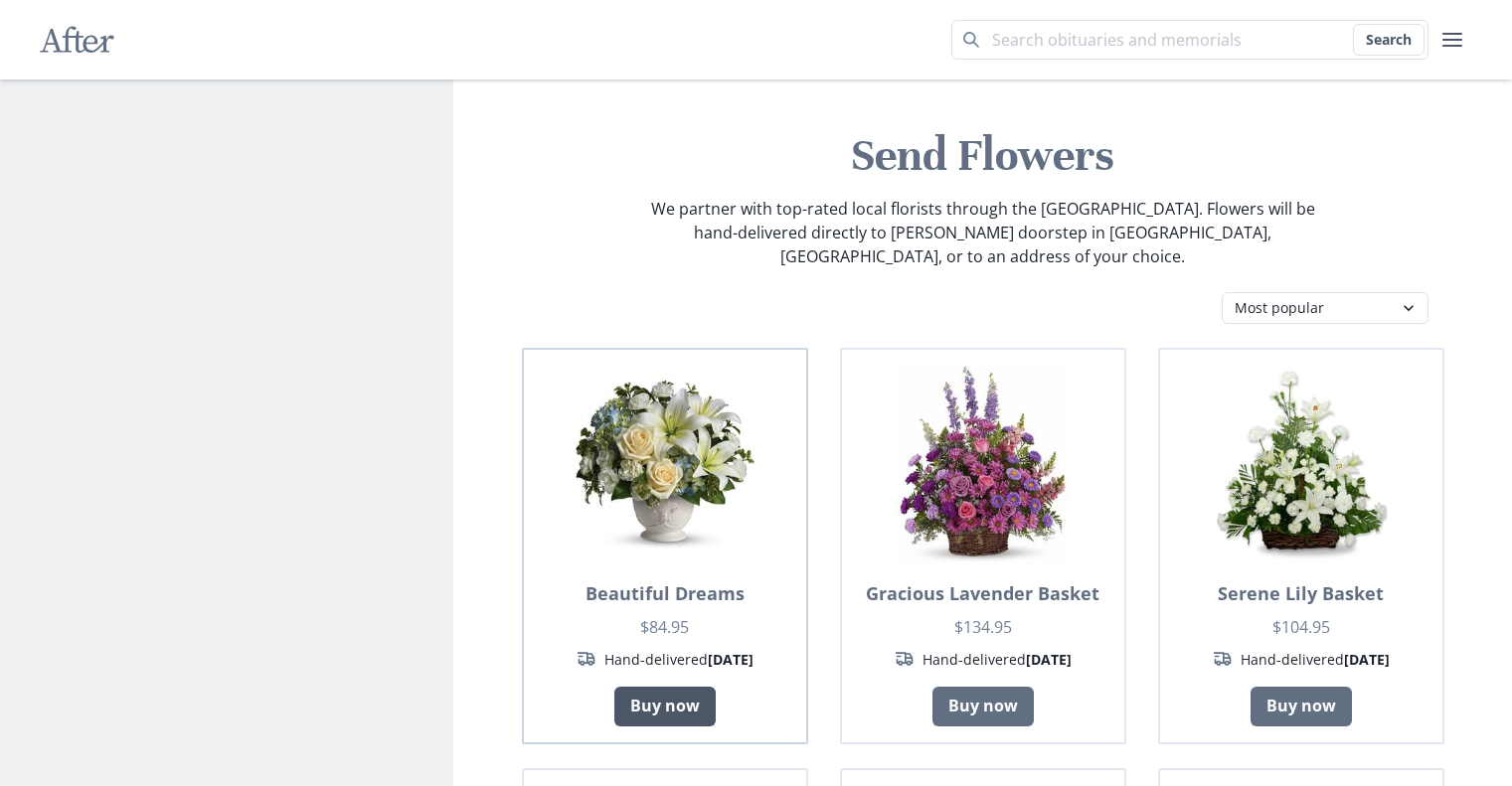 scroll, scrollTop: 0, scrollLeft: 0, axis: both 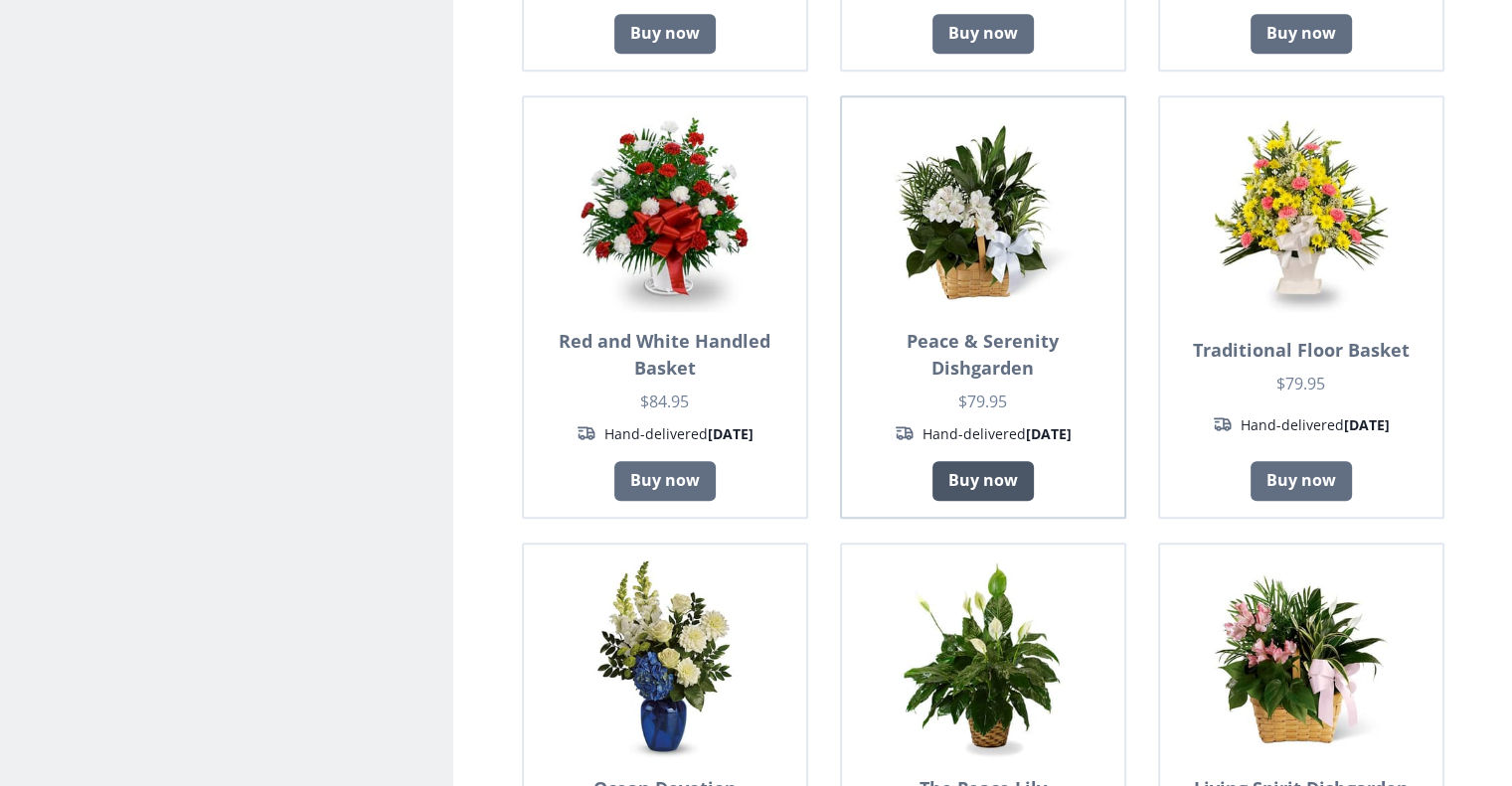 click on "Buy now" at bounding box center [983, 481] 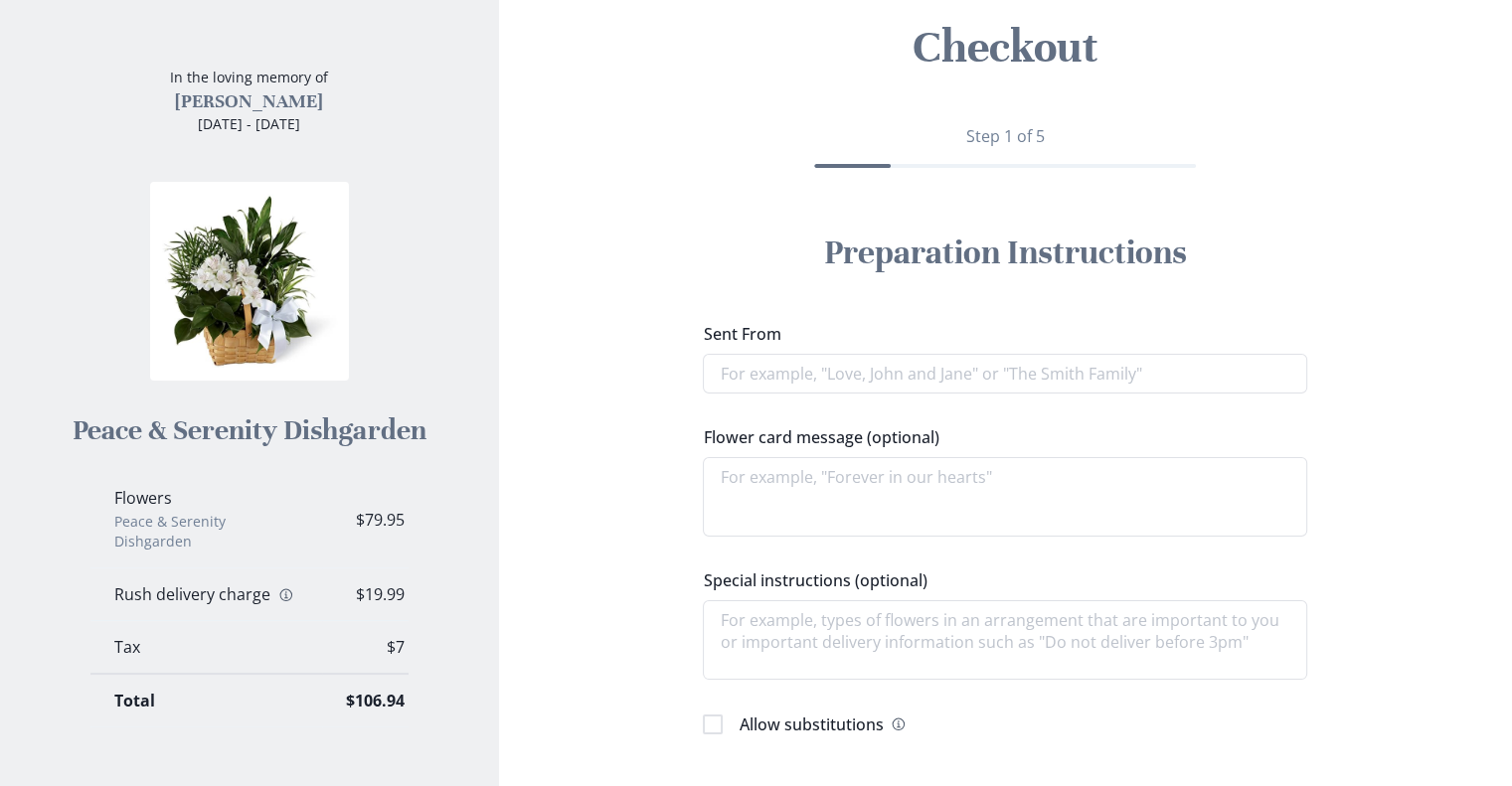 scroll, scrollTop: 0, scrollLeft: 0, axis: both 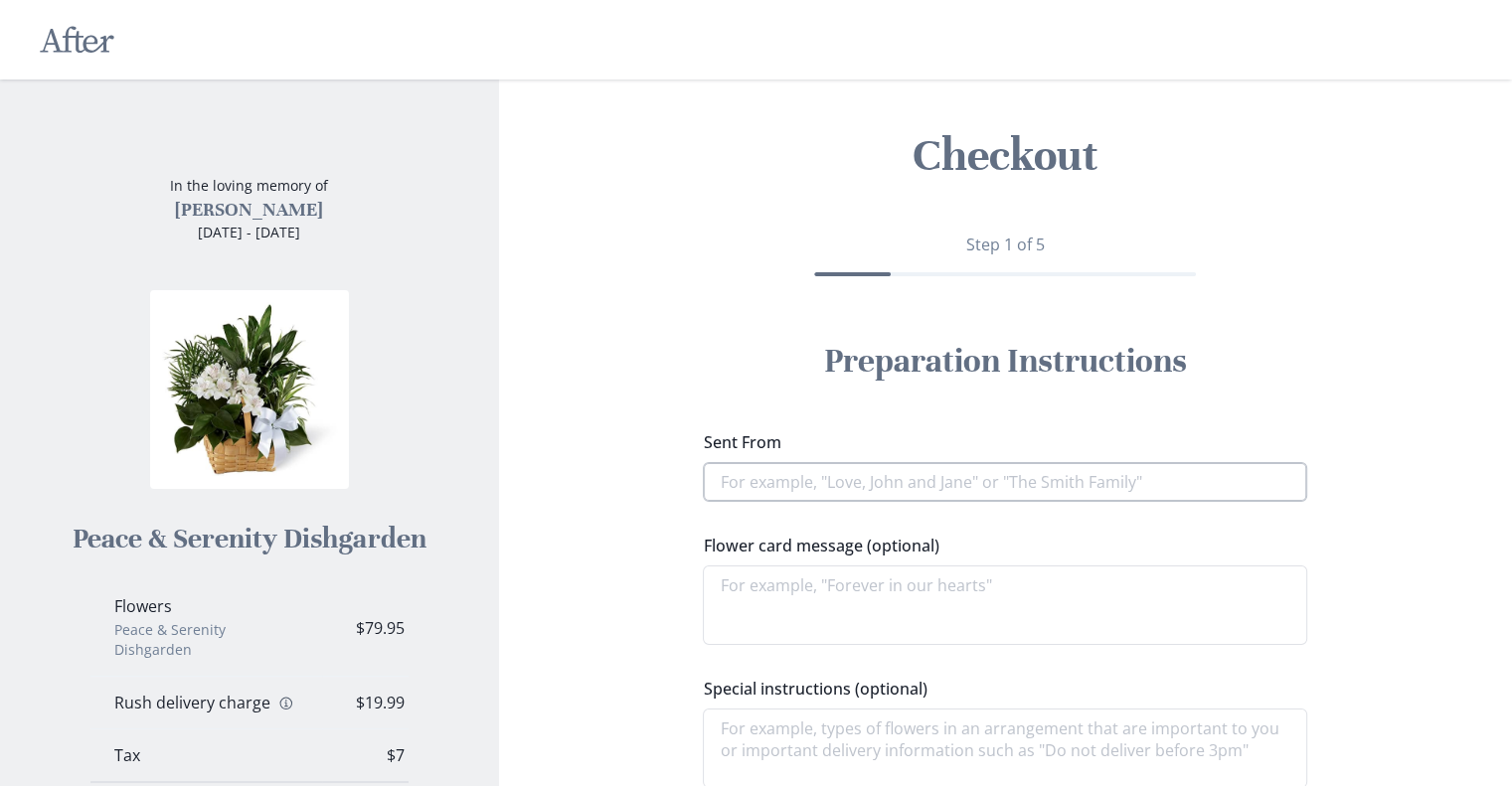 click on "Sent From" at bounding box center (1005, 482) 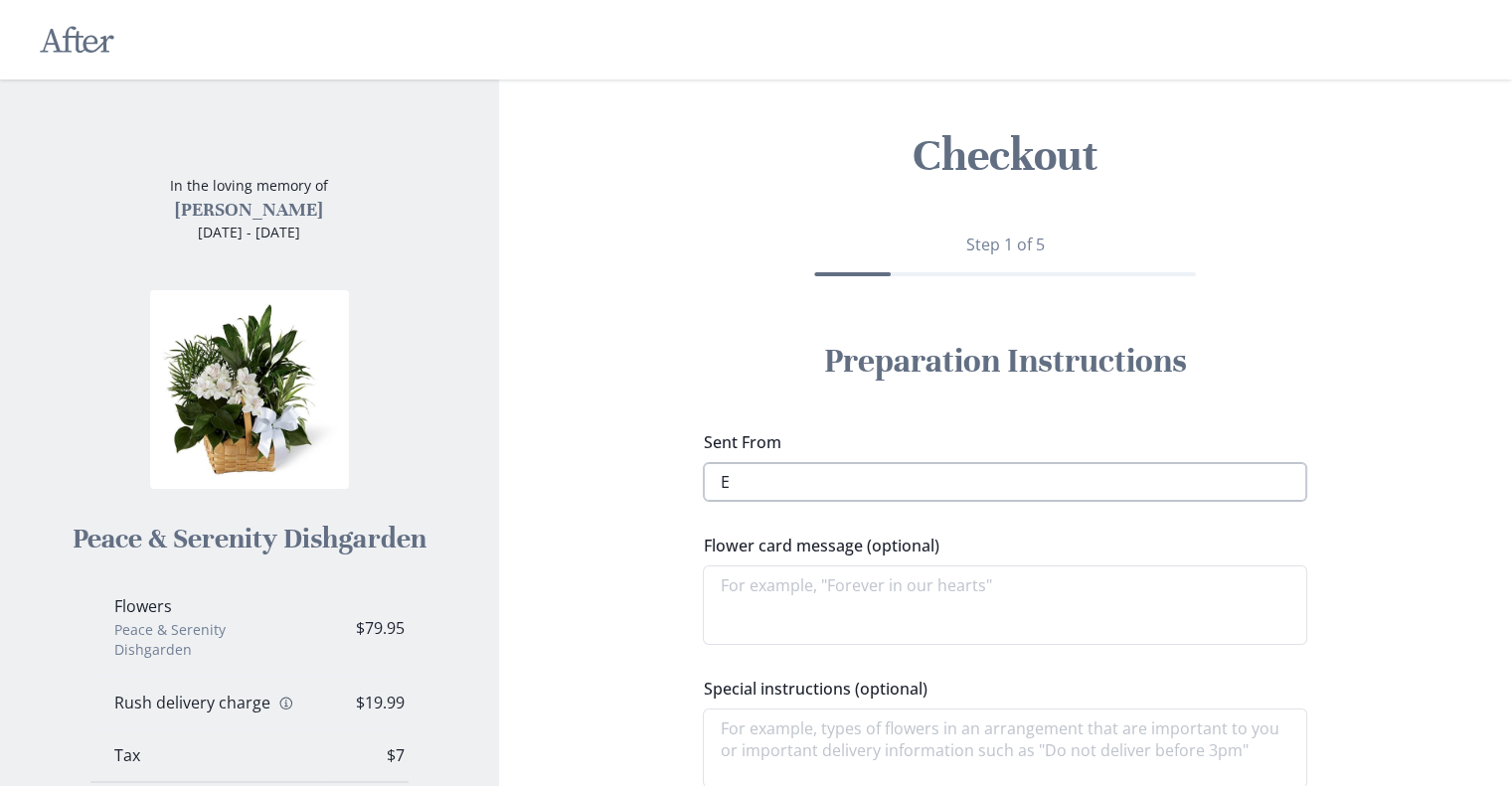 type on "x" 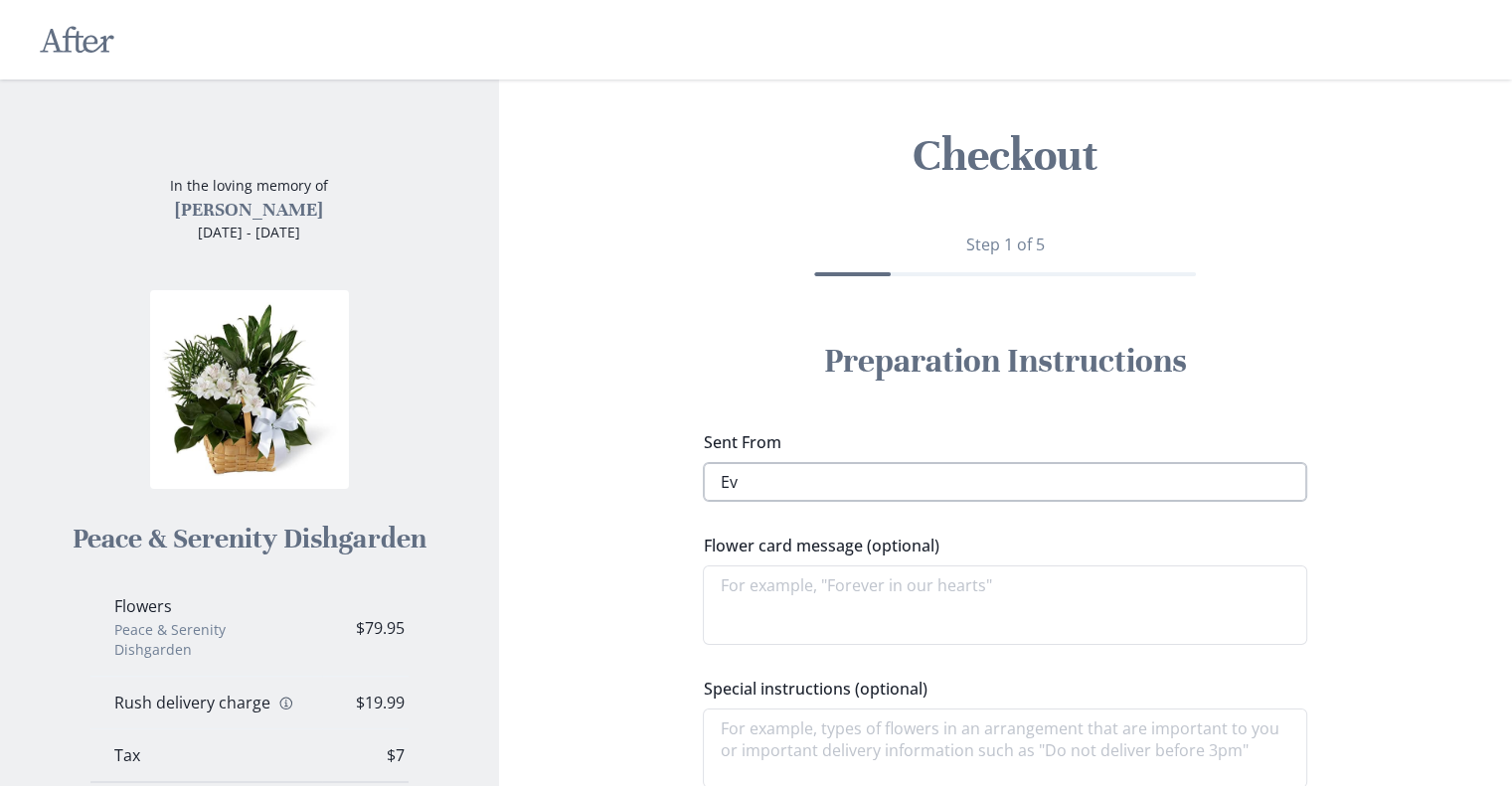 type on "x" 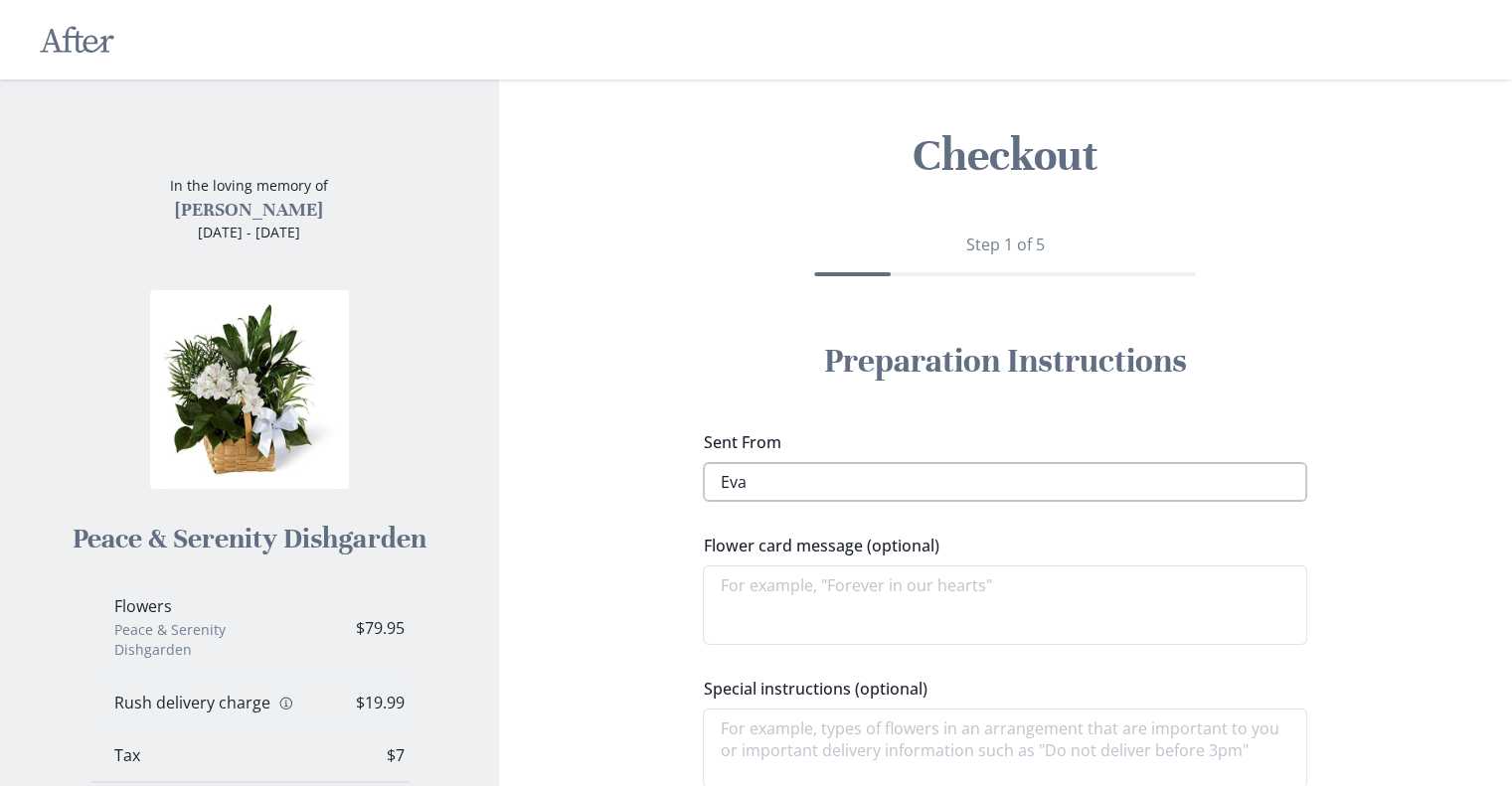 type on "x" 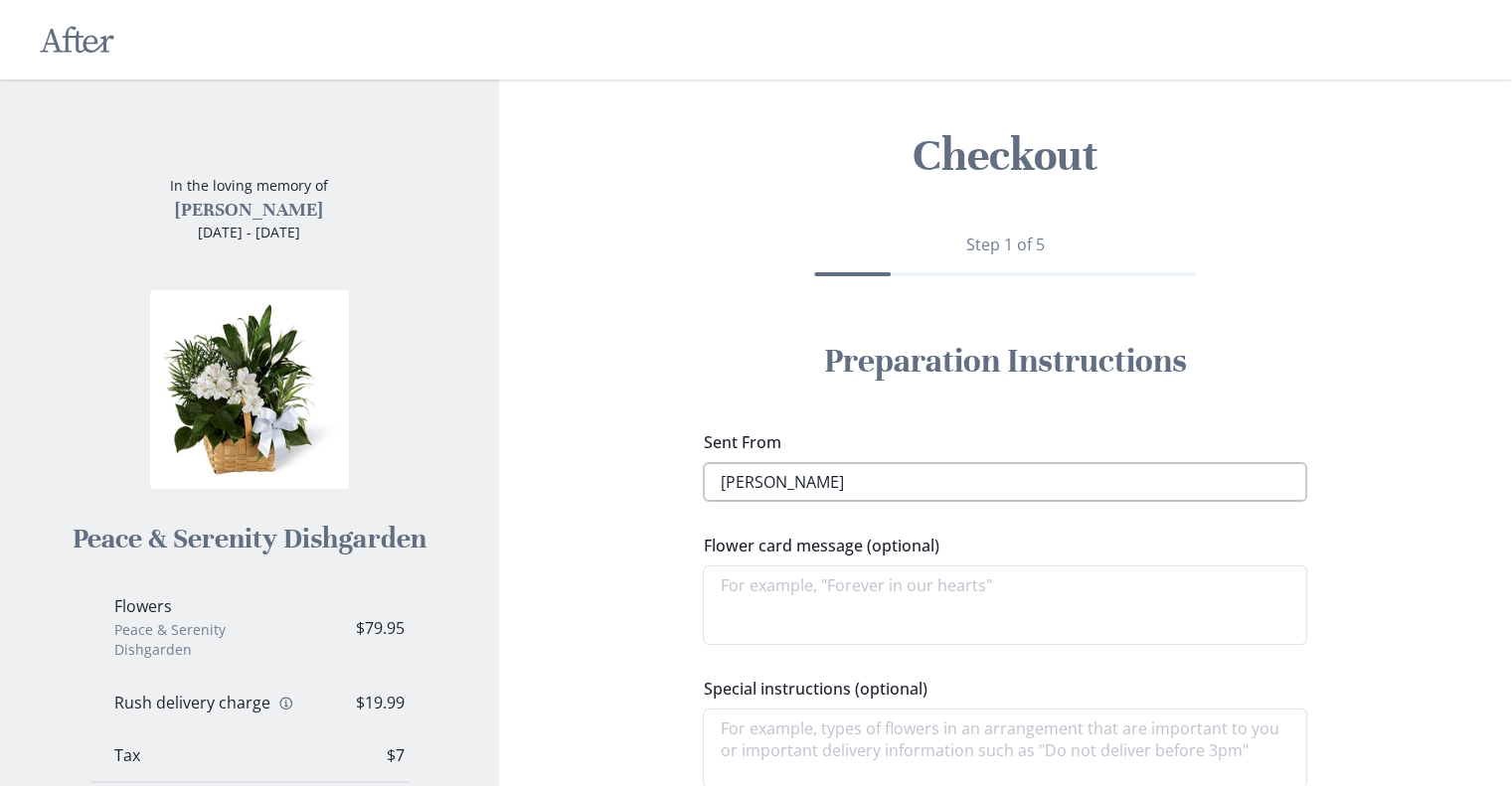 type on "x" 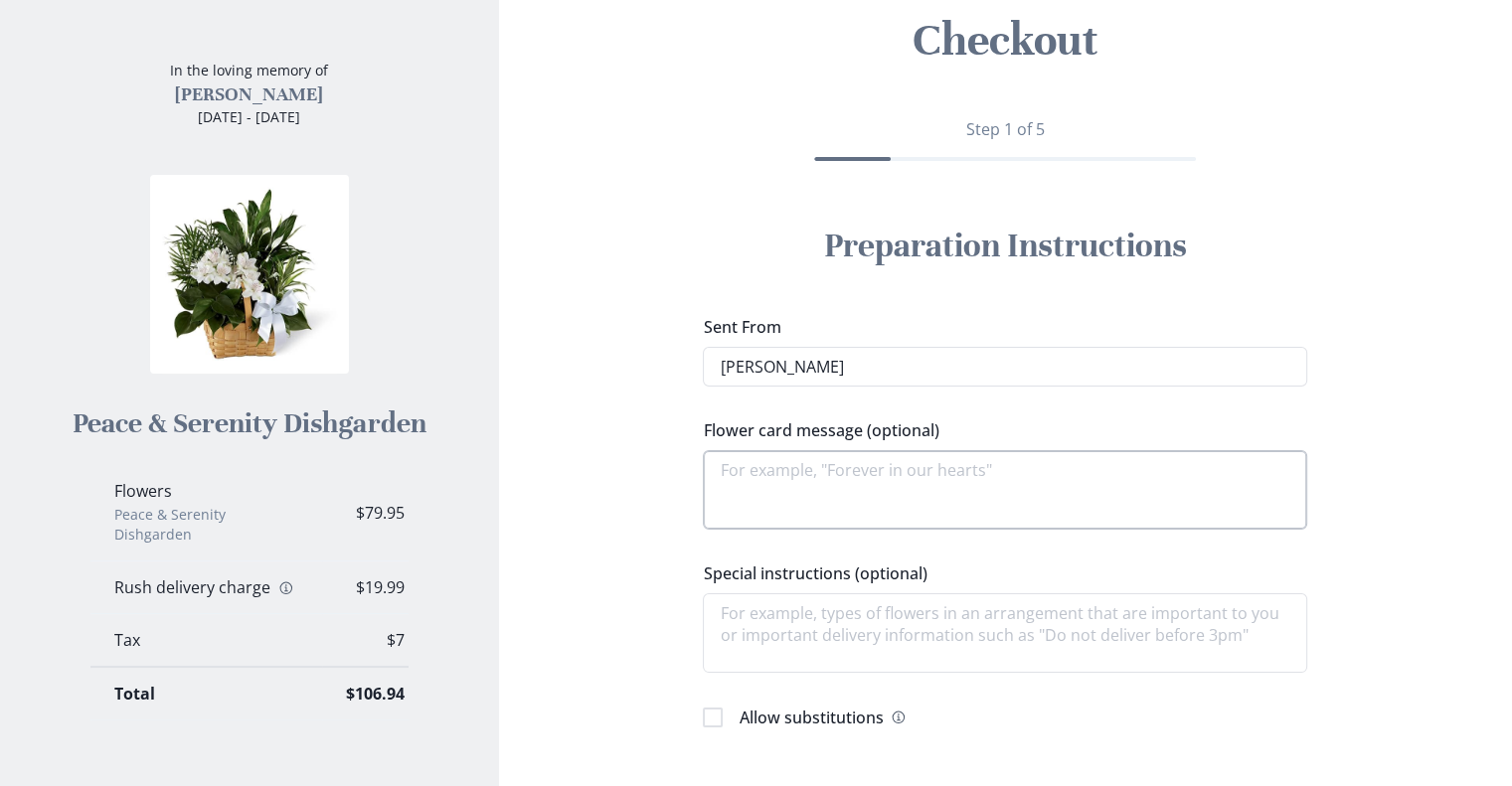 scroll, scrollTop: 199, scrollLeft: 0, axis: vertical 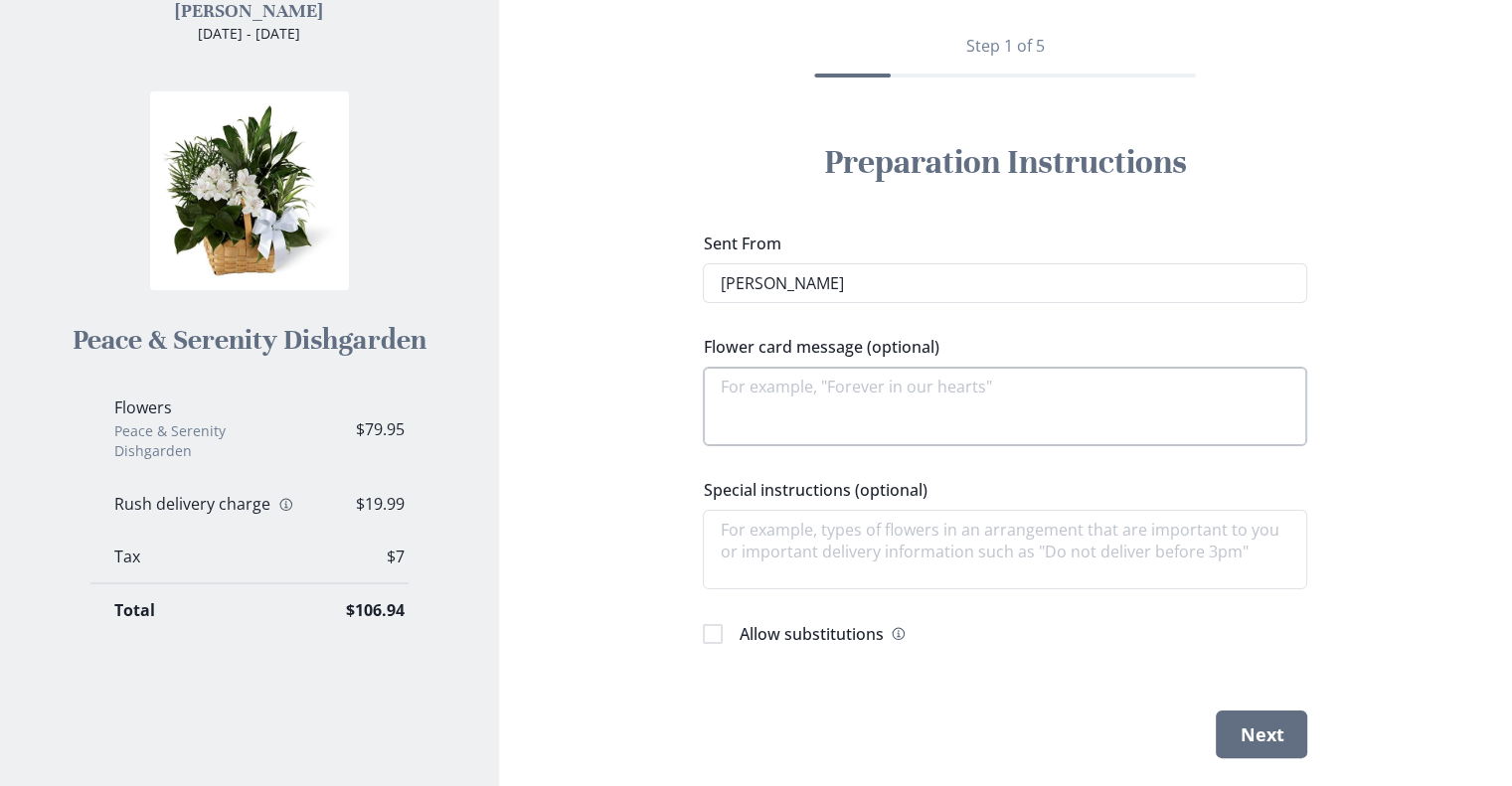 type on "[PERSON_NAME]" 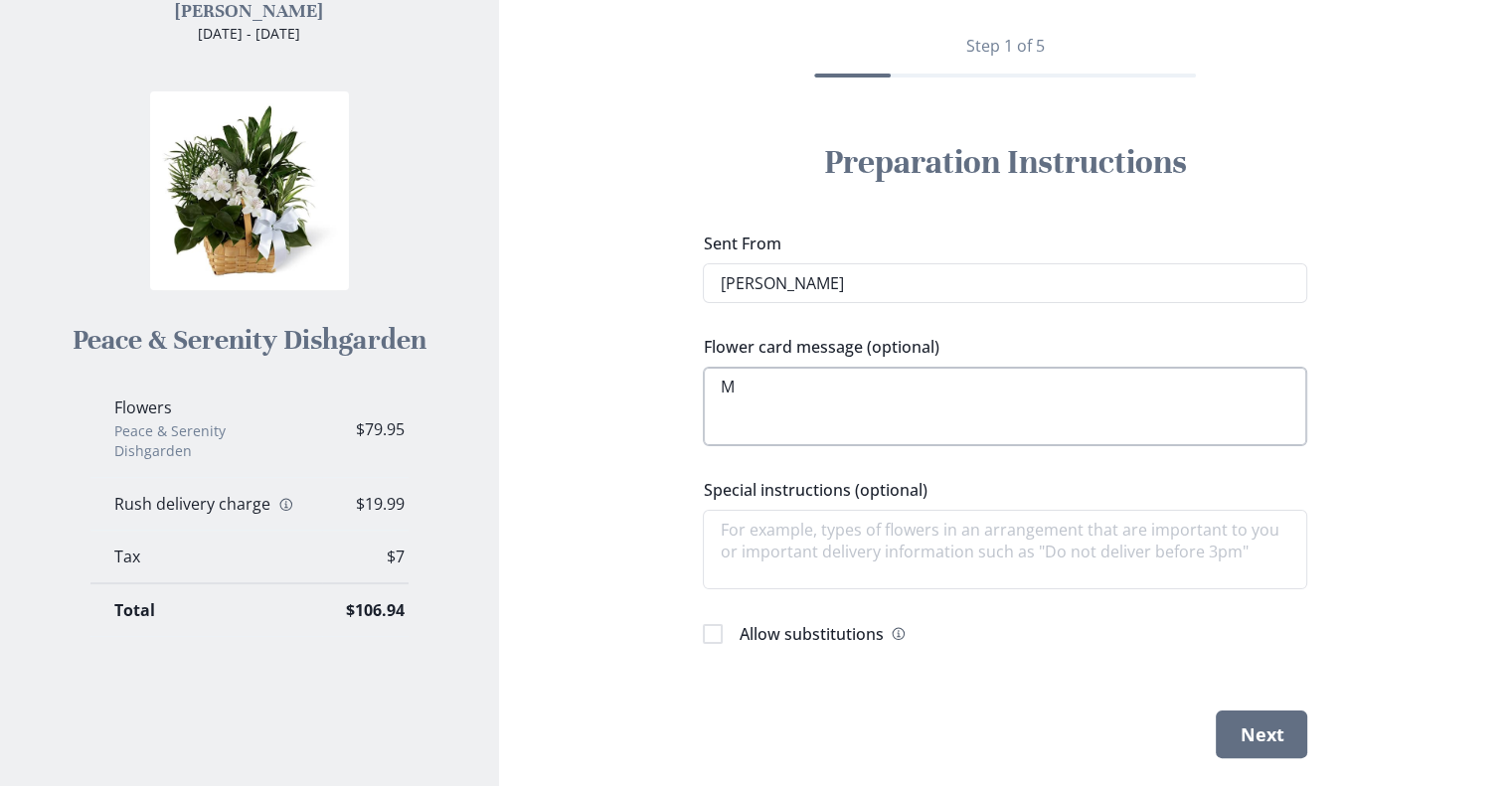 type on "x" 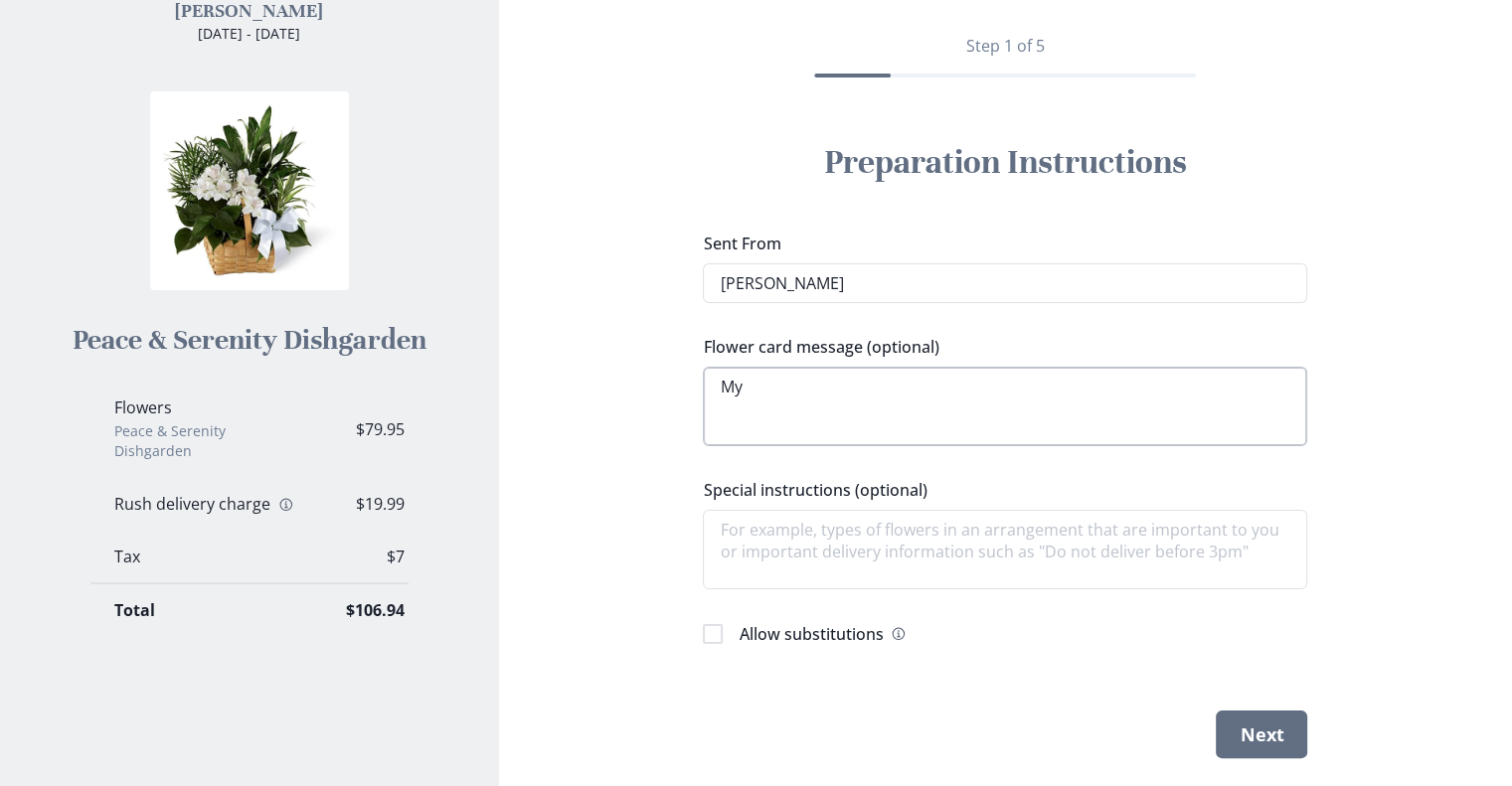 type on "x" 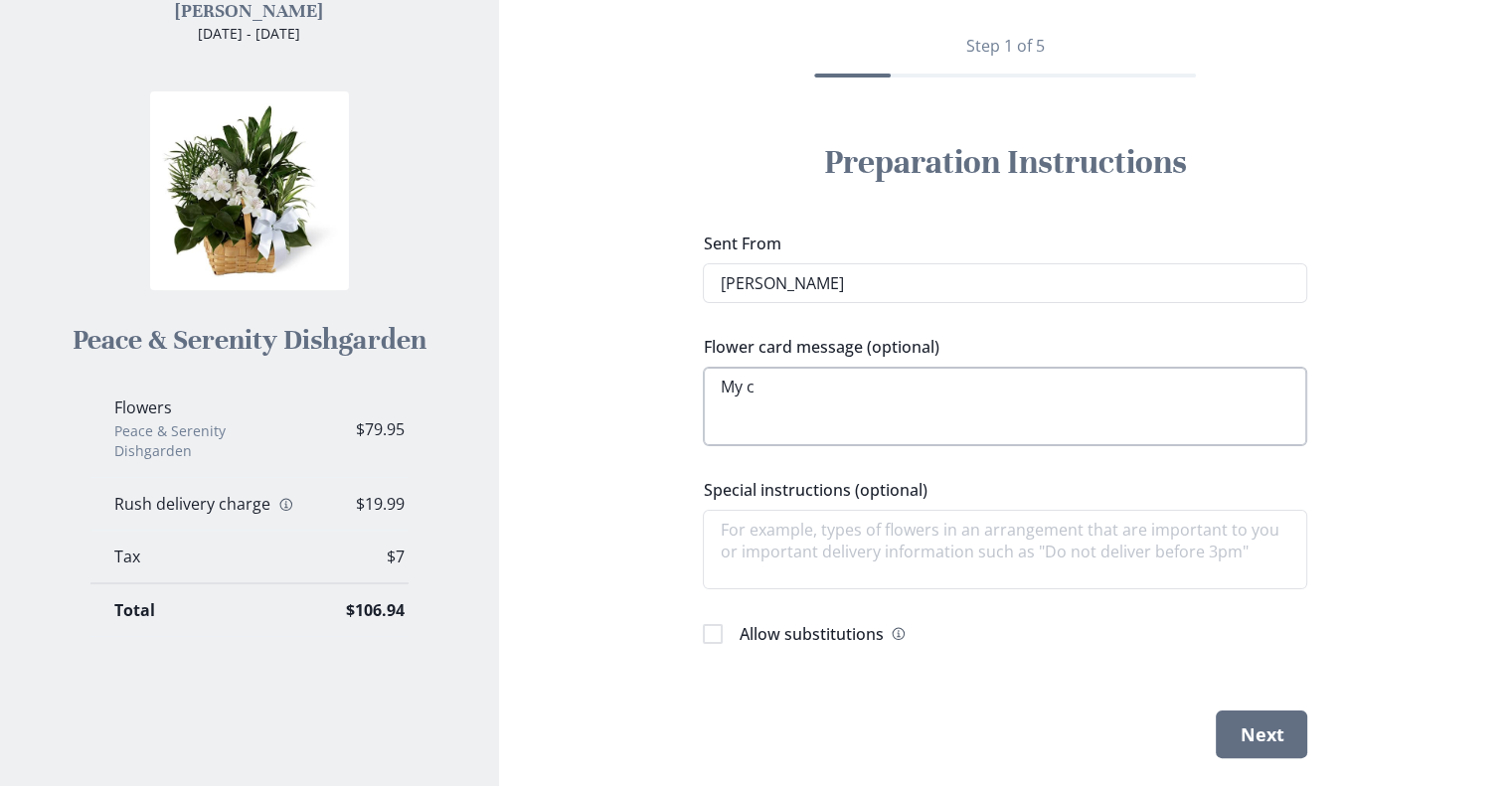 type on "x" 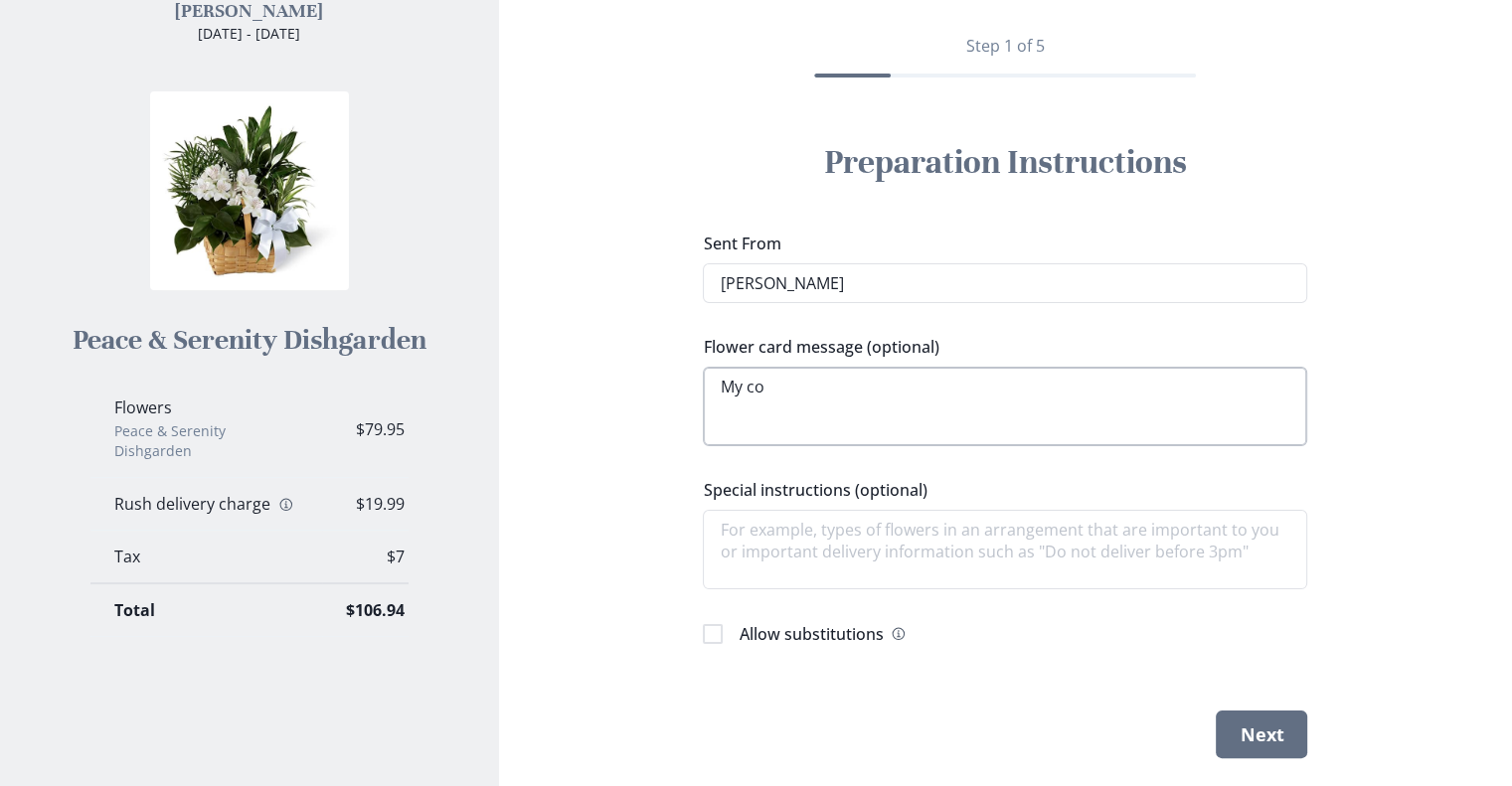 type on "x" 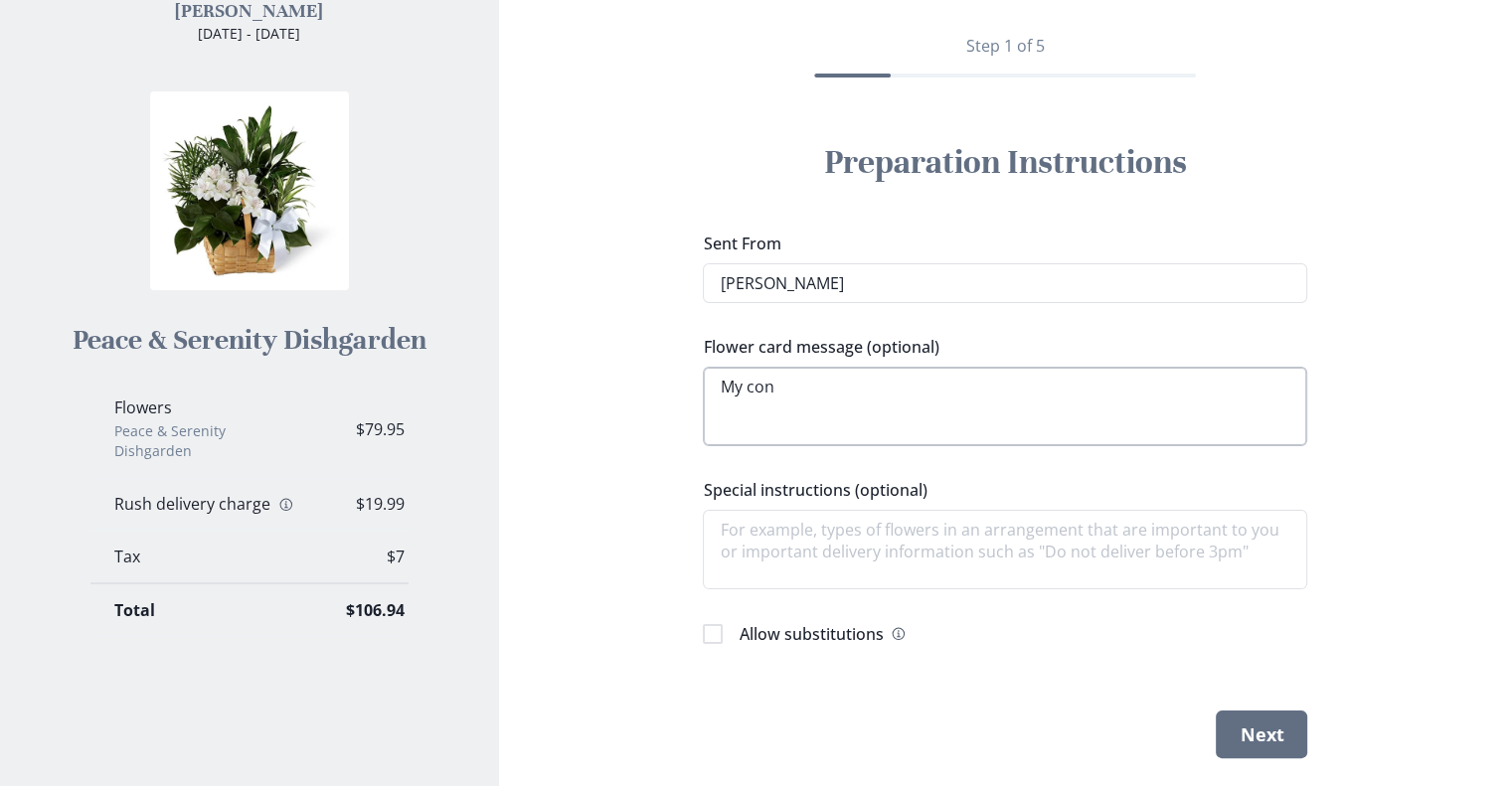 type on "x" 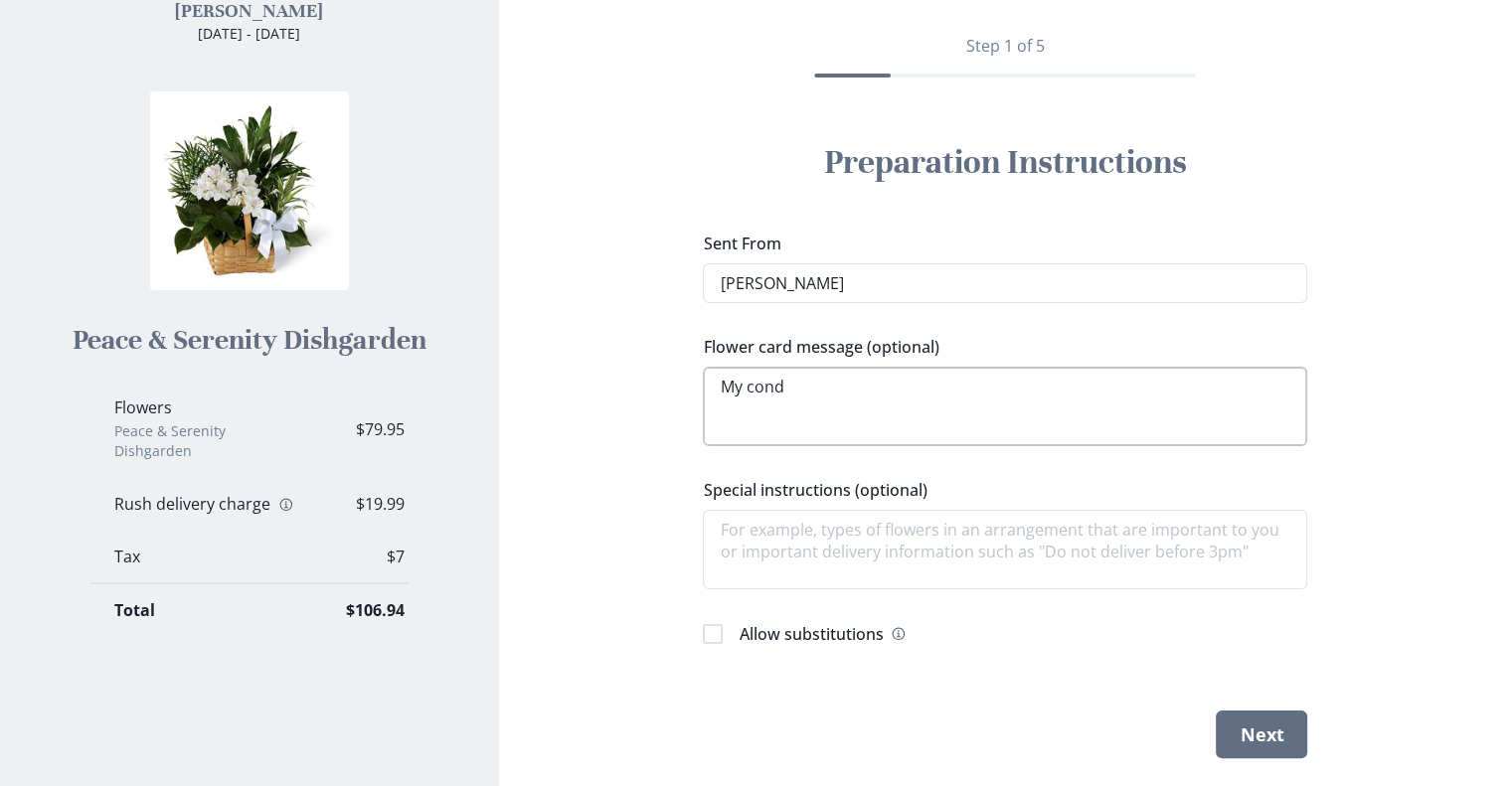 type on "My condo" 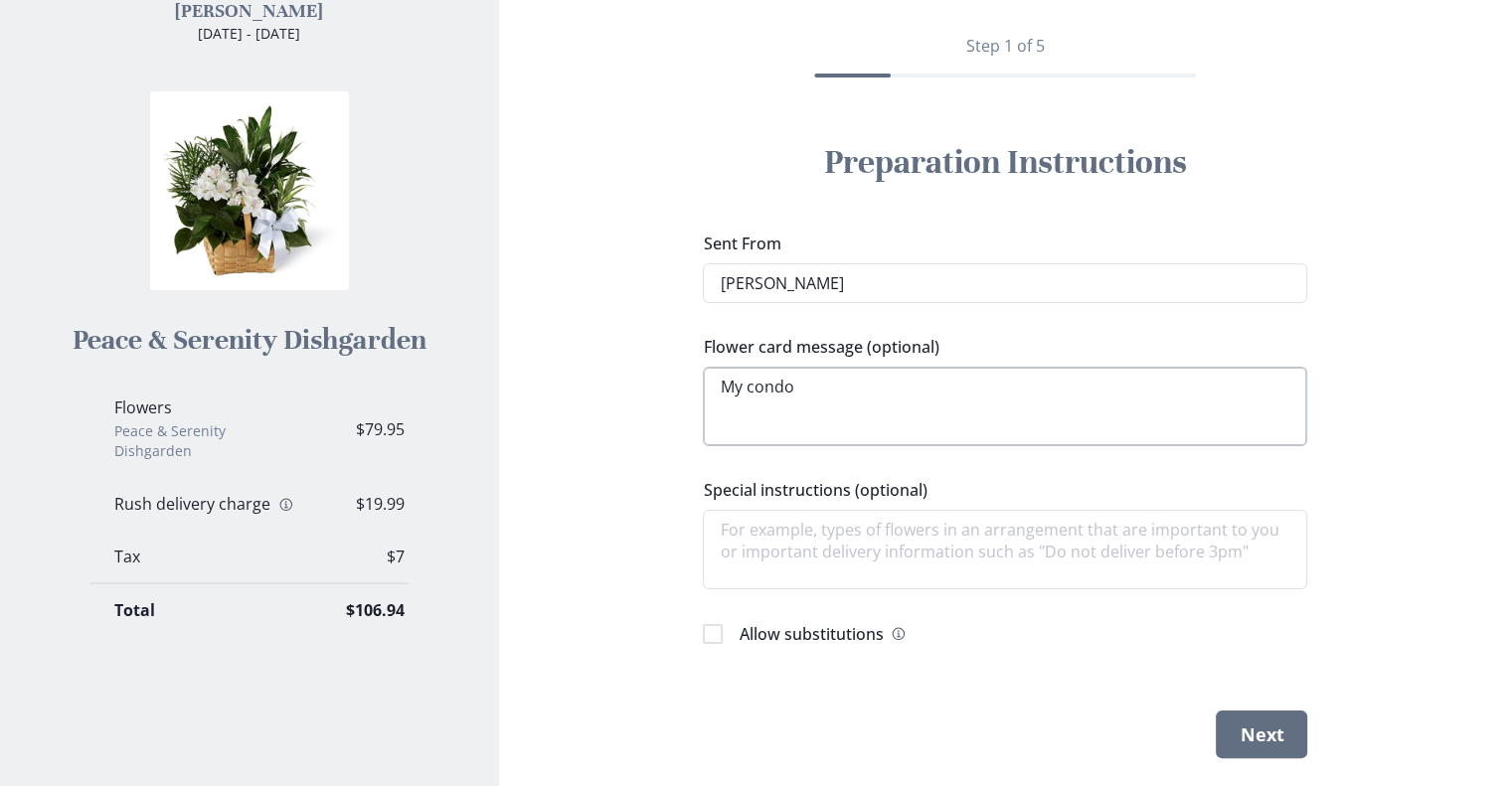 type on "x" 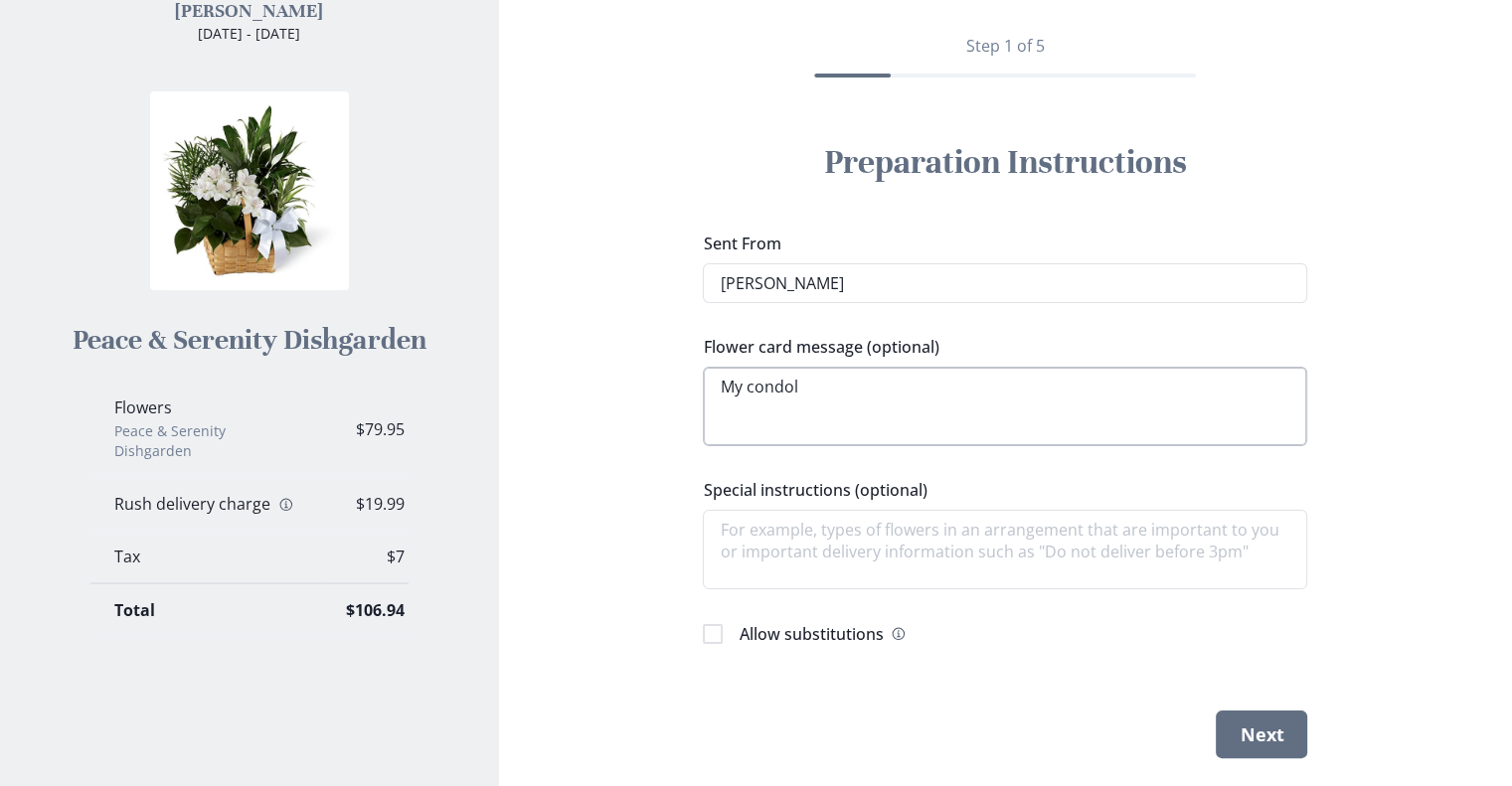 type on "x" 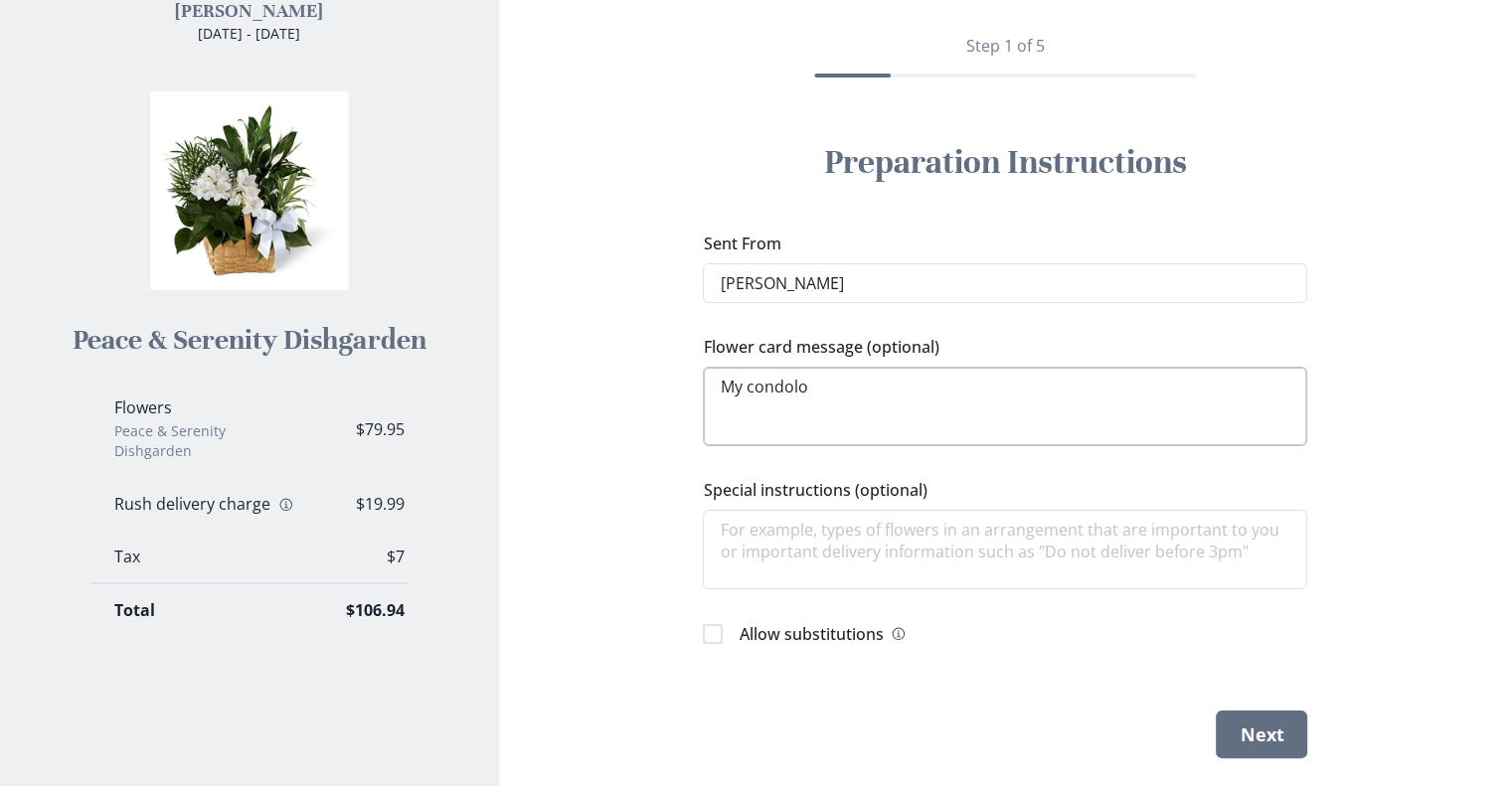 type on "x" 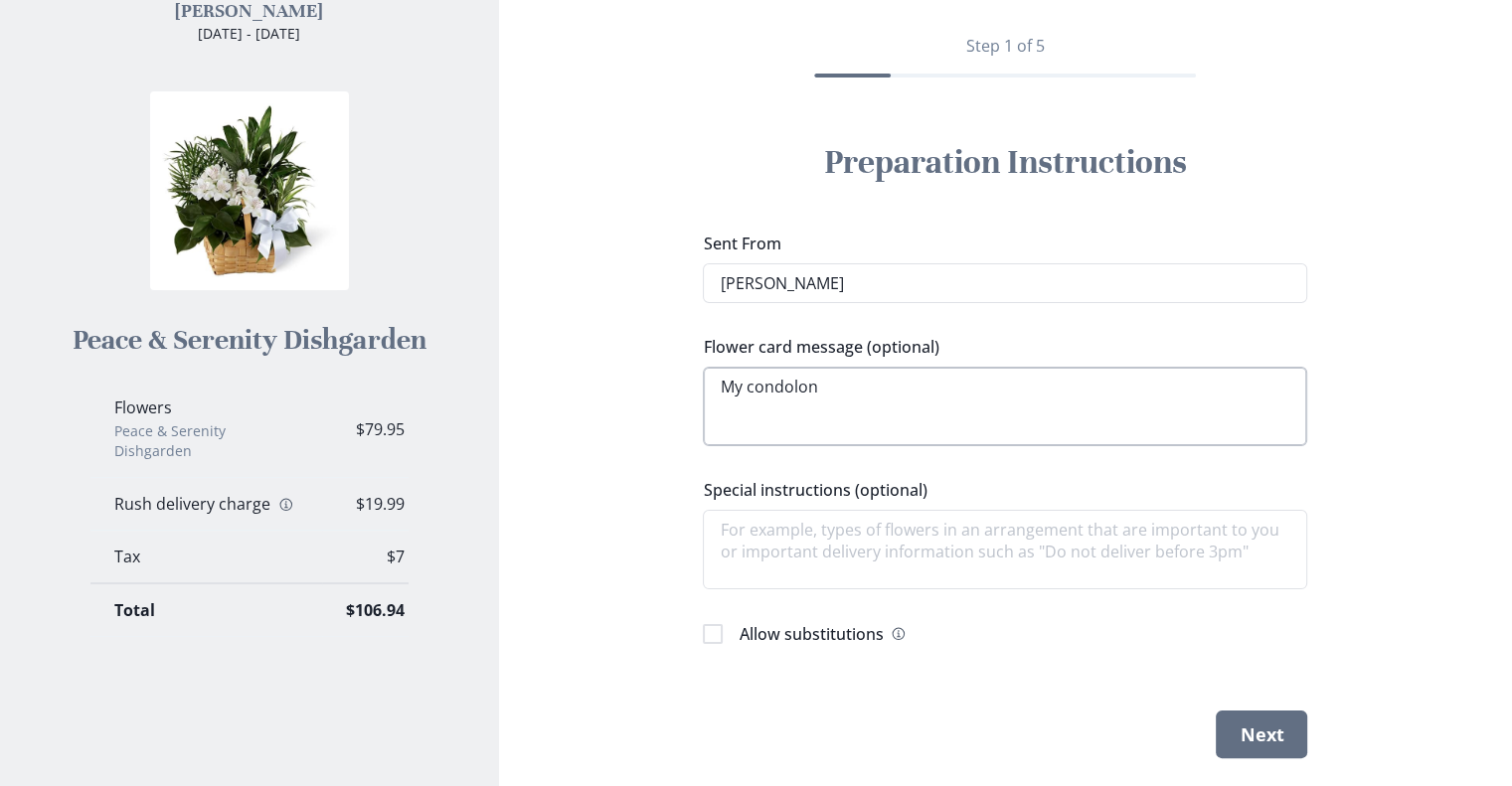 type on "x" 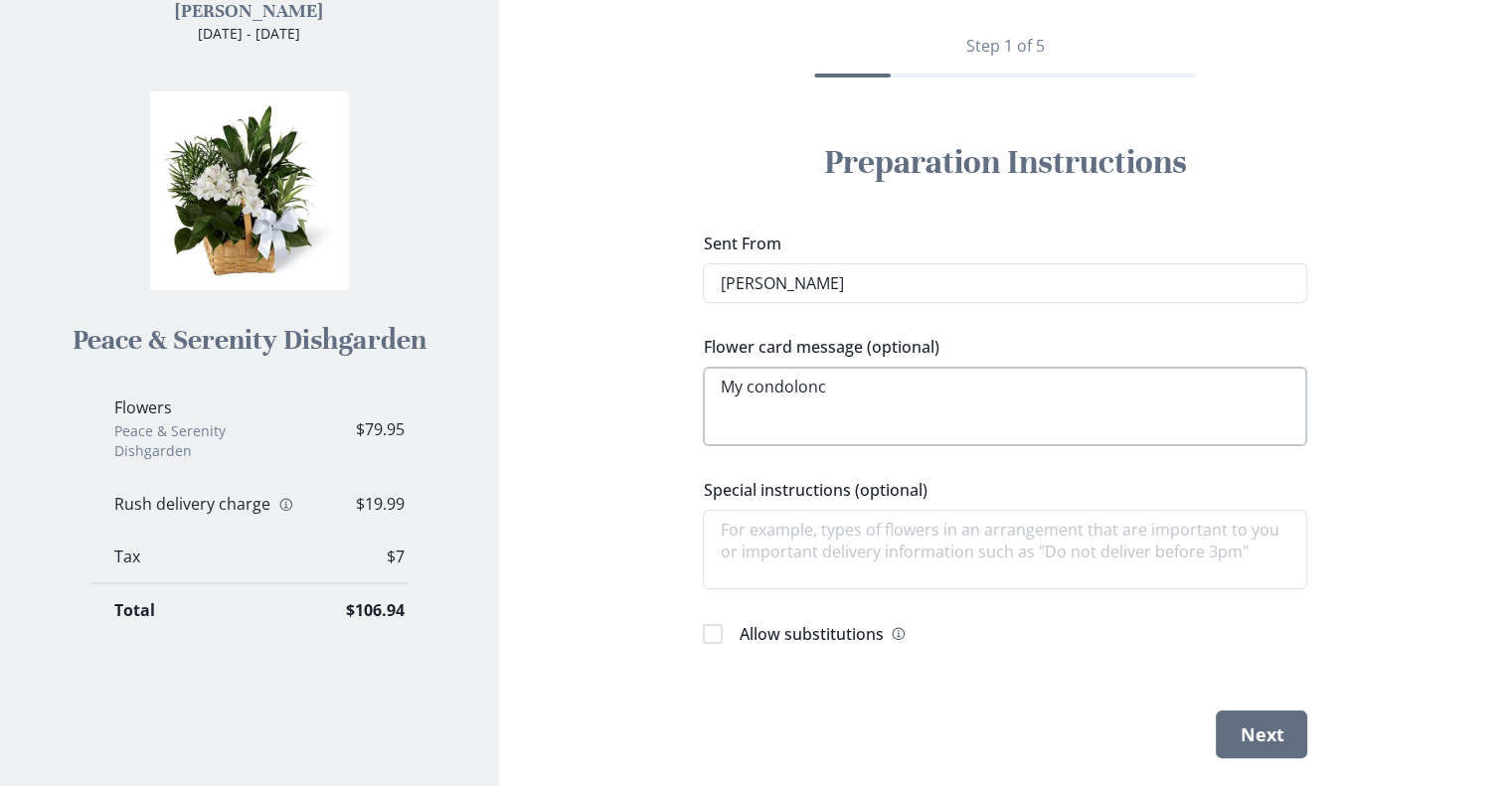 type on "x" 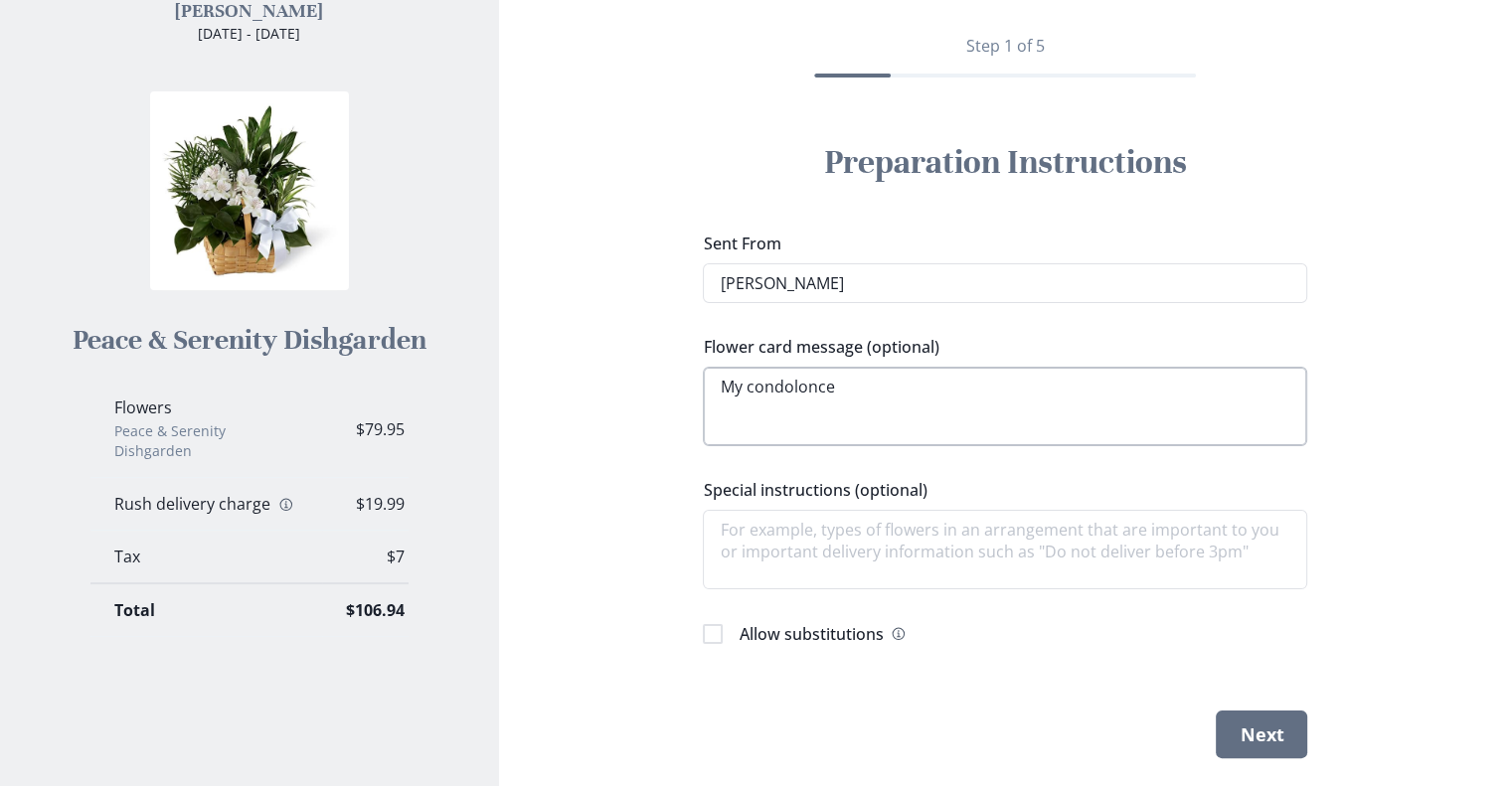 type on "x" 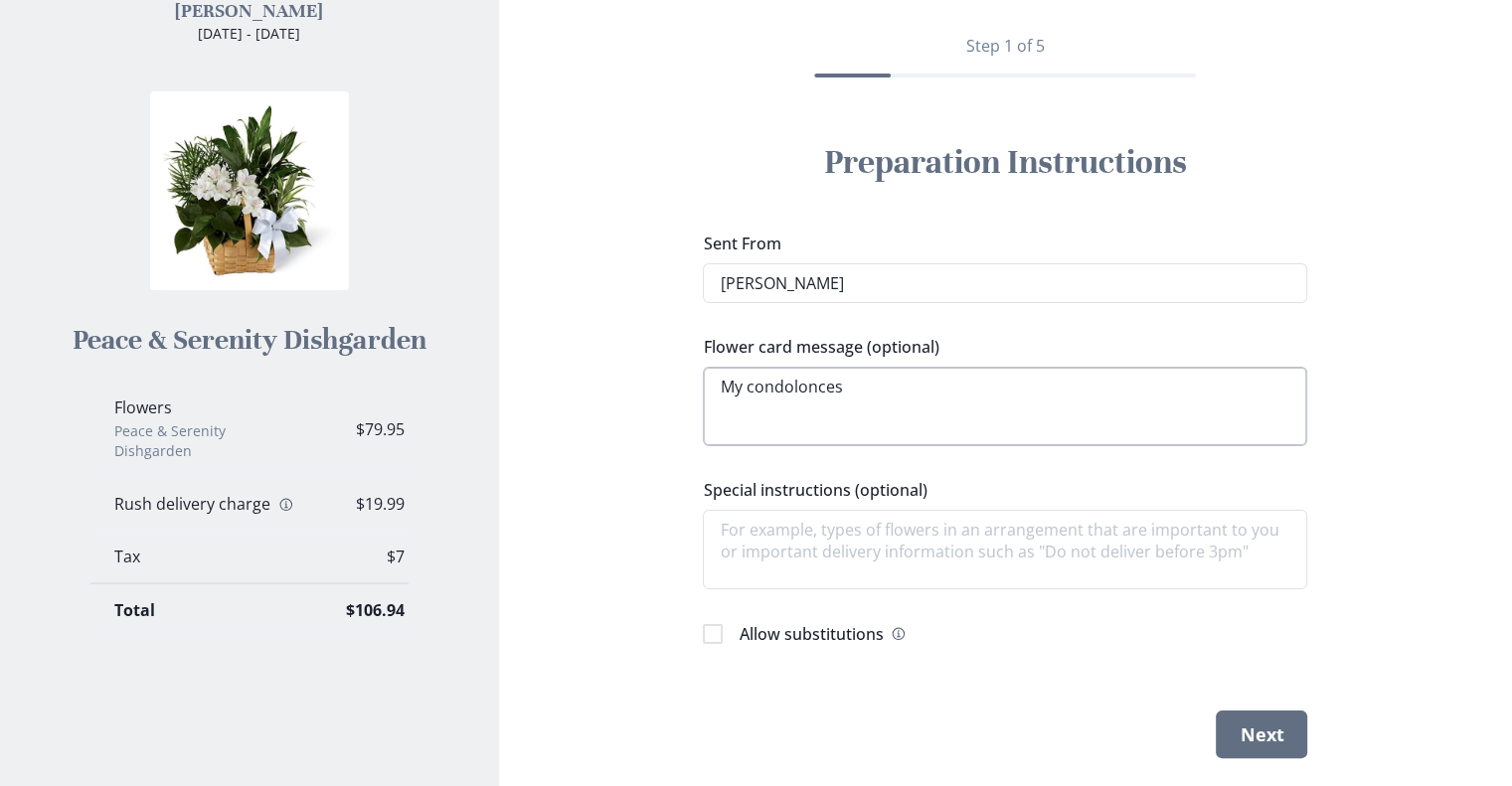type on "My condolonces" 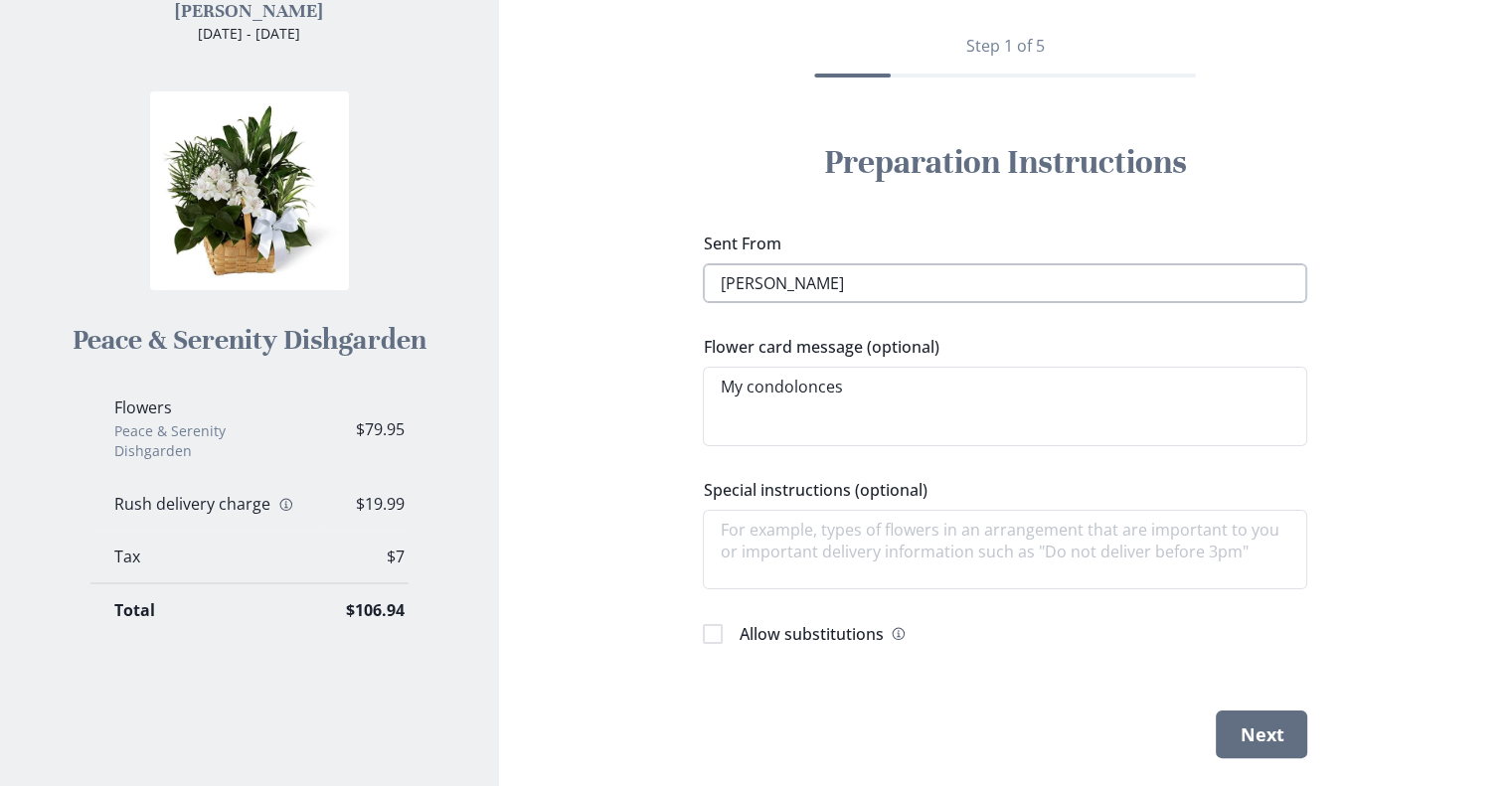 type on "x" 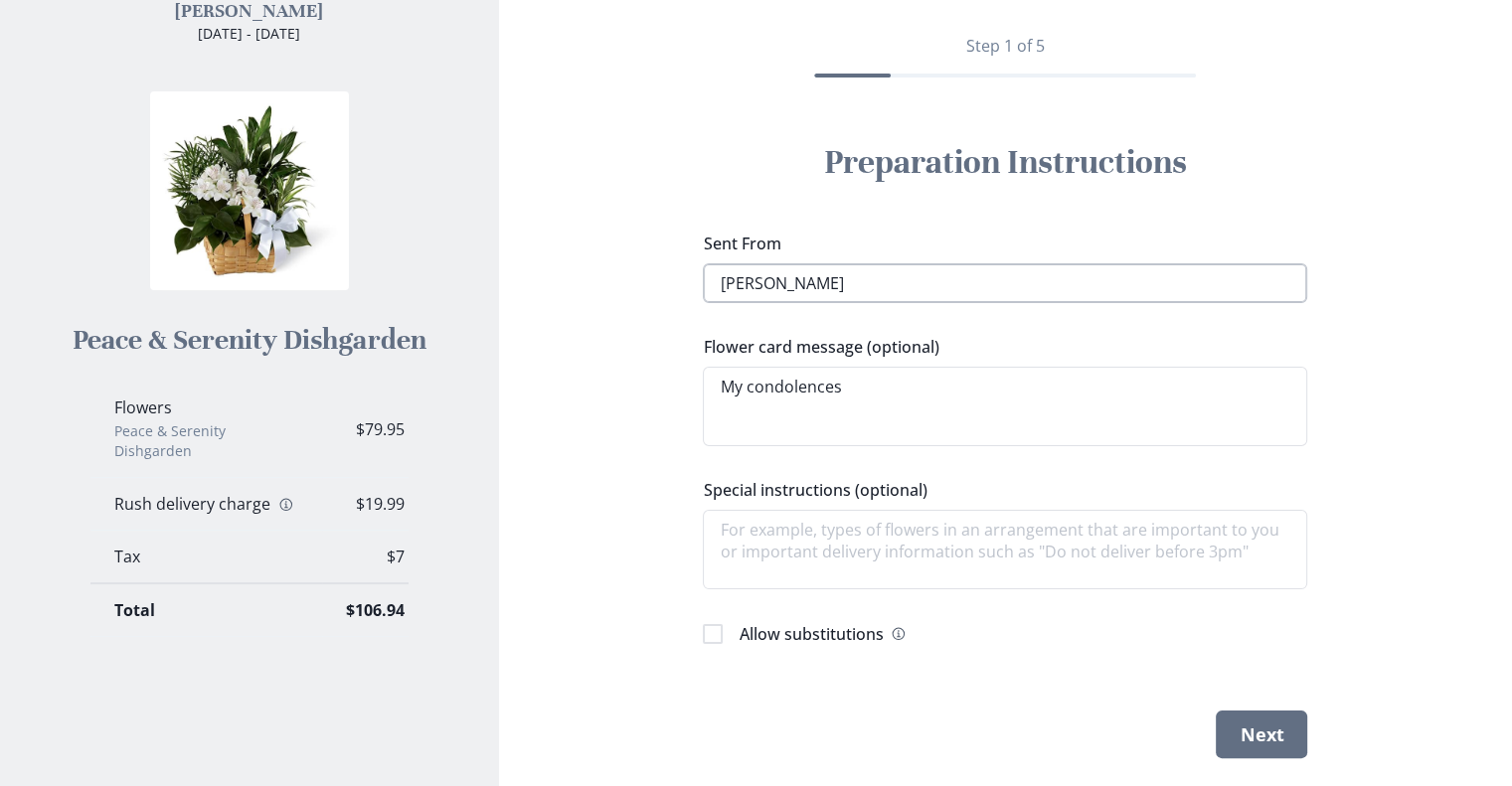 type on "x" 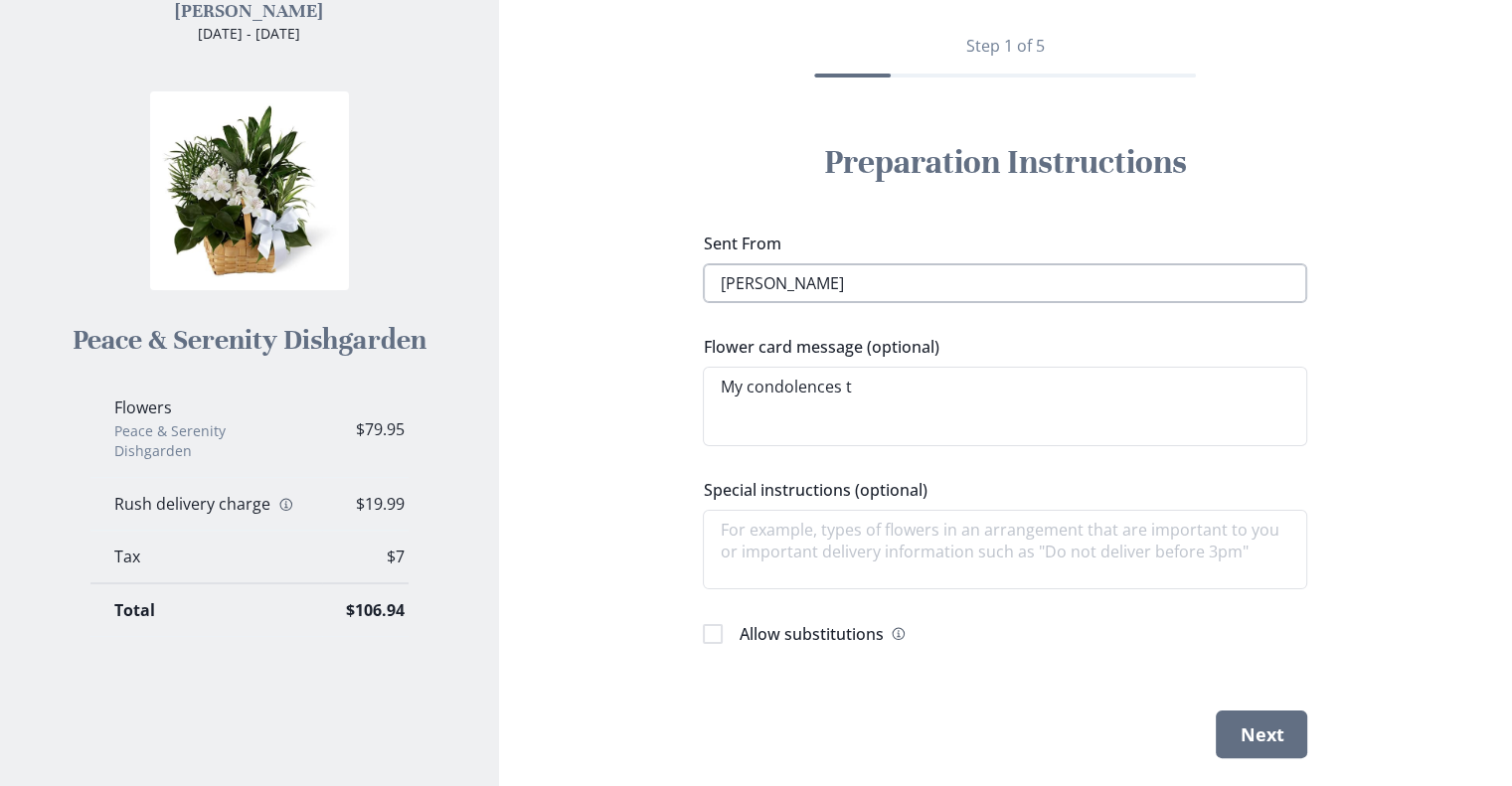 type on "x" 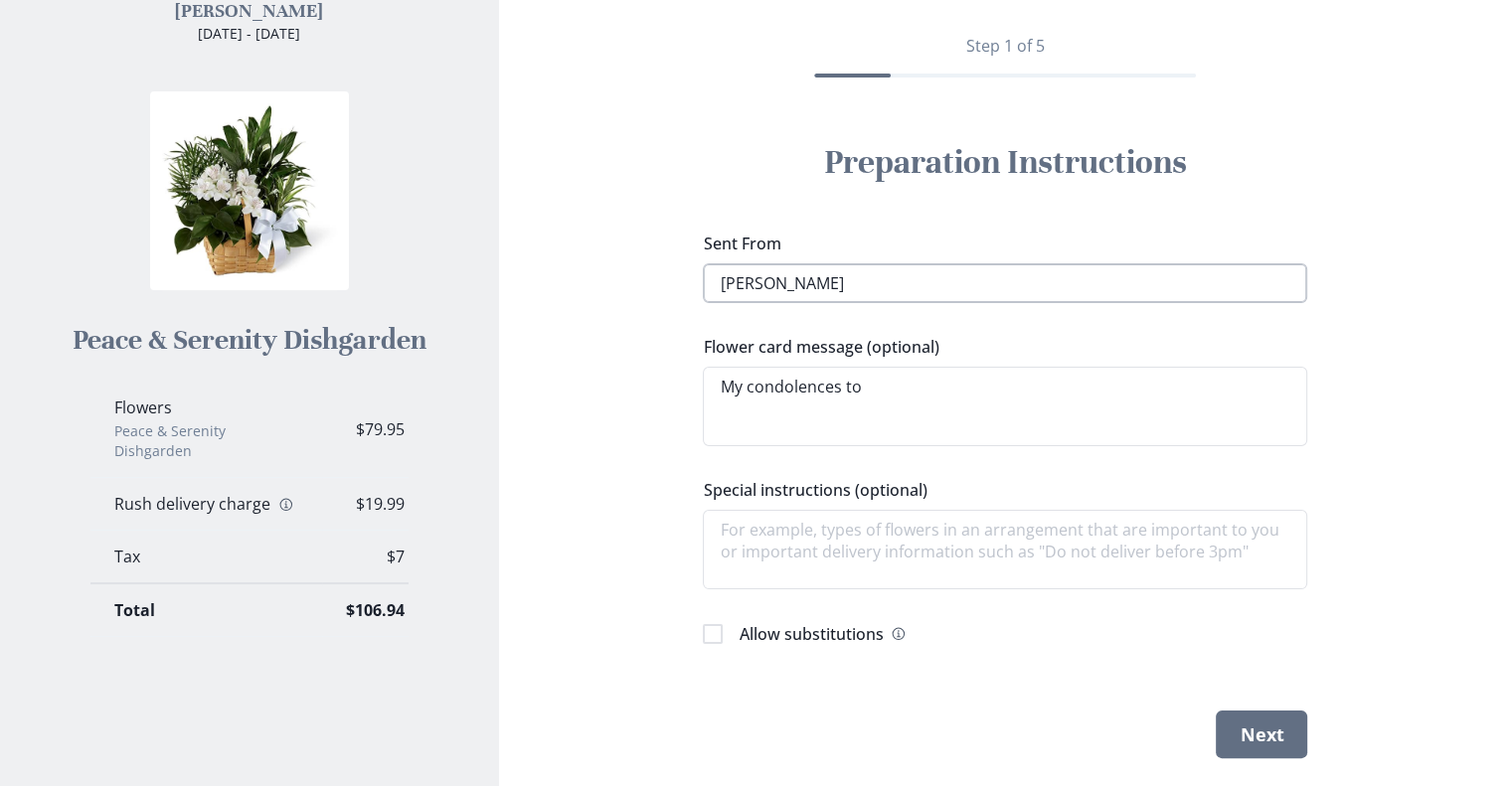 type on "x" 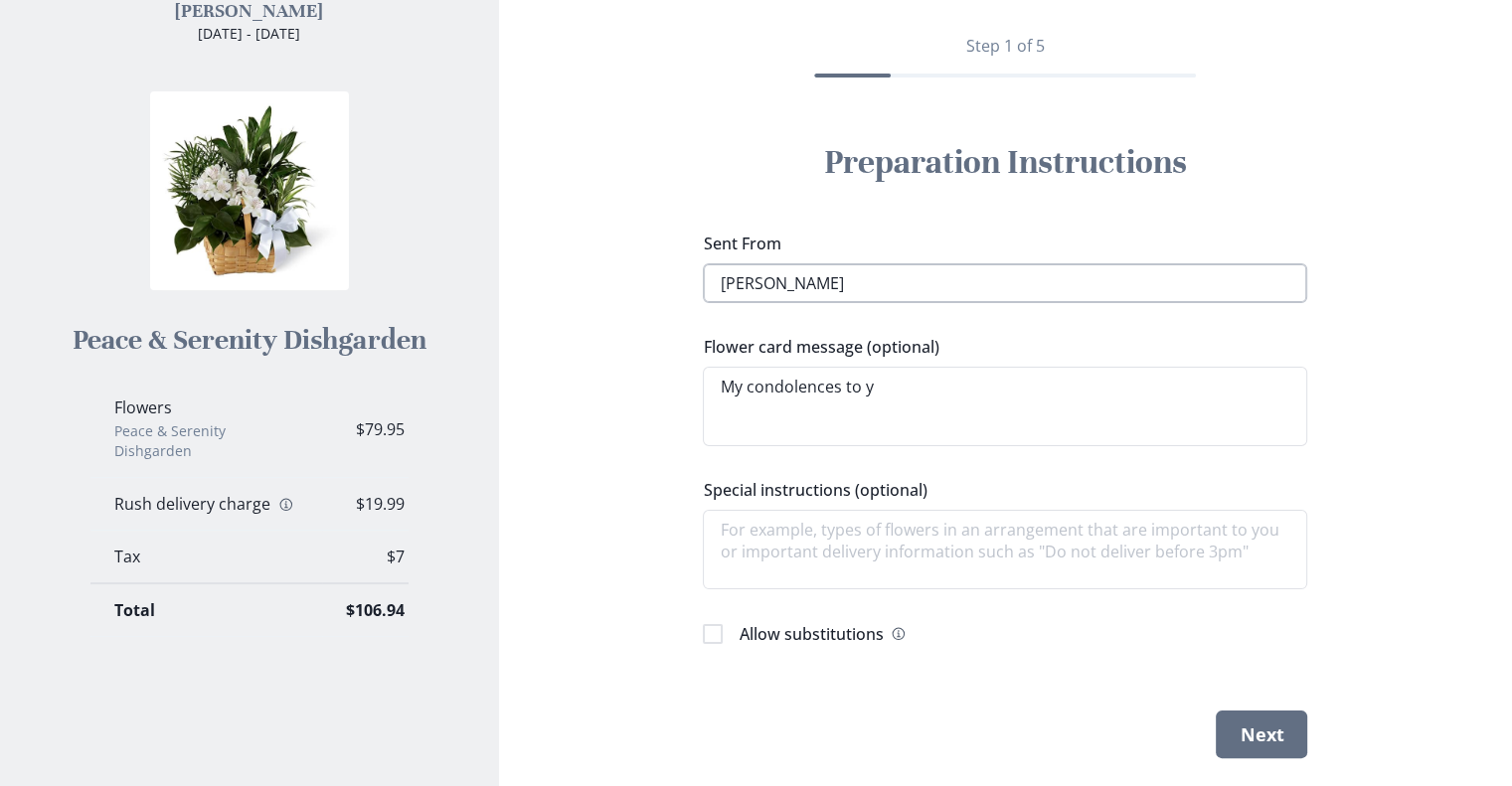 type on "My condolences to yo" 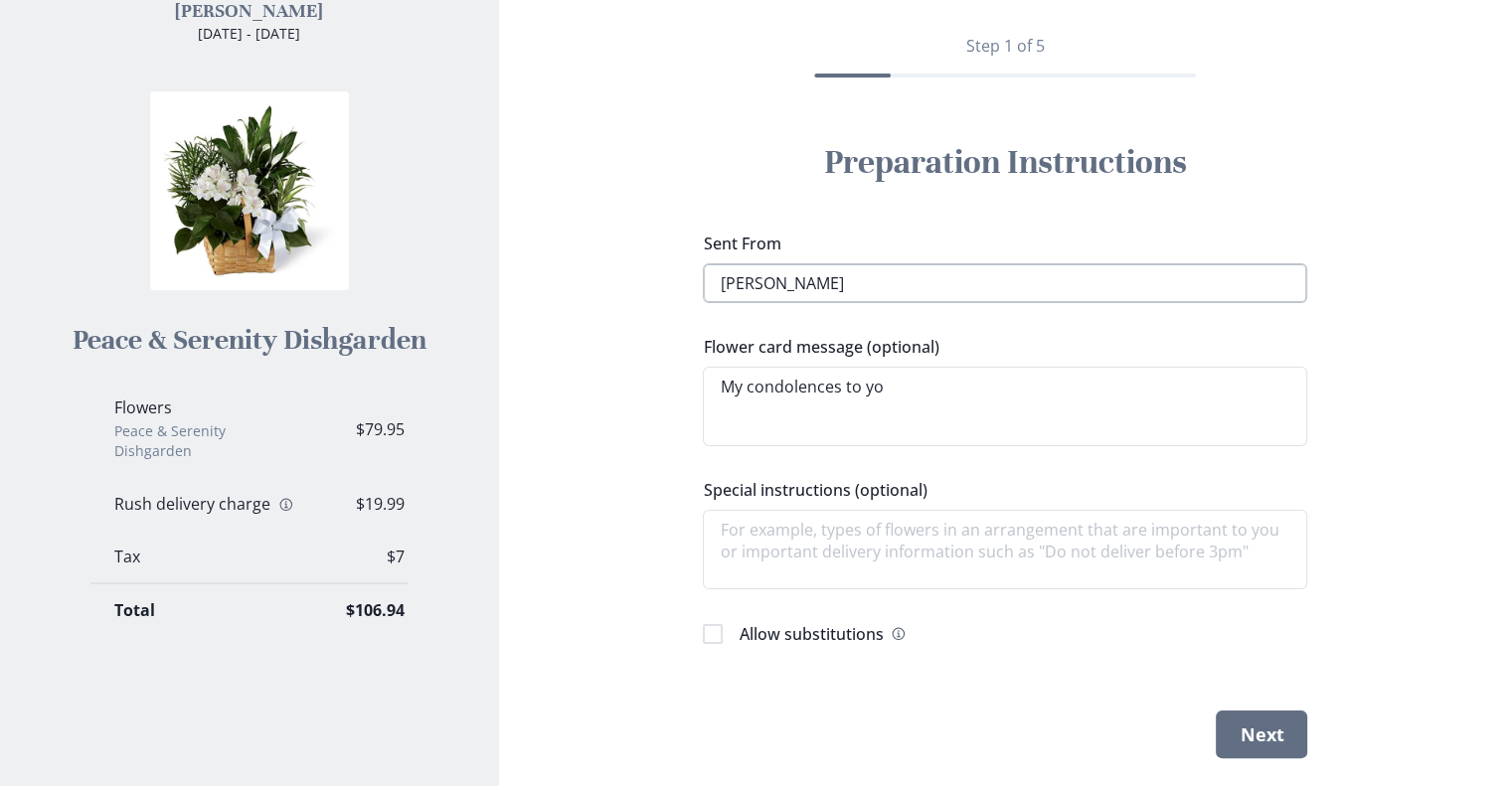 type on "x" 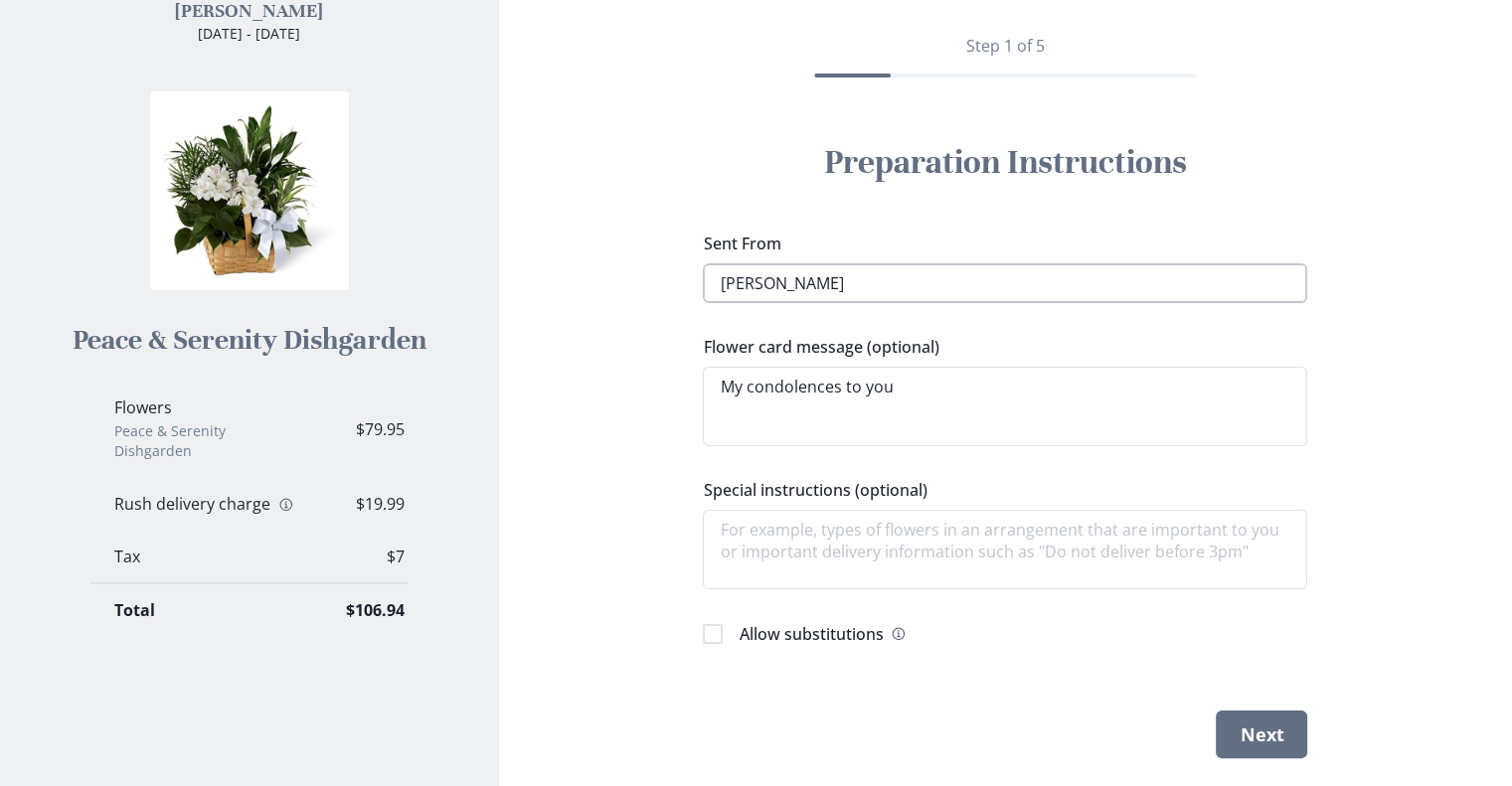 type on "x" 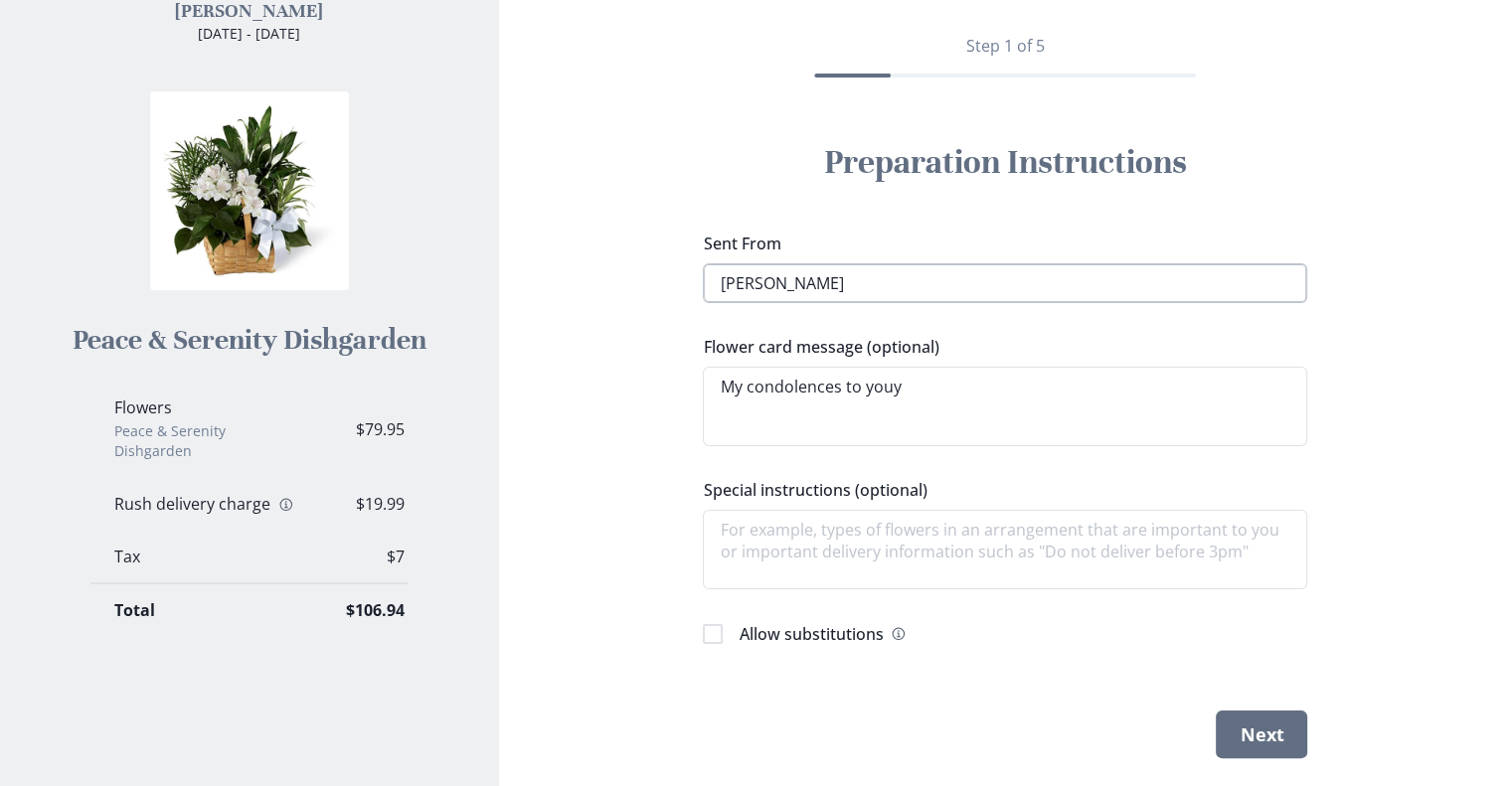 type on "x" 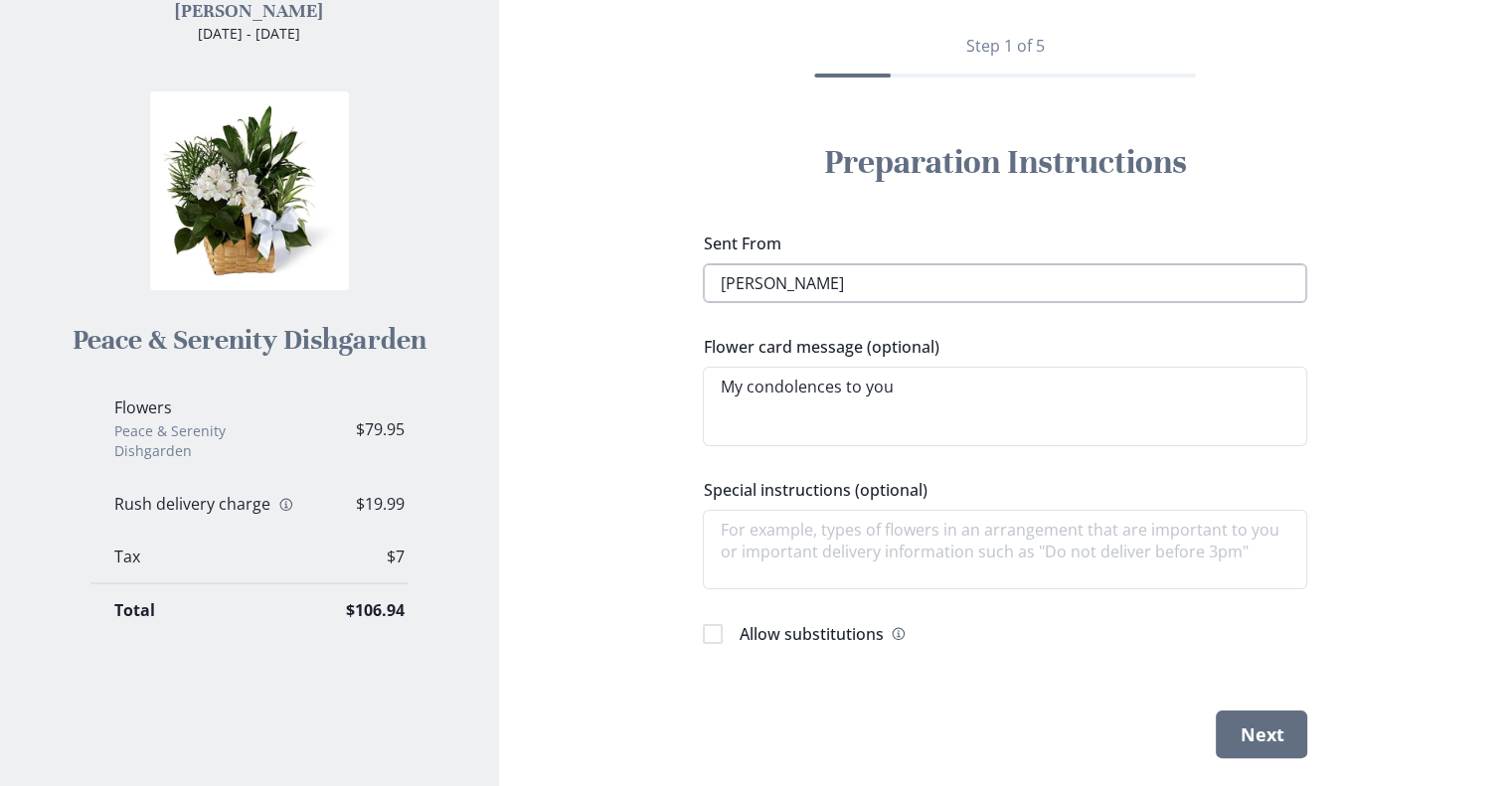 type on "x" 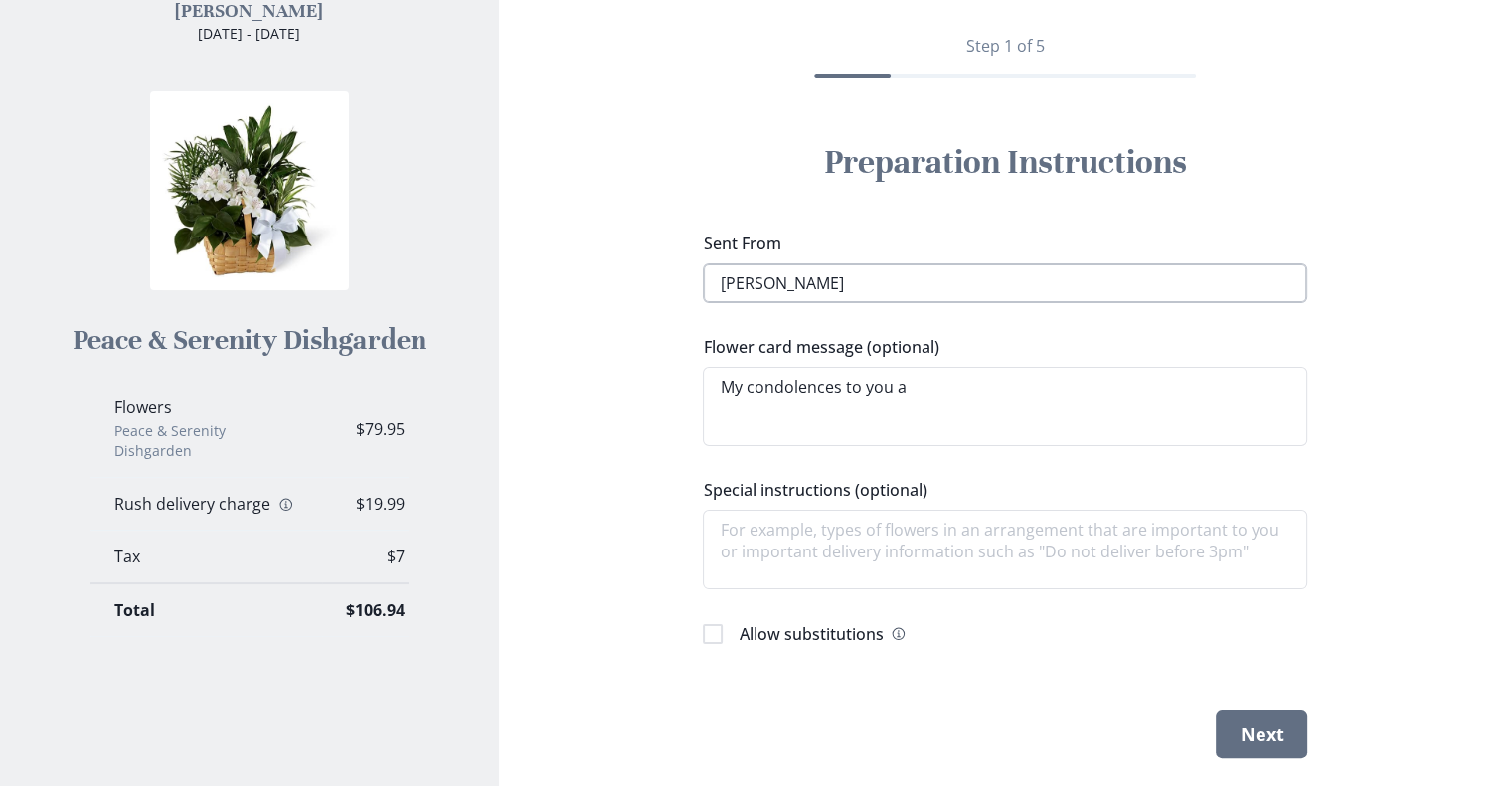 type on "x" 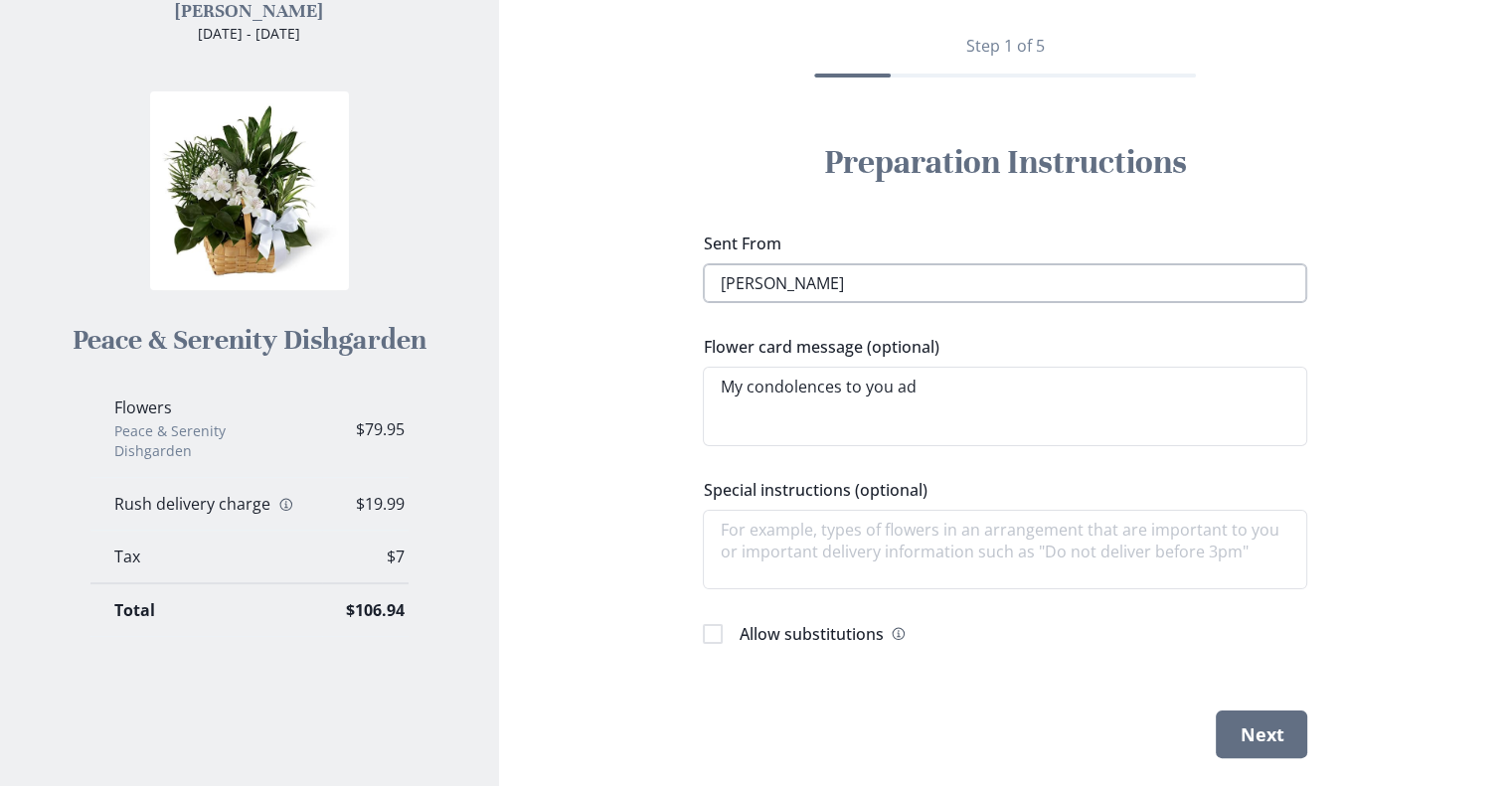 type on "x" 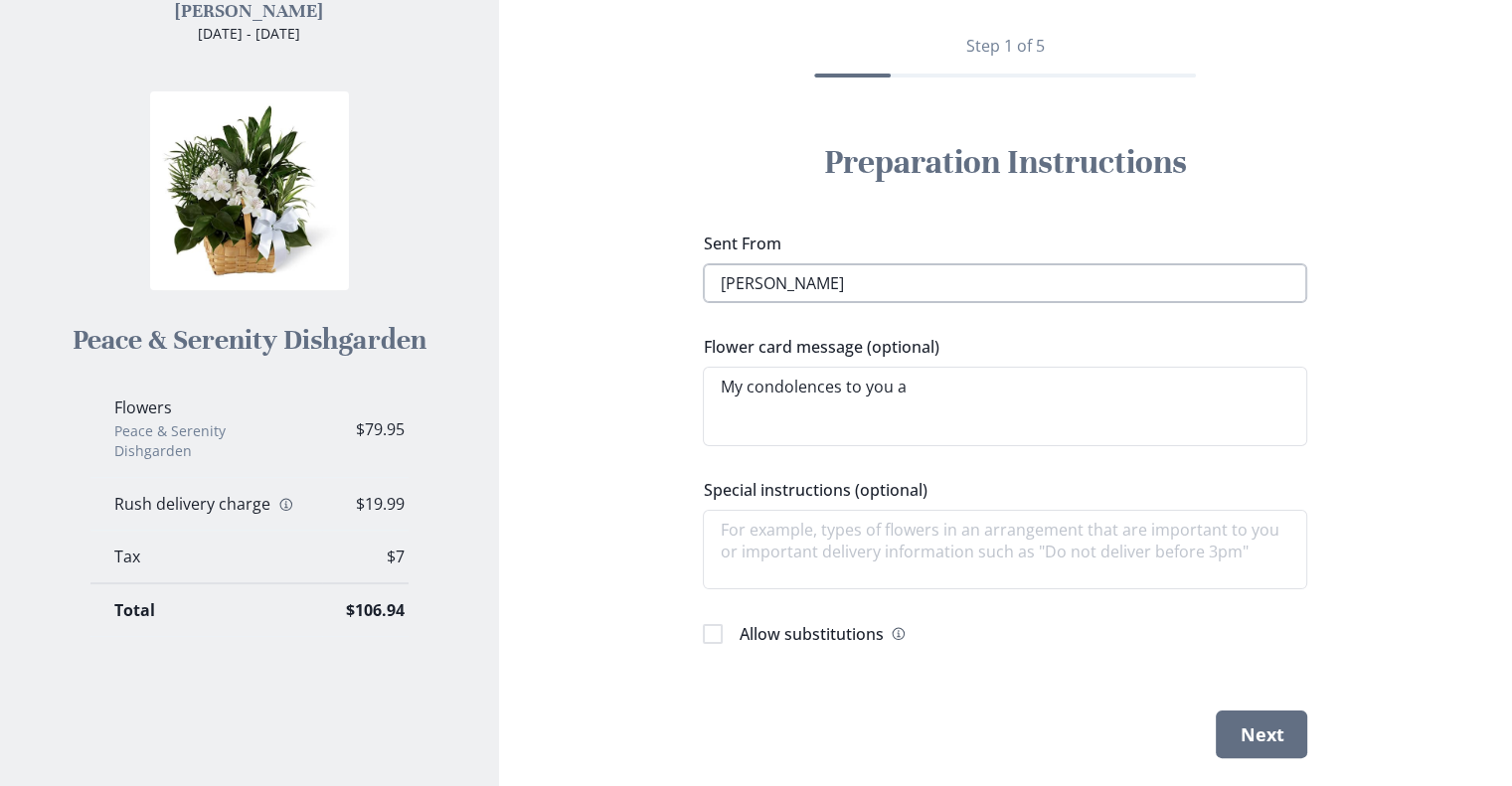 type on "x" 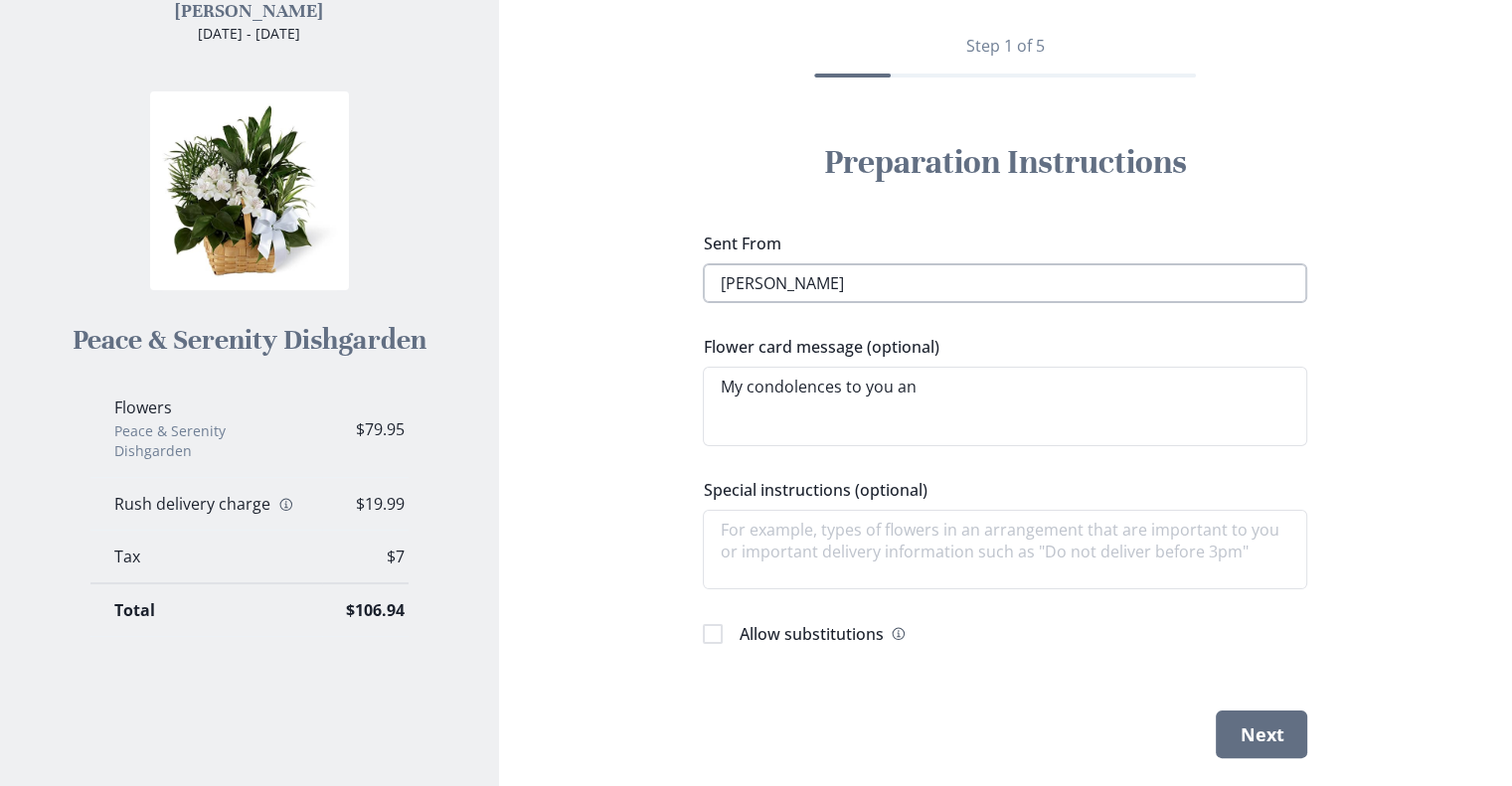 type on "My condolences to you and" 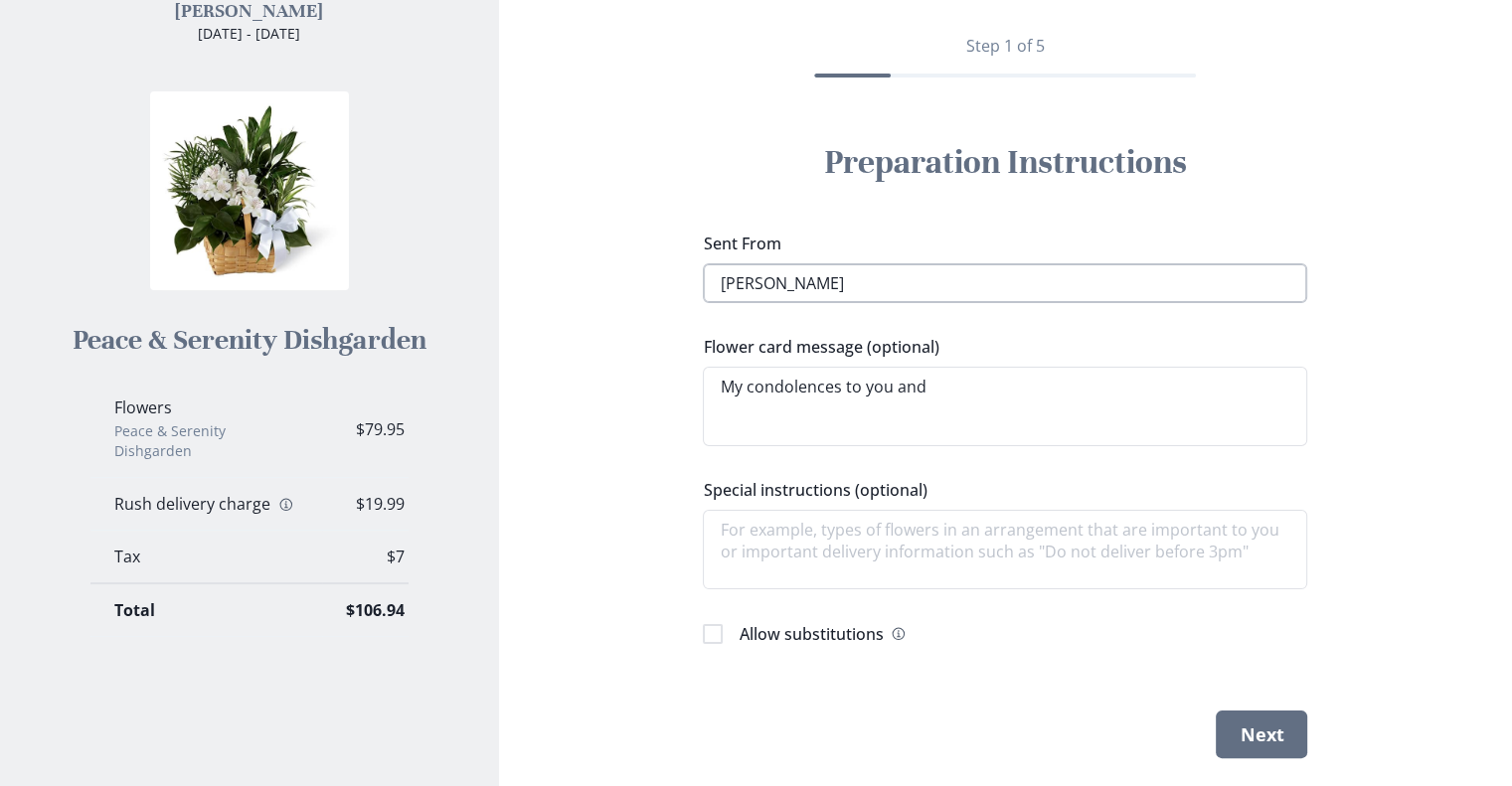 type on "x" 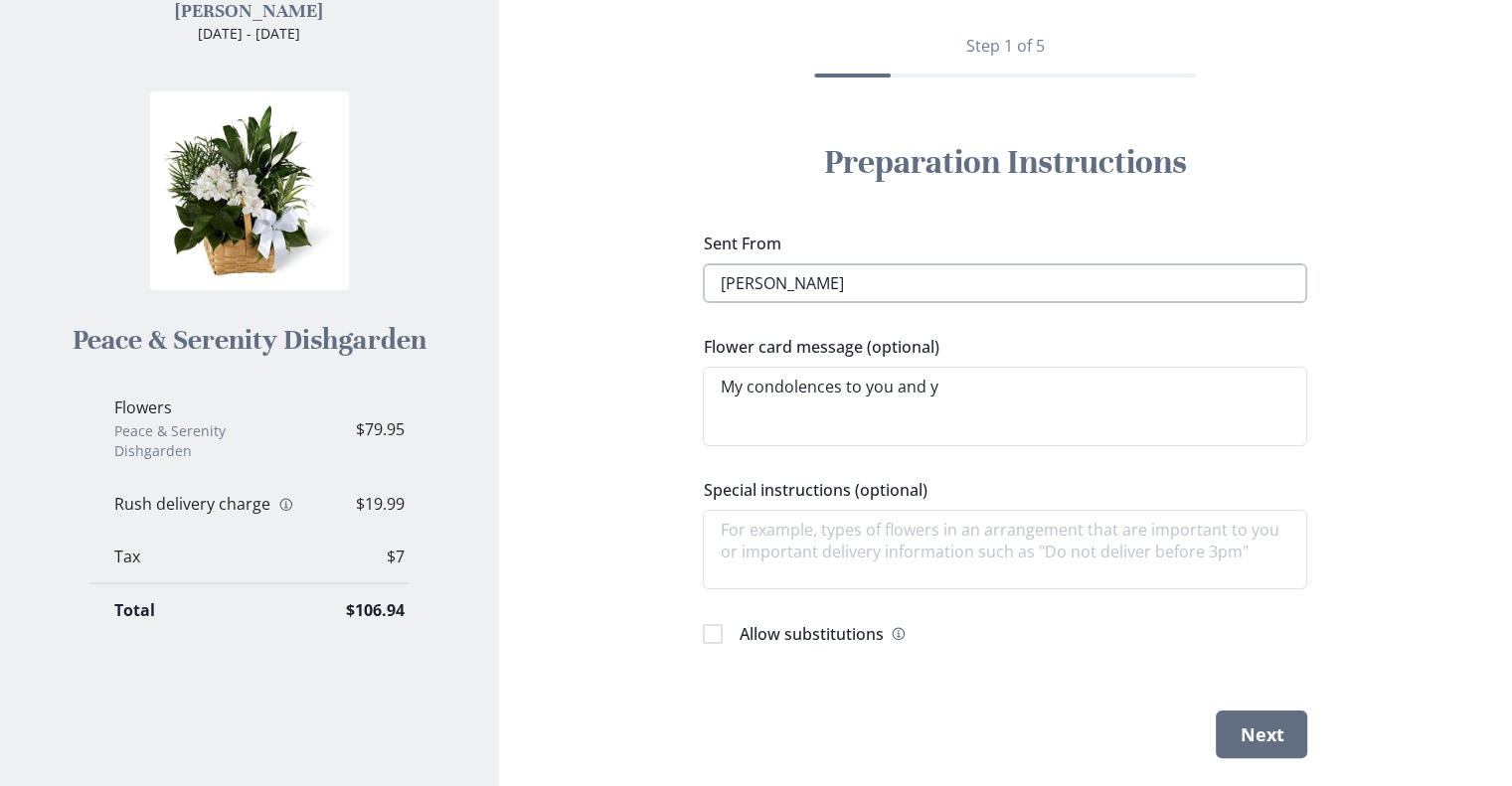 type on "x" 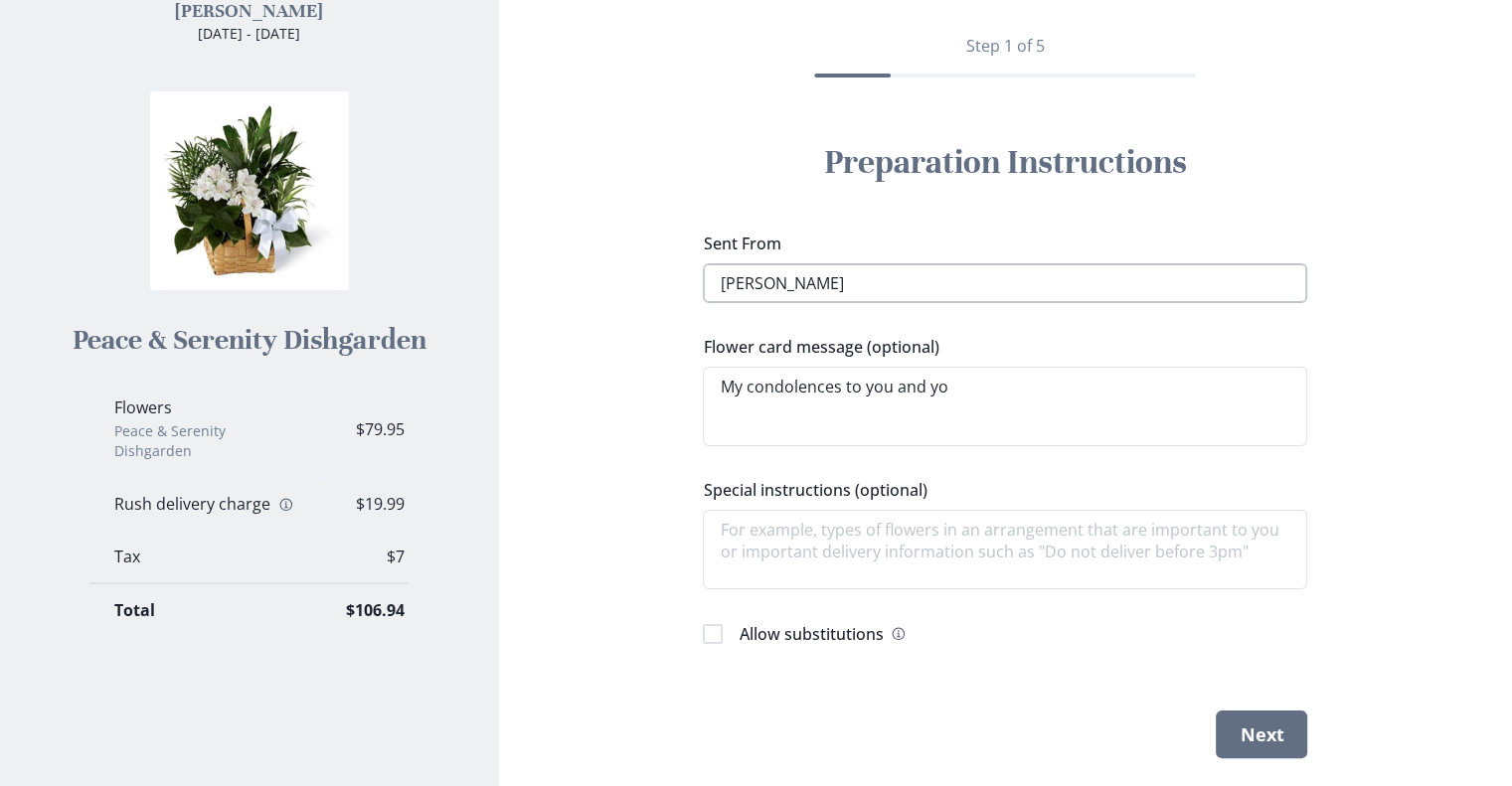 type on "x" 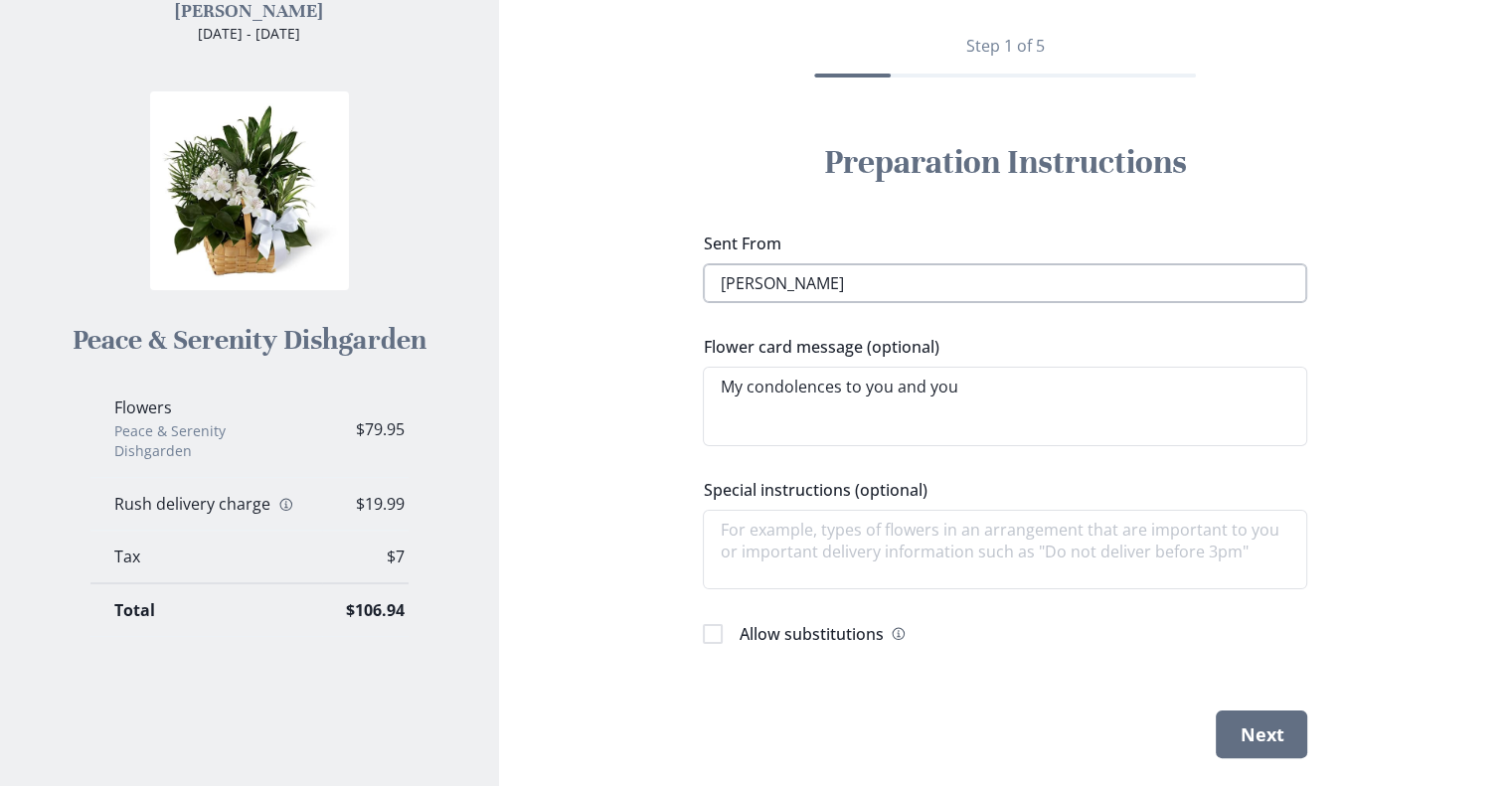type on "x" 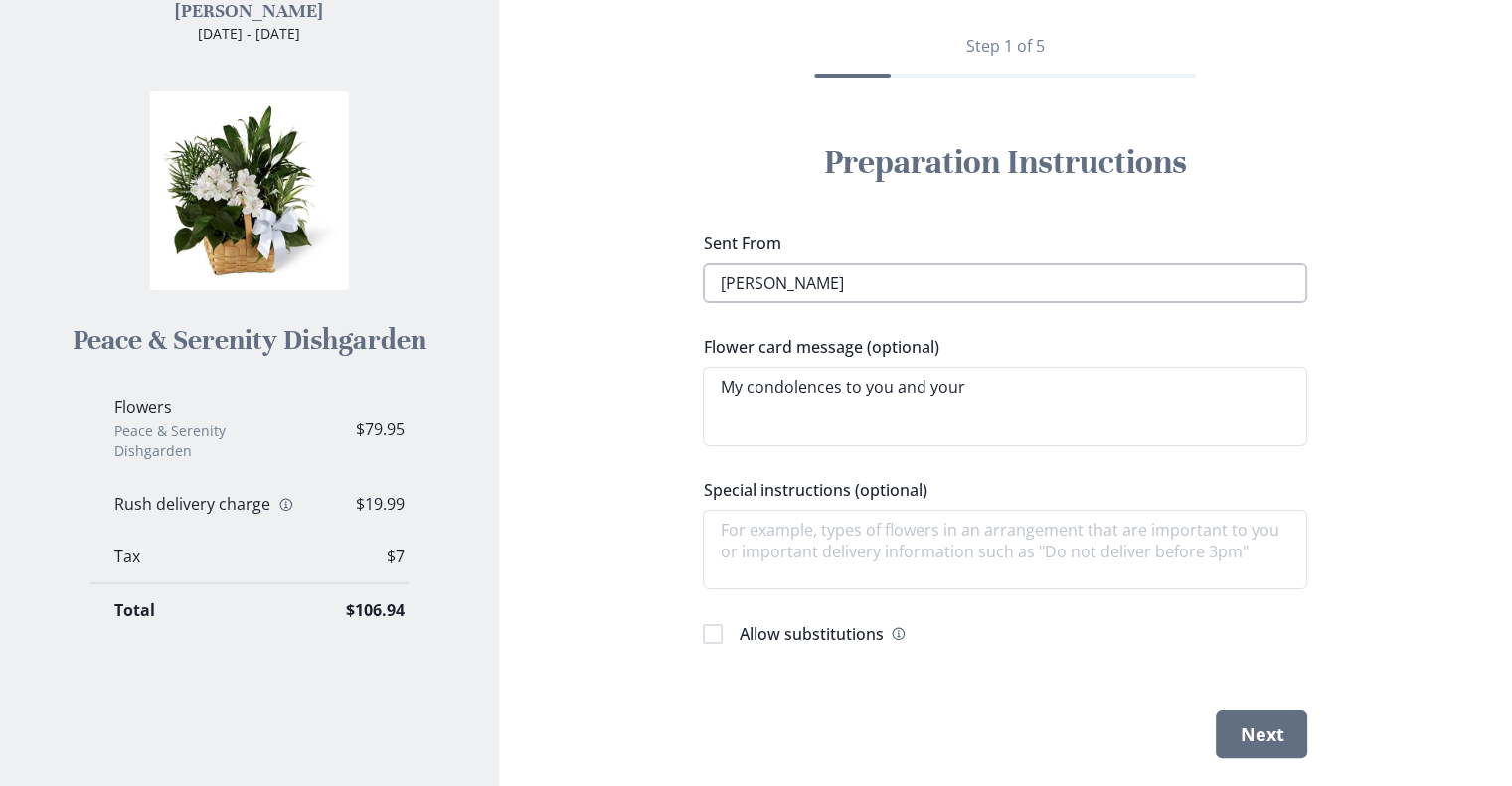 type on "My condolences to you and your" 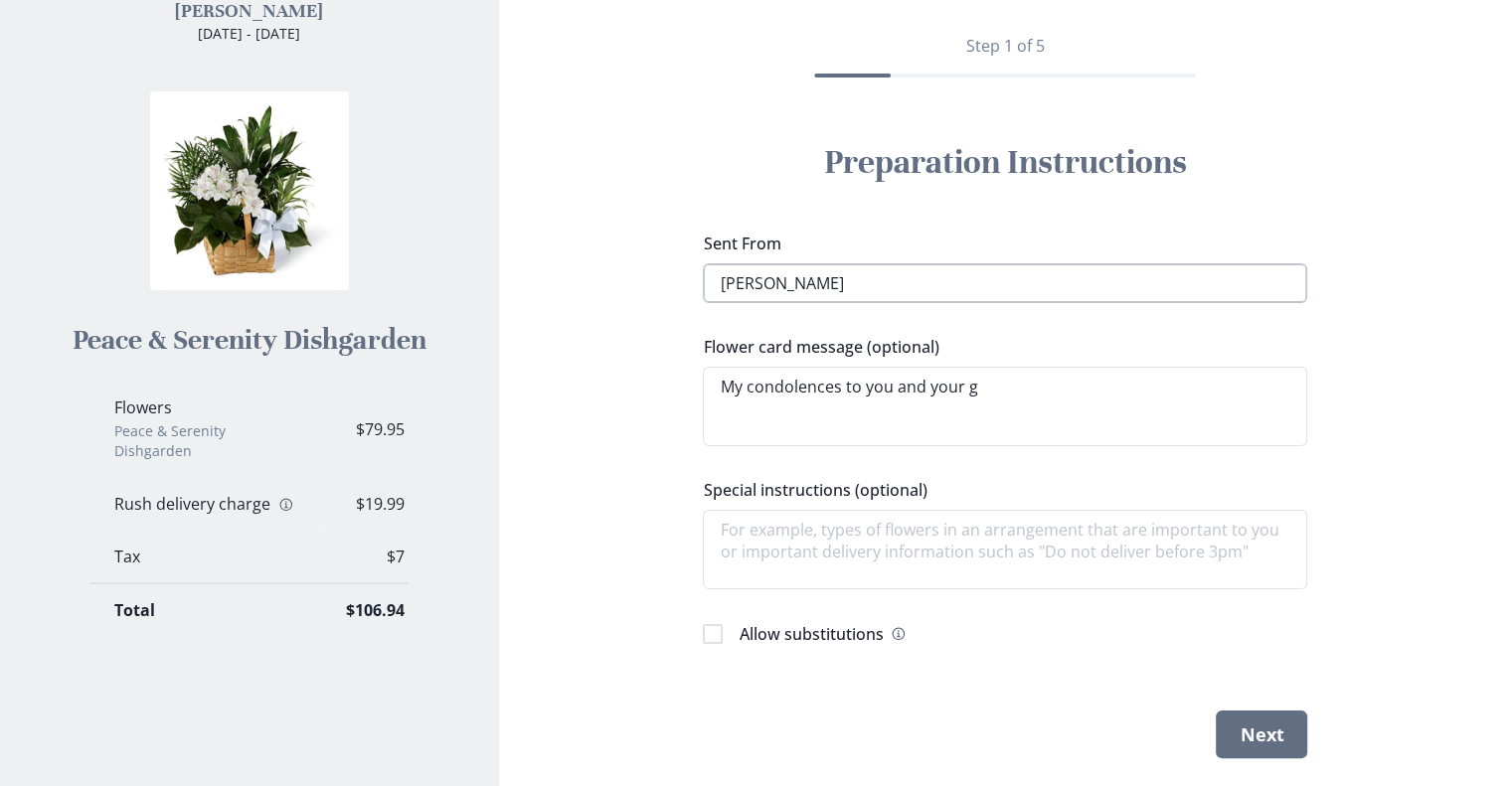 type on "x" 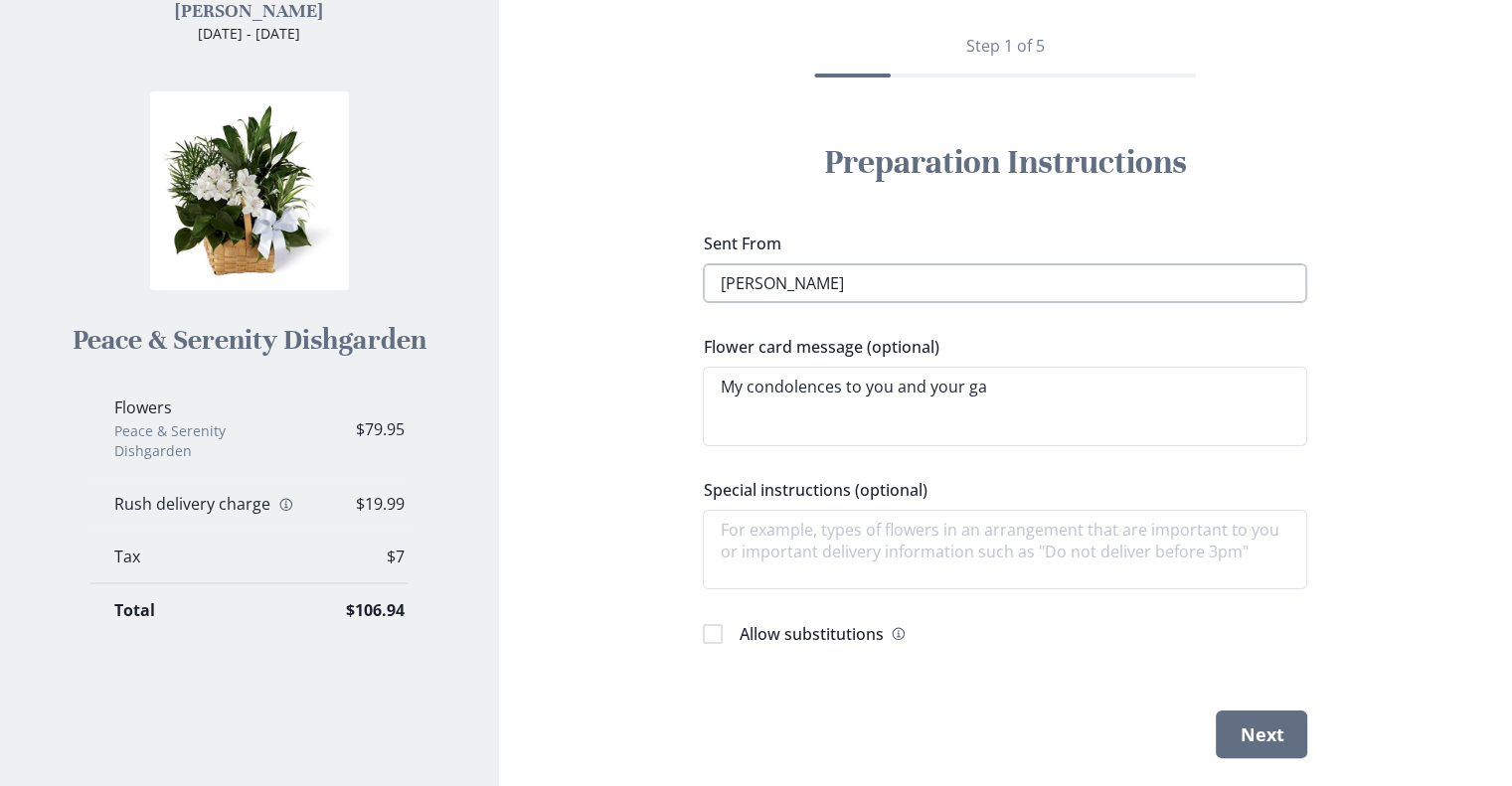 type on "x" 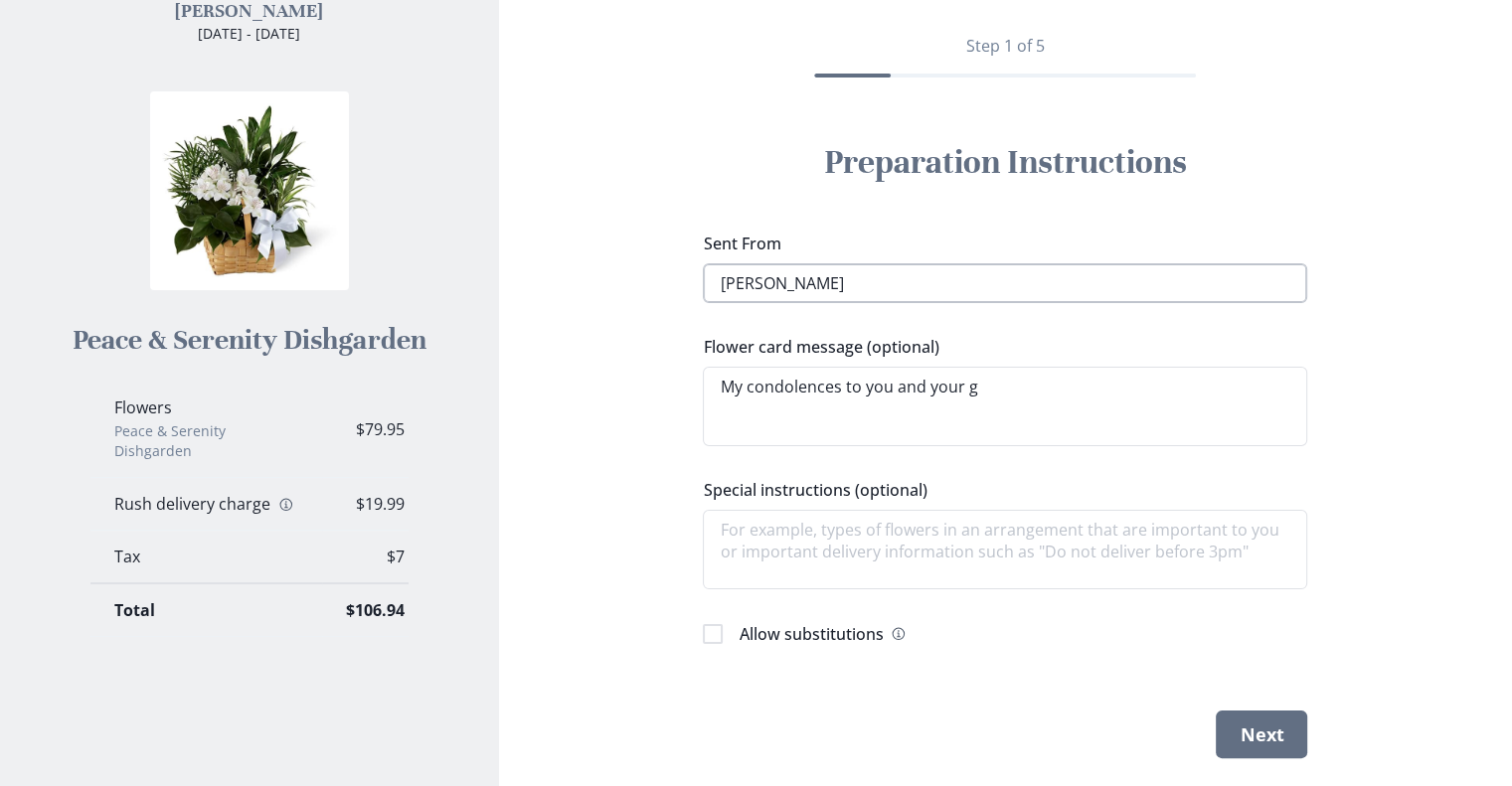 type on "x" 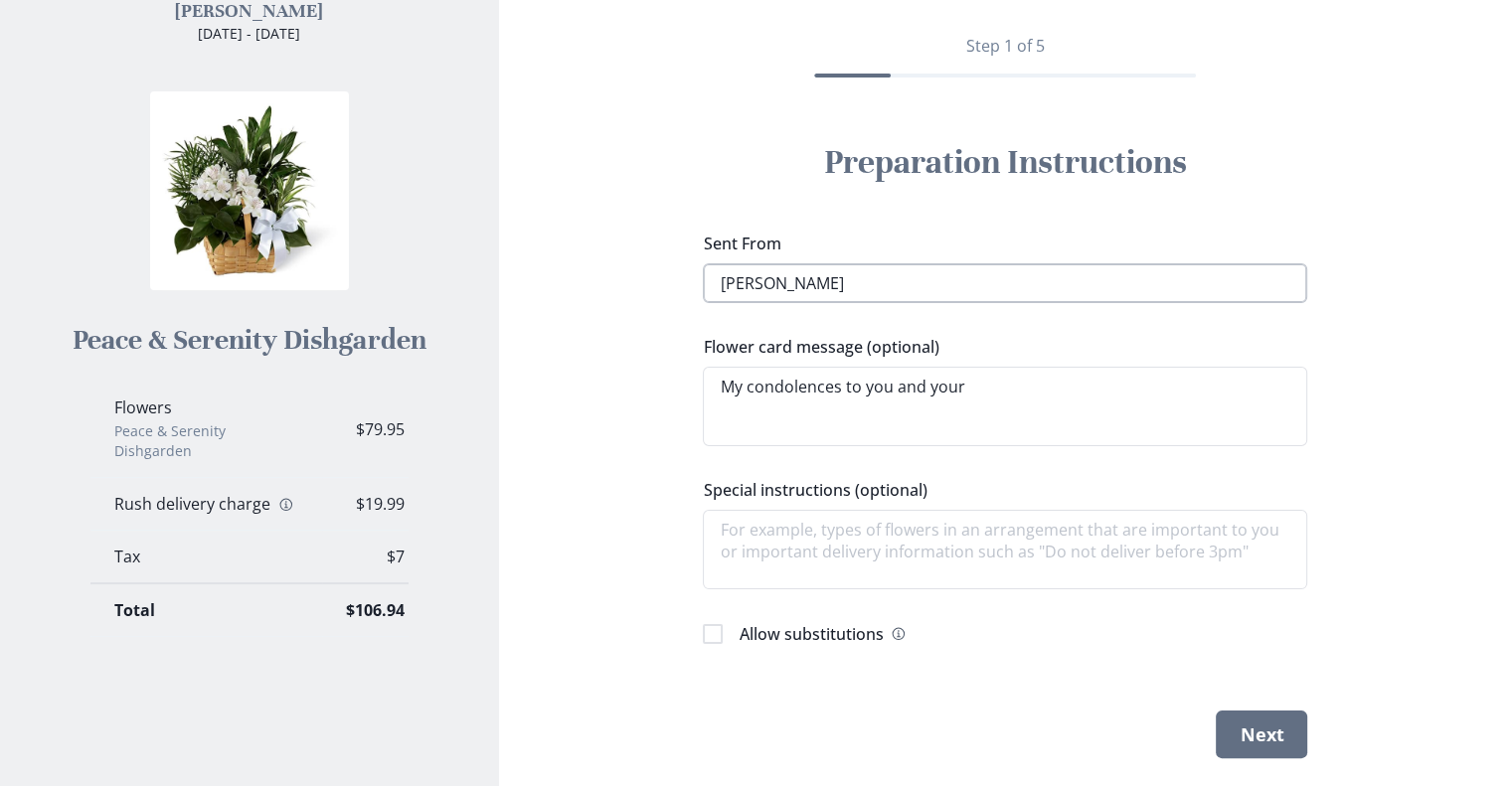 type on "x" 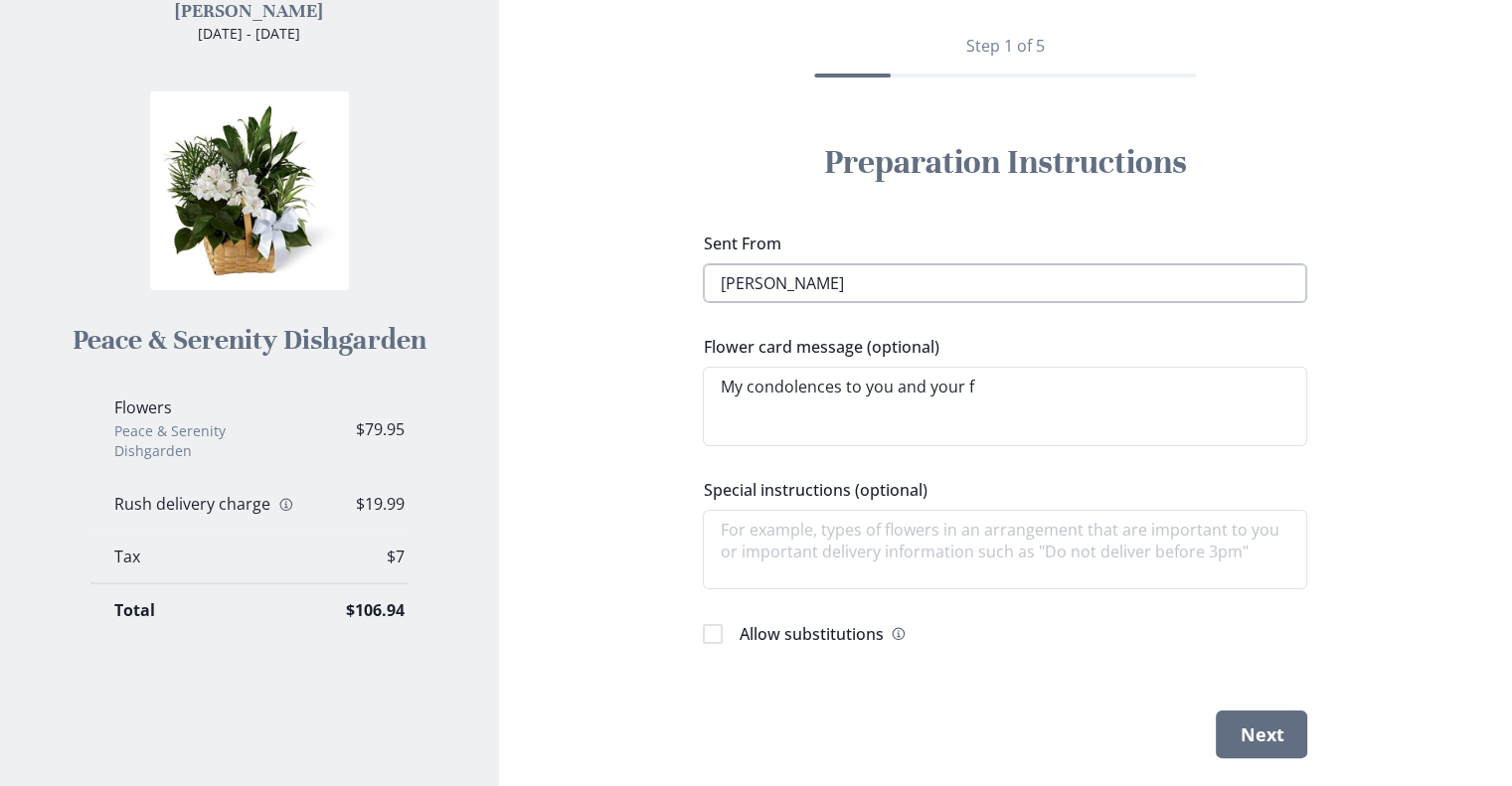 type on "x" 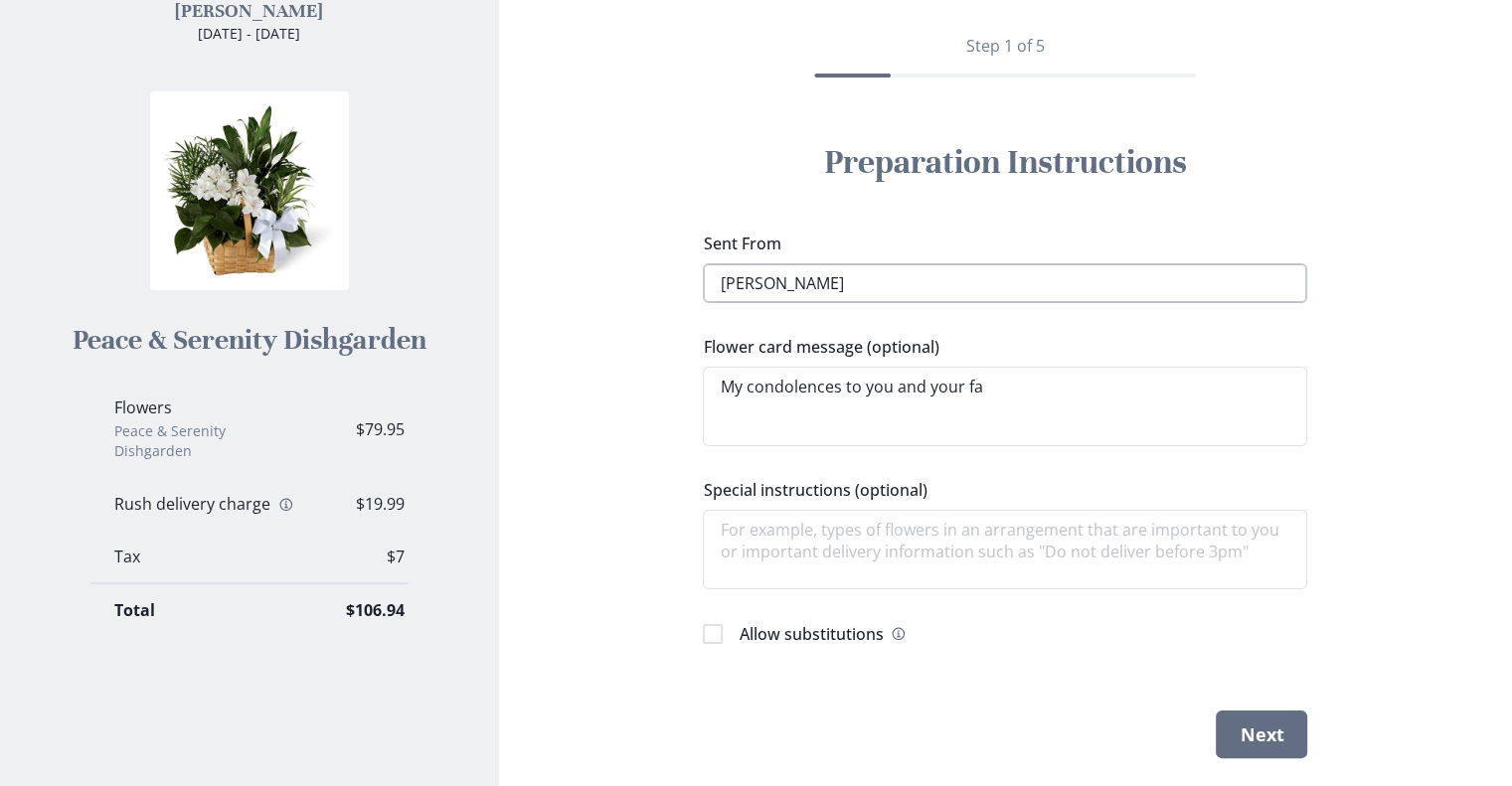 type on "x" 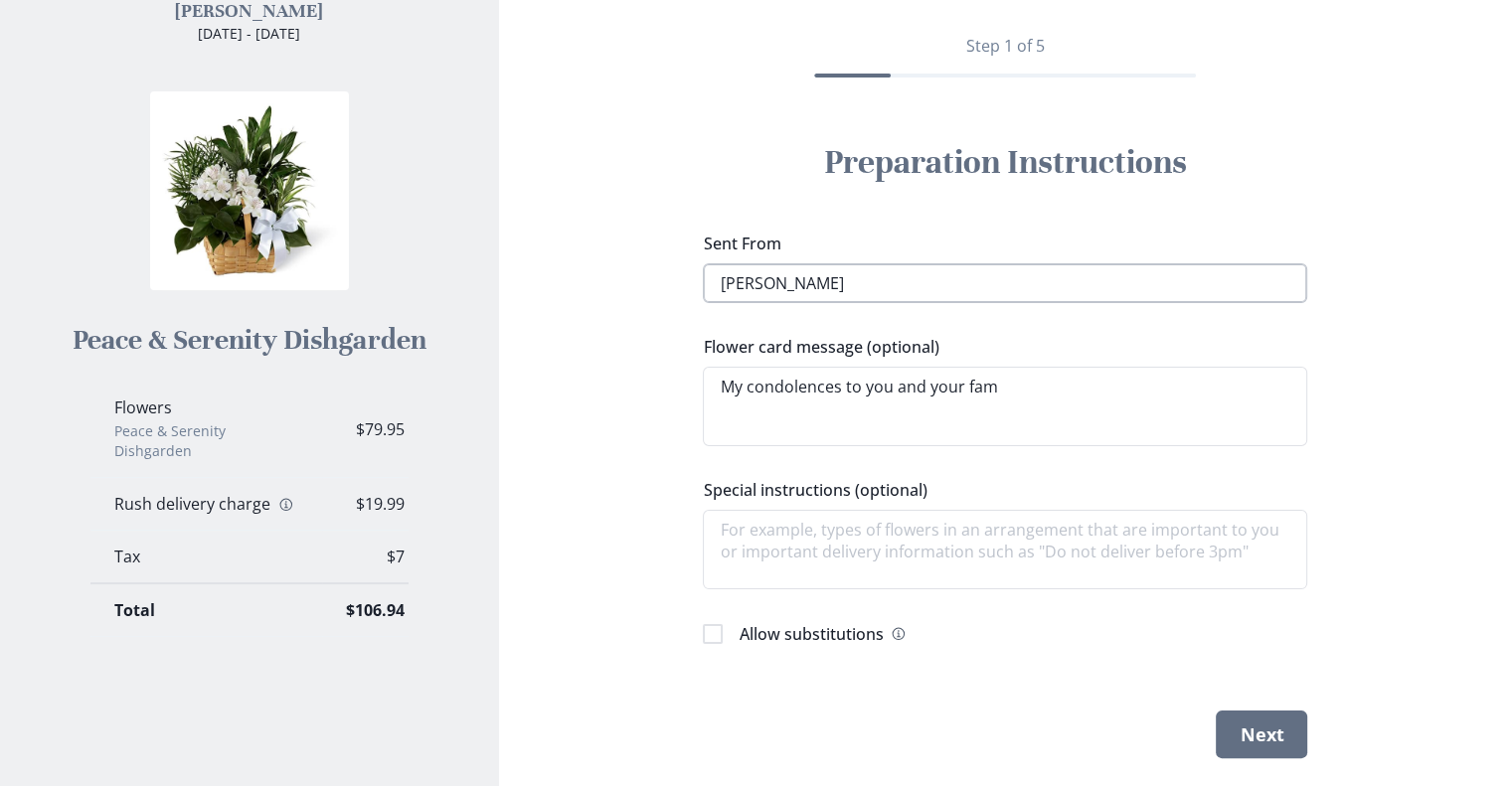 type on "x" 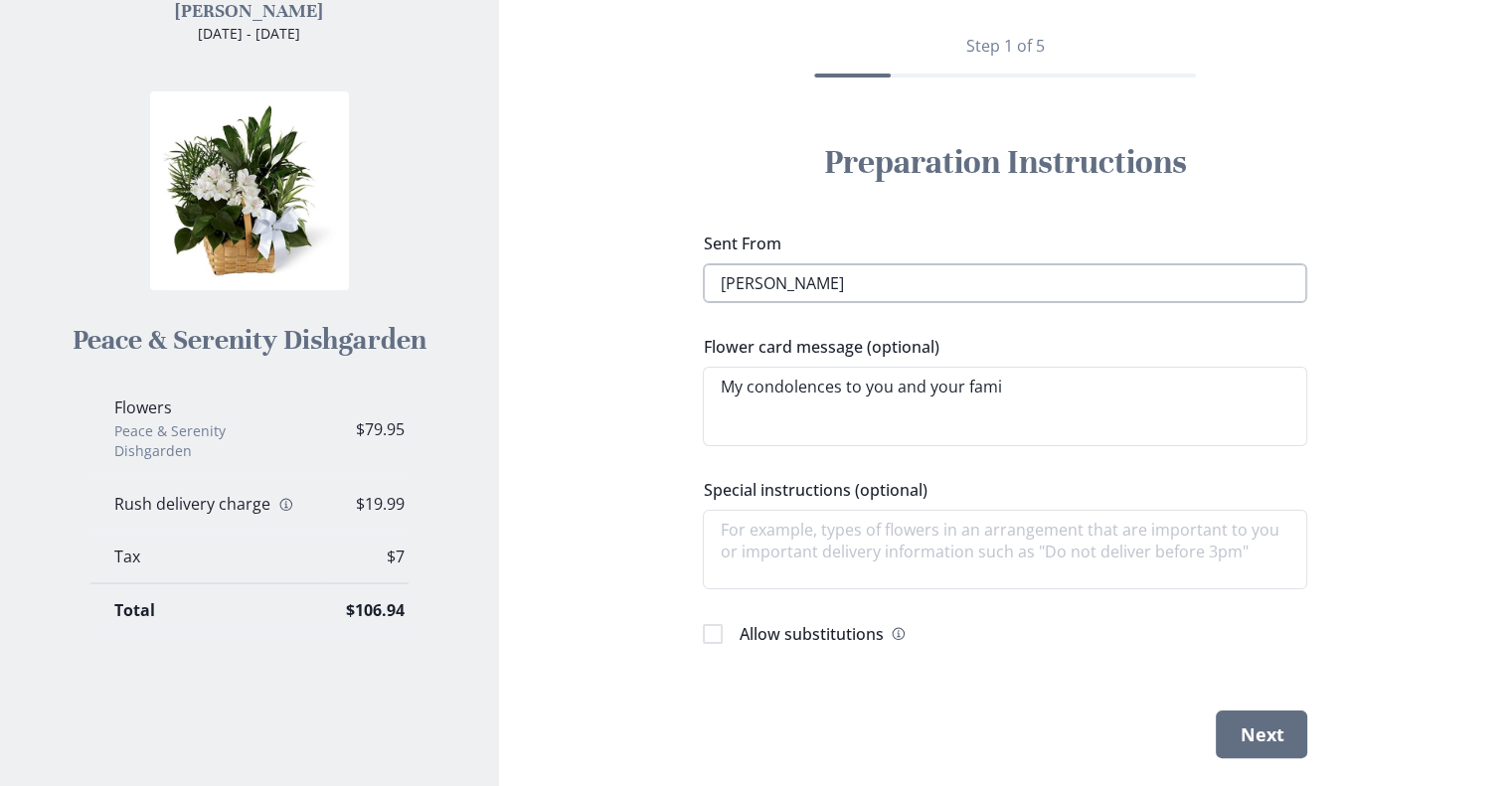 type on "x" 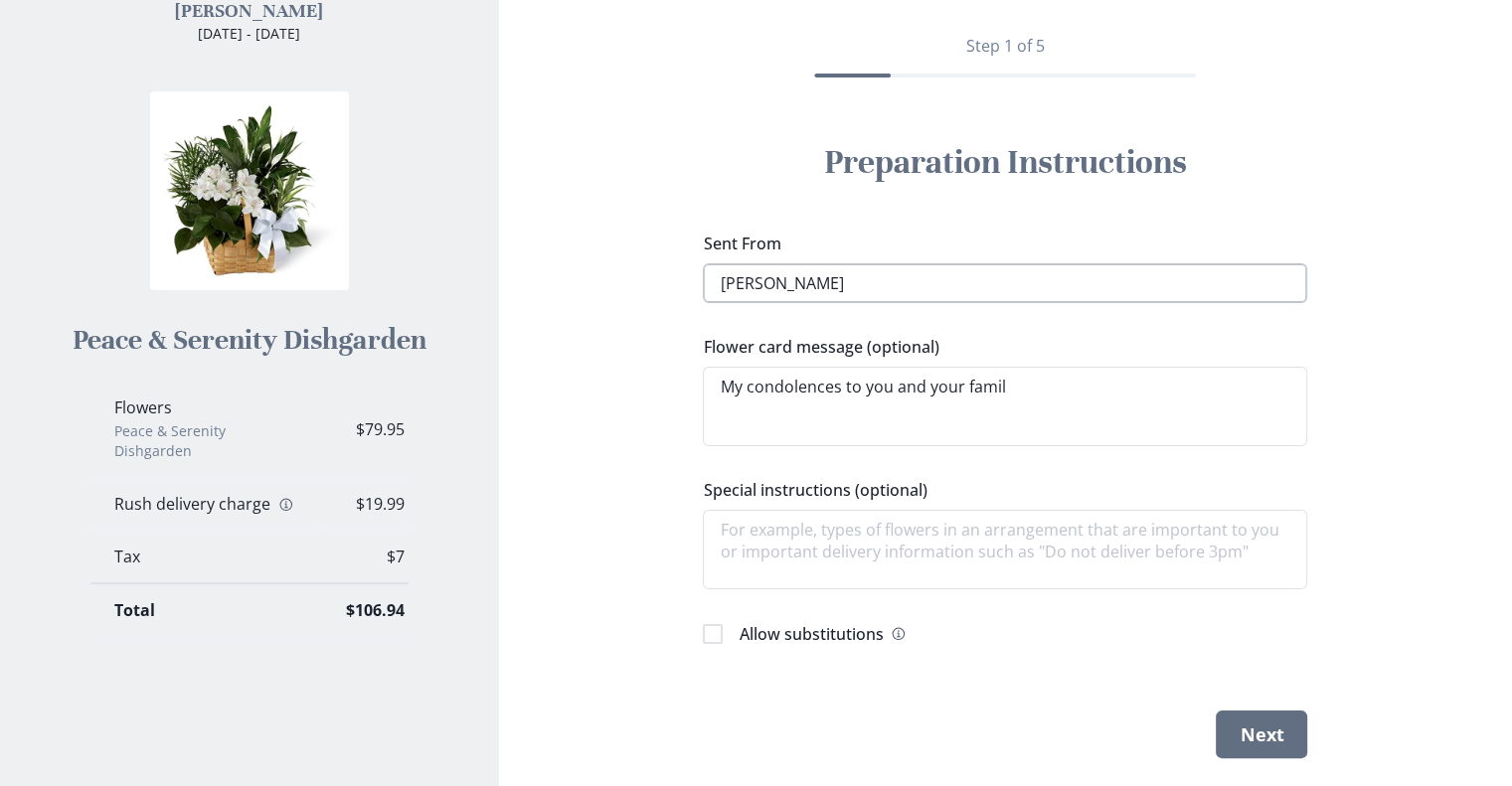 type on "x" 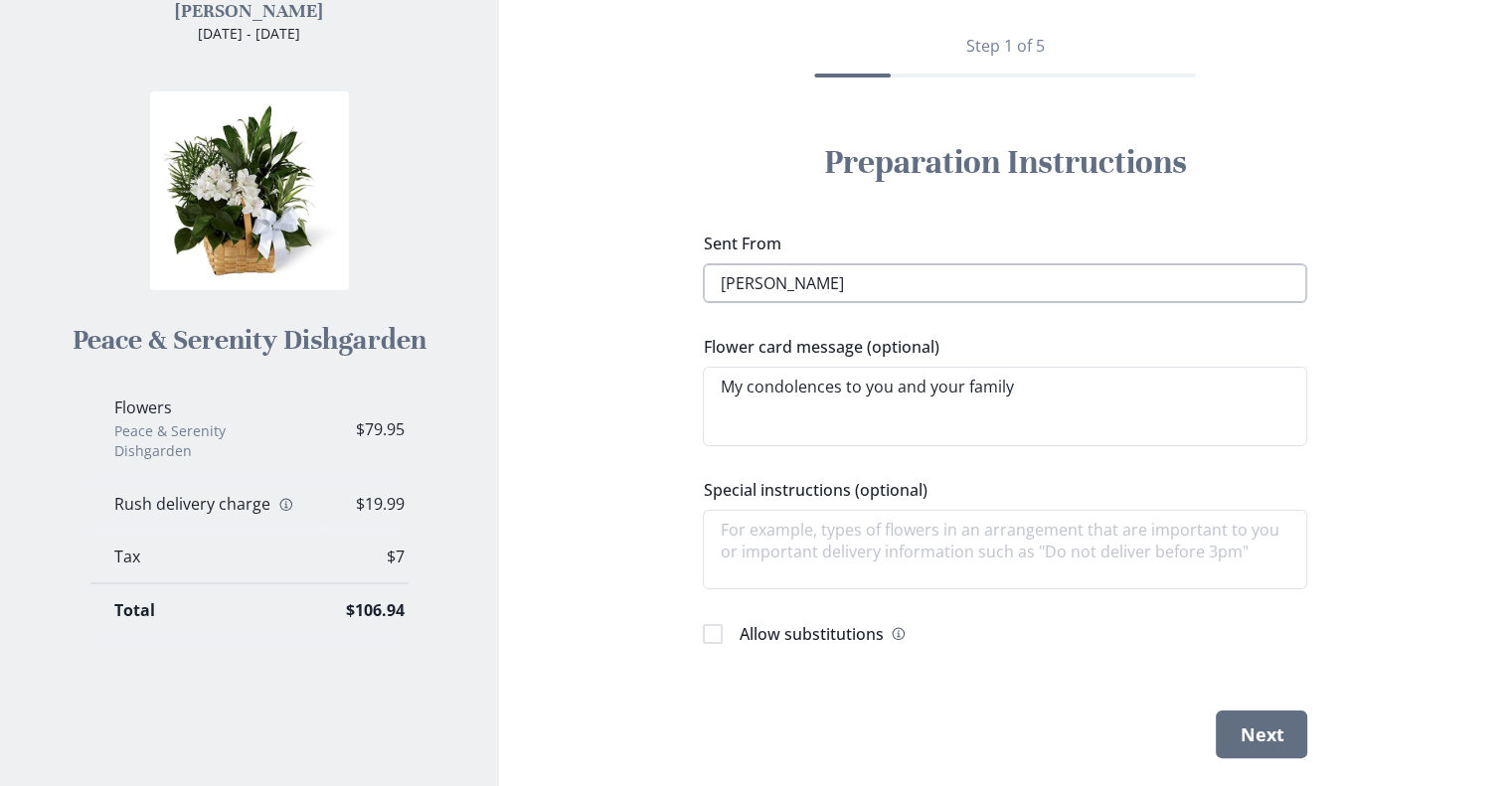 type on "x" 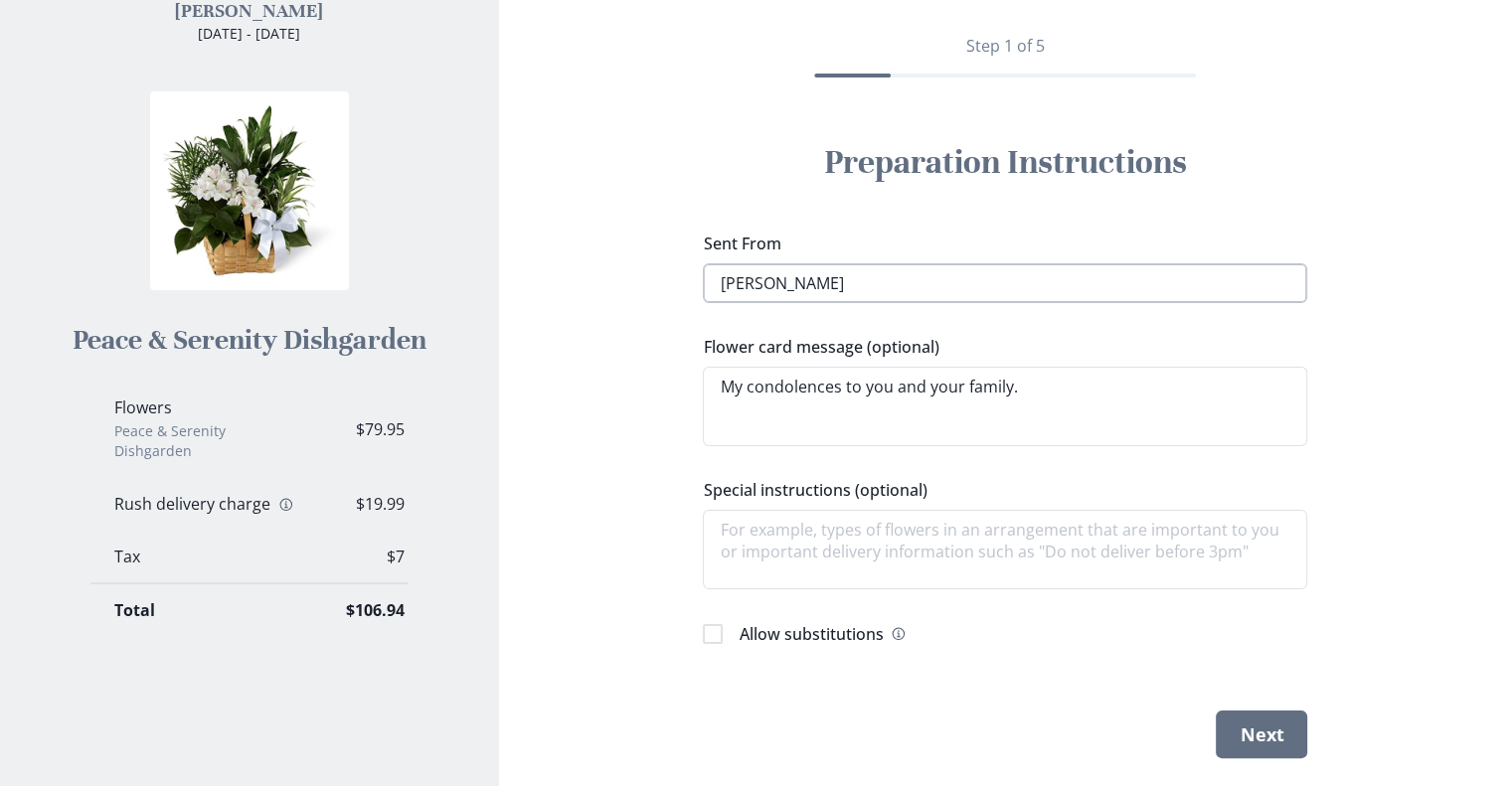 type on "x" 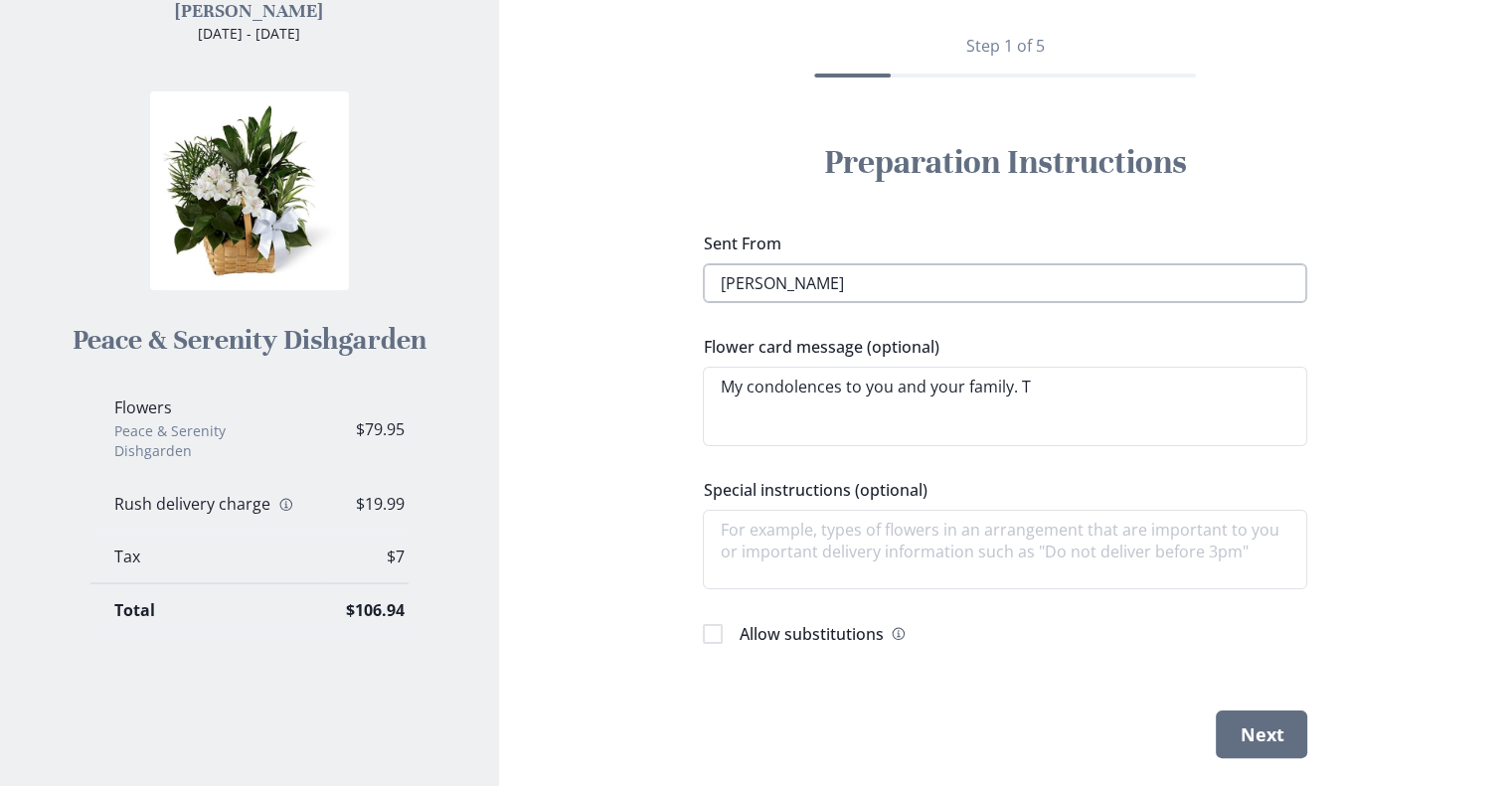 type on "x" 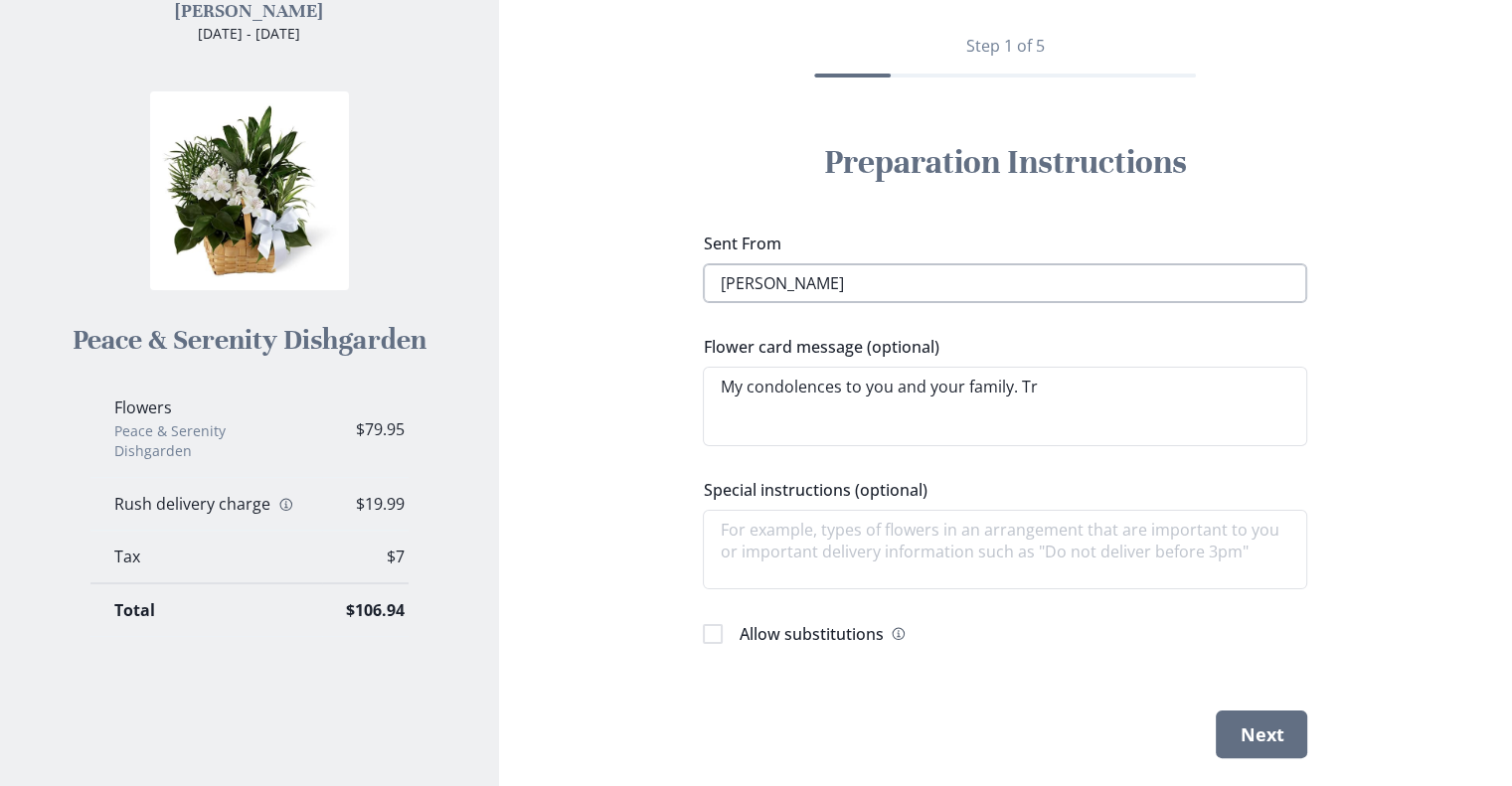 type on "x" 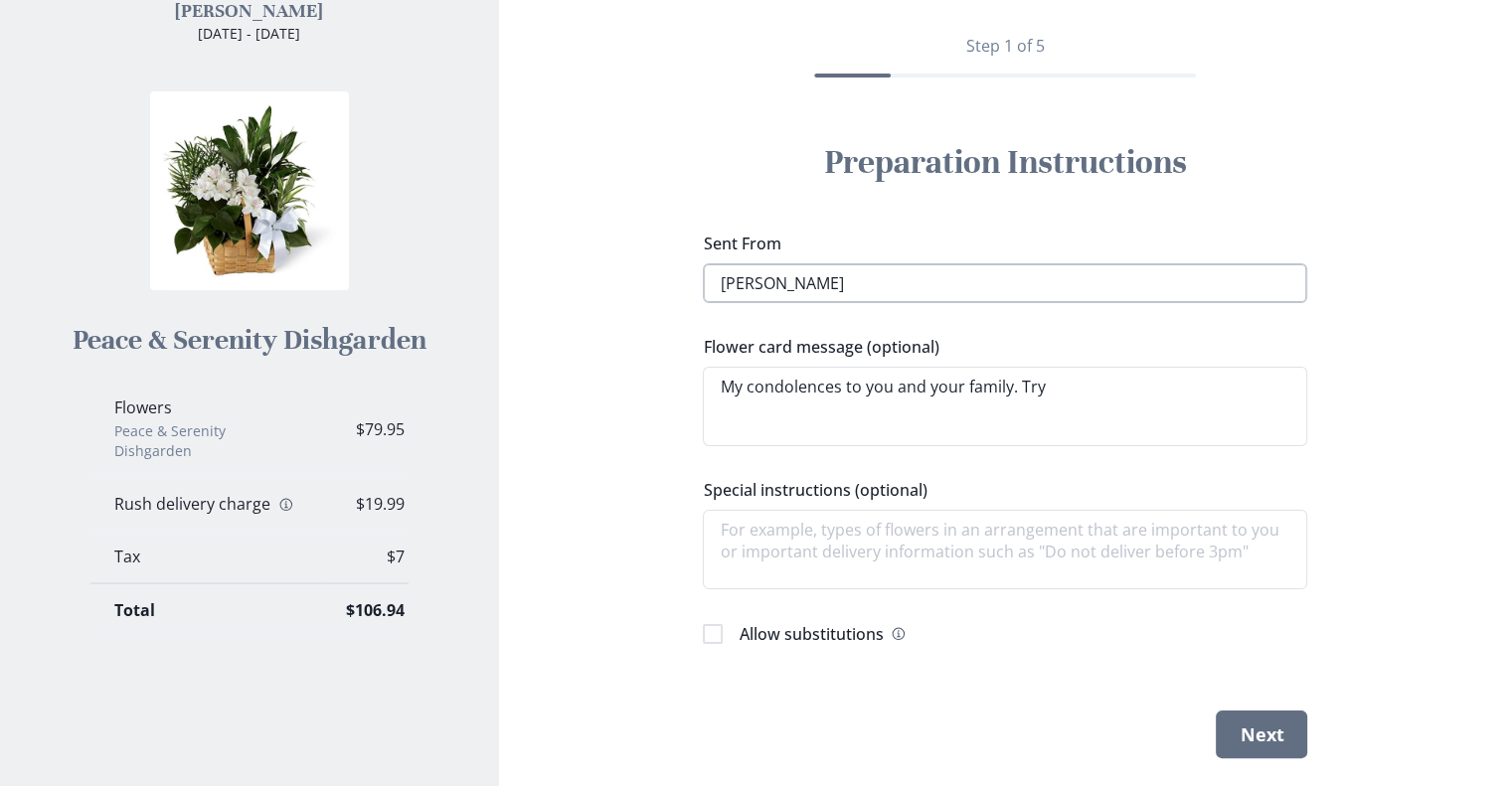 type on "x" 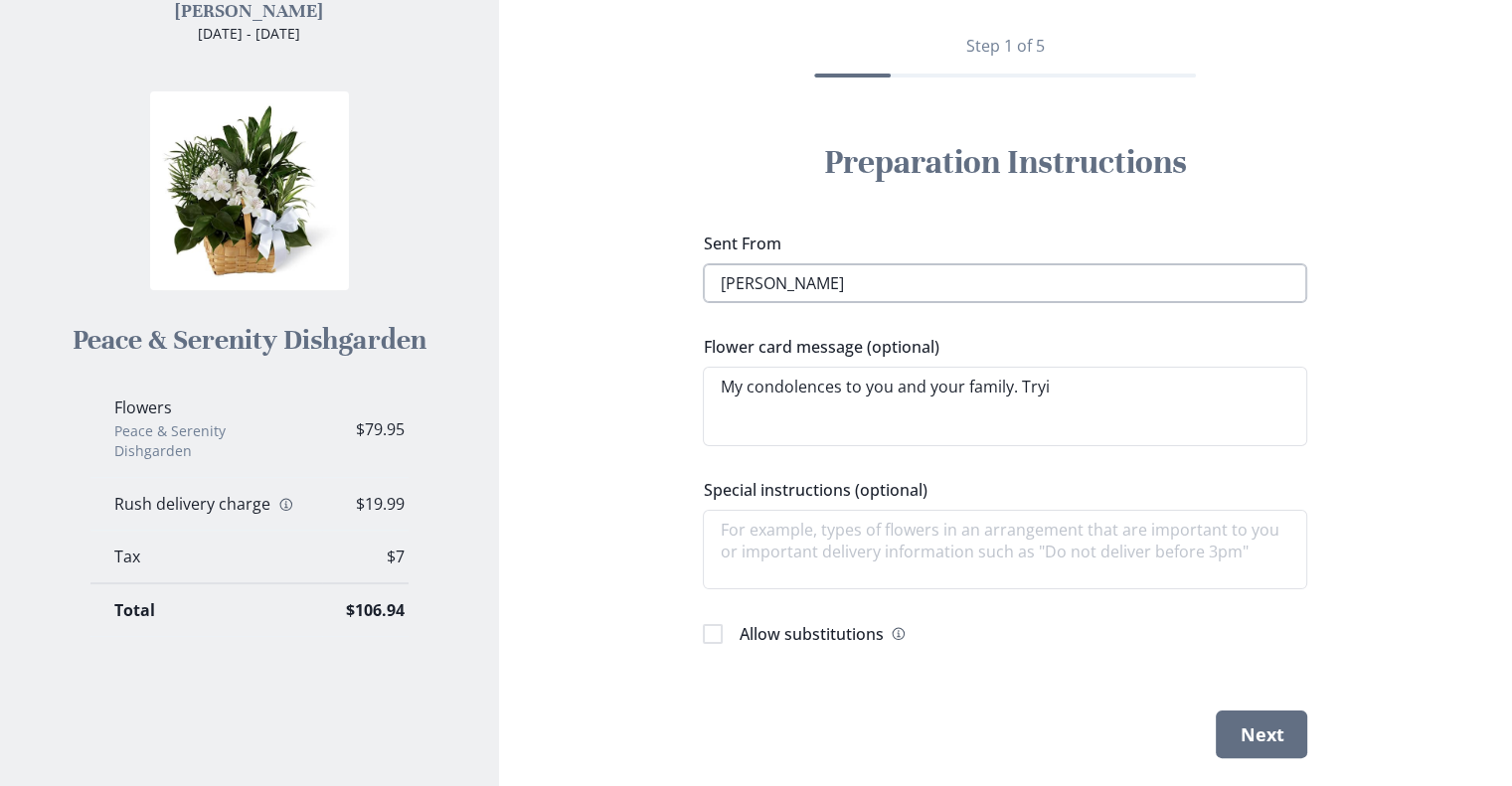 type on "x" 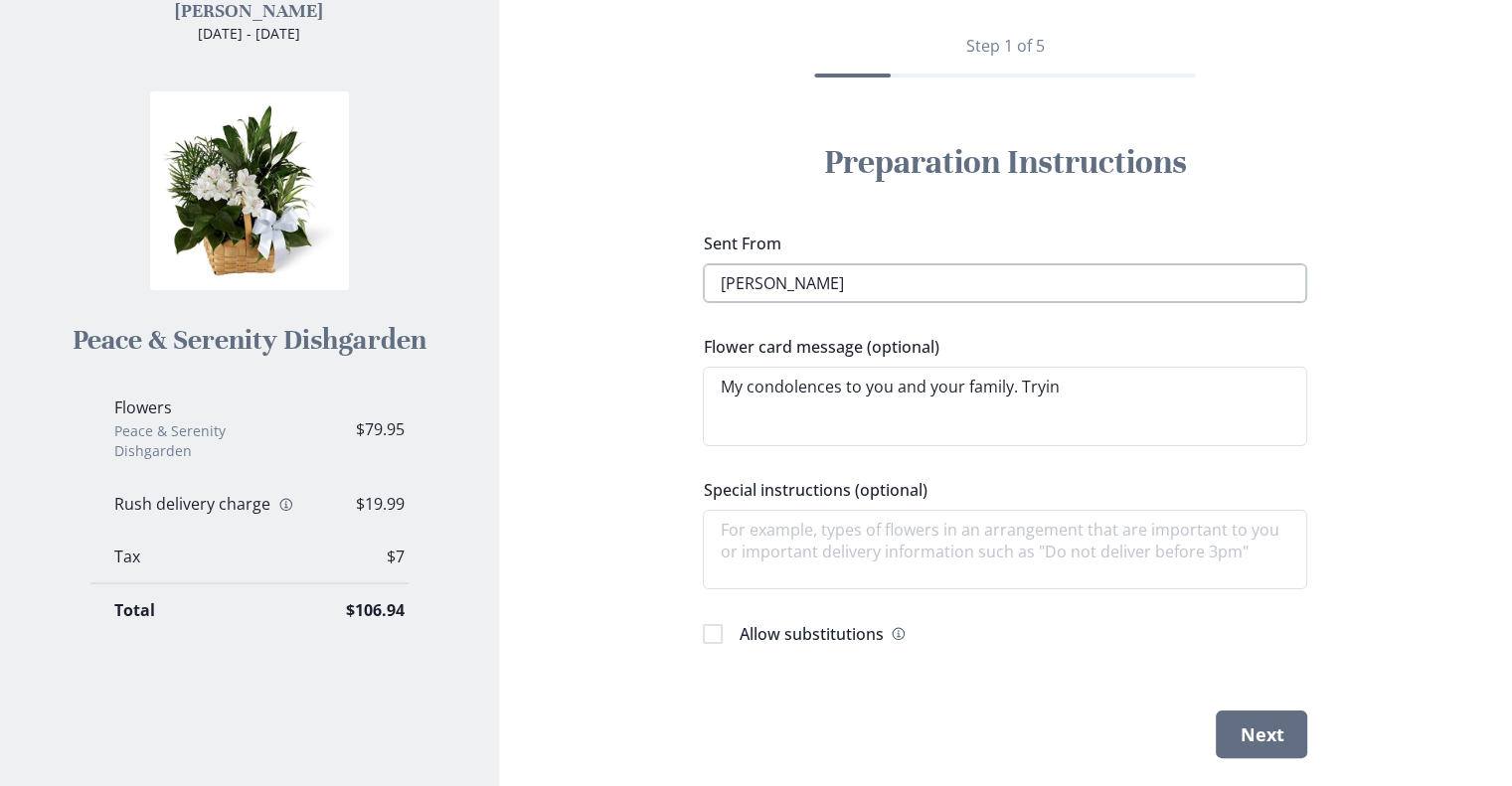 type on "x" 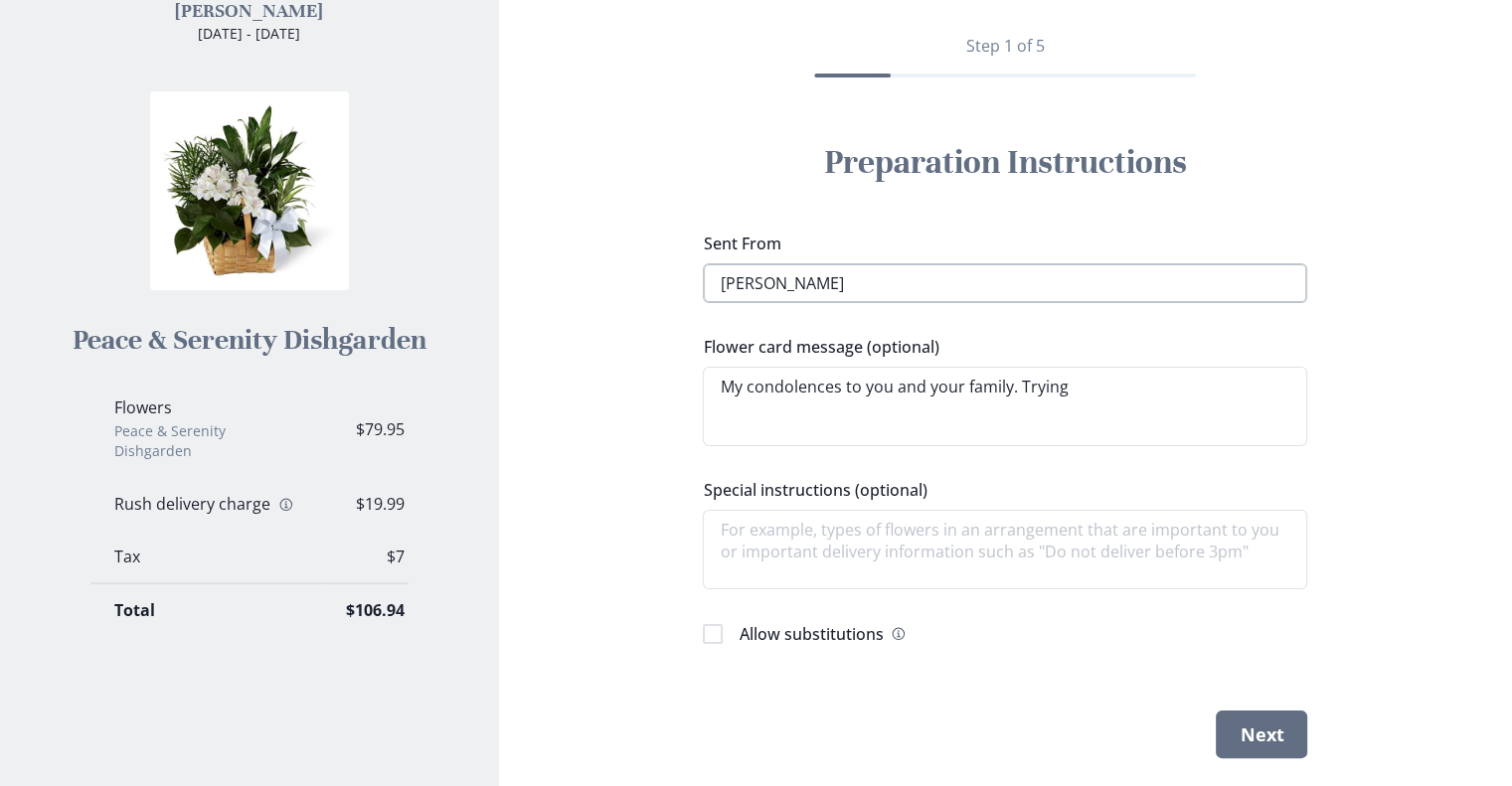 type on "x" 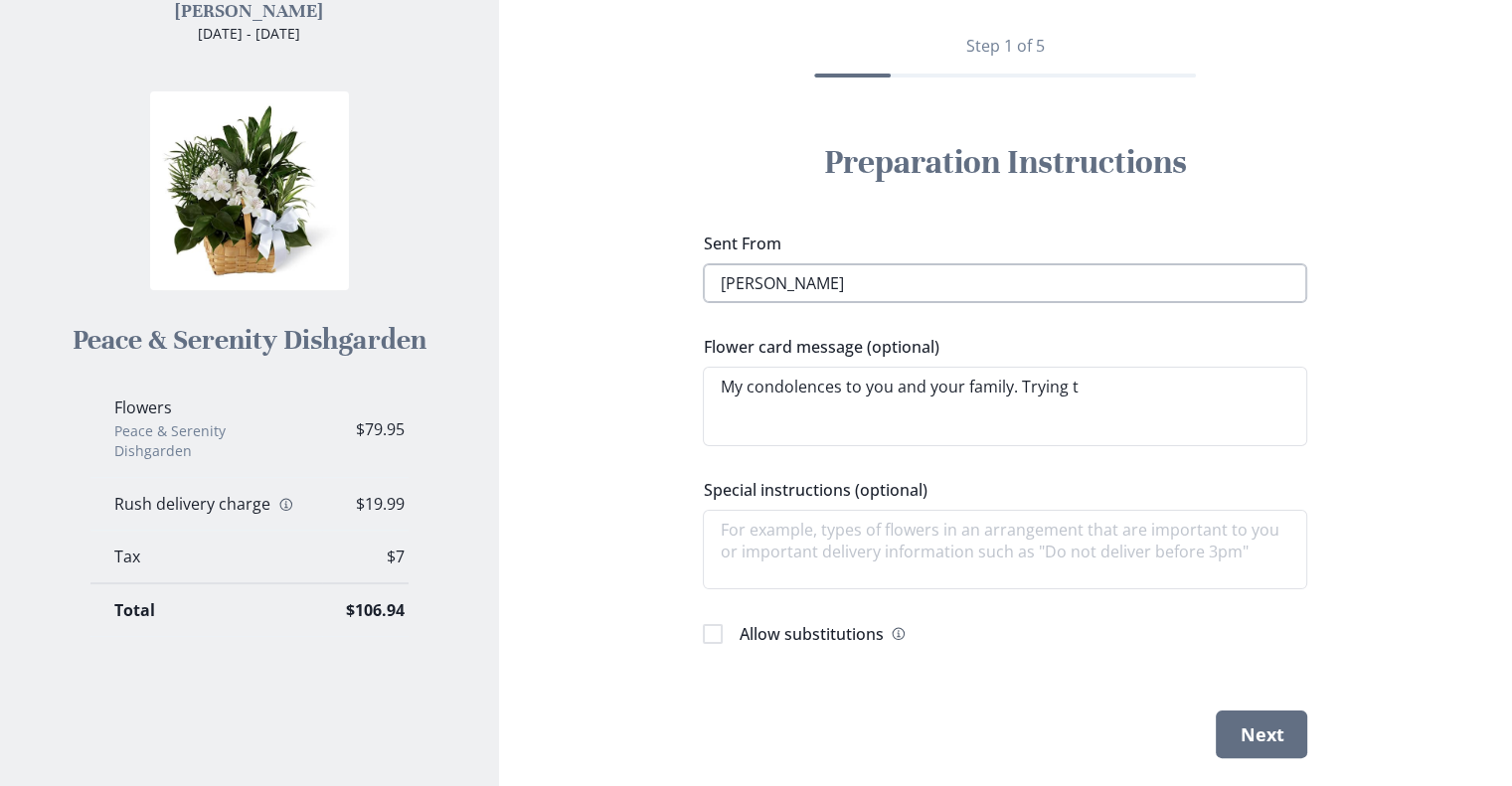 type on "My condolences to you and your family. Trying to" 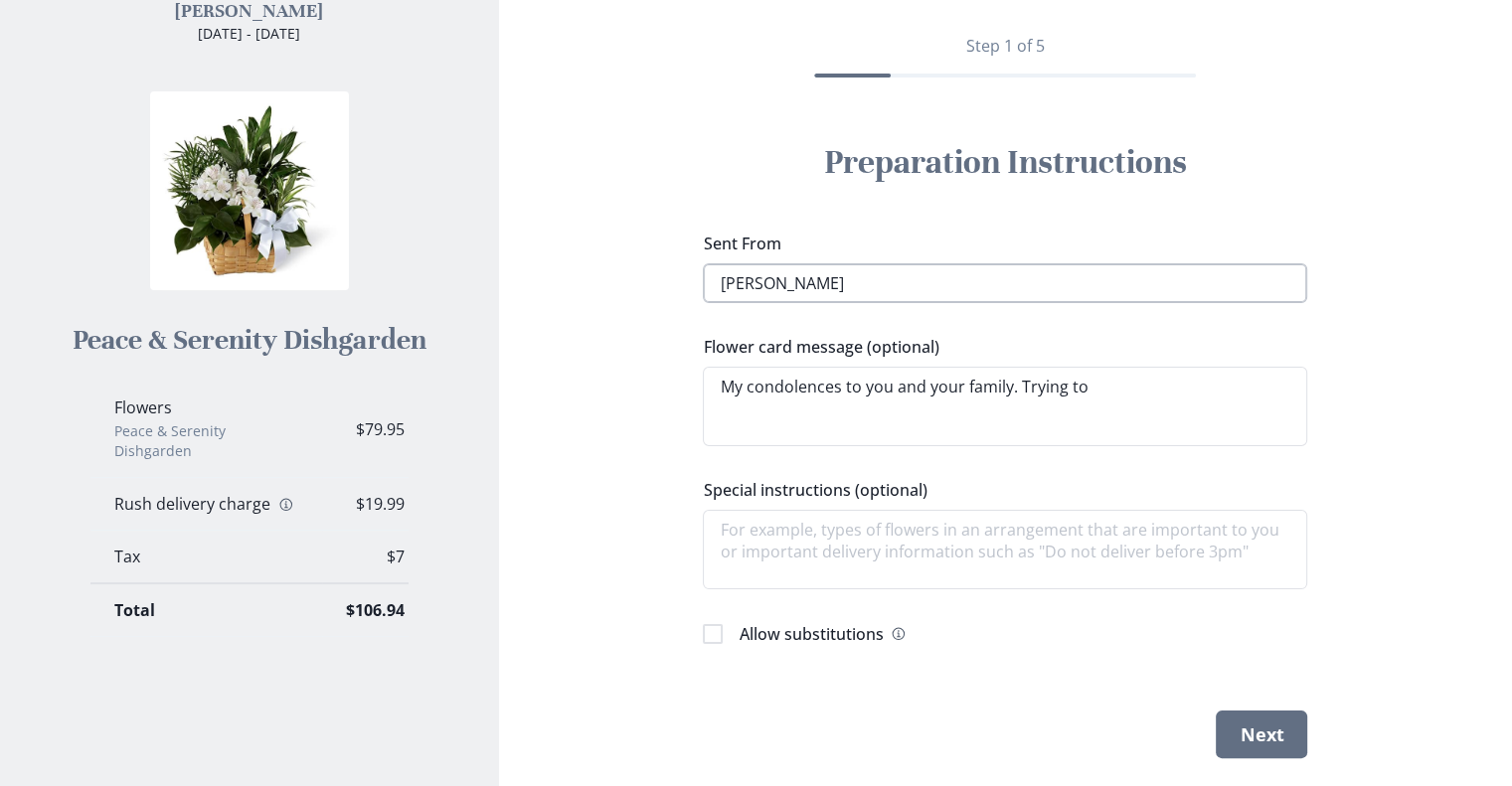 type on "x" 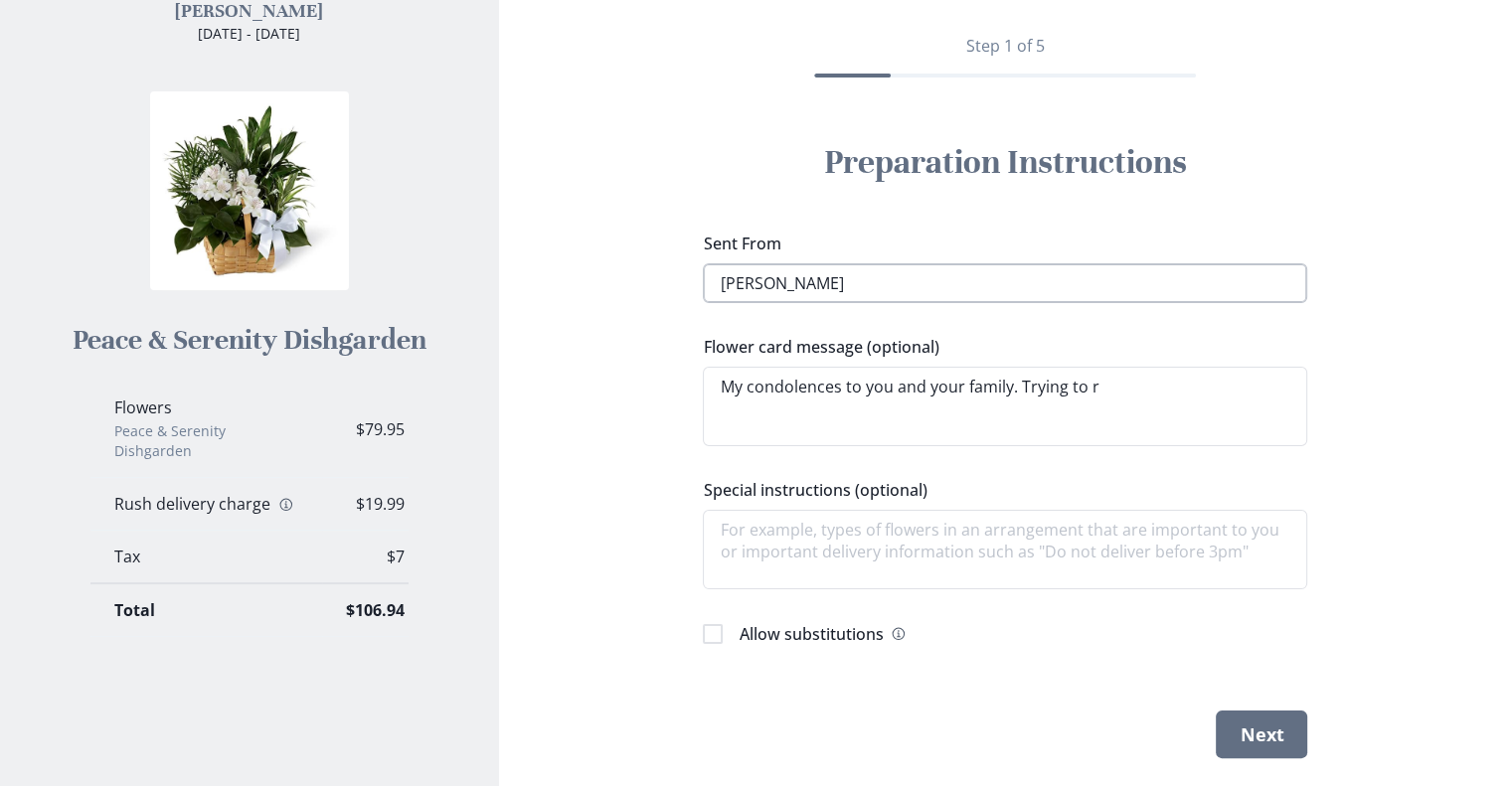 type on "x" 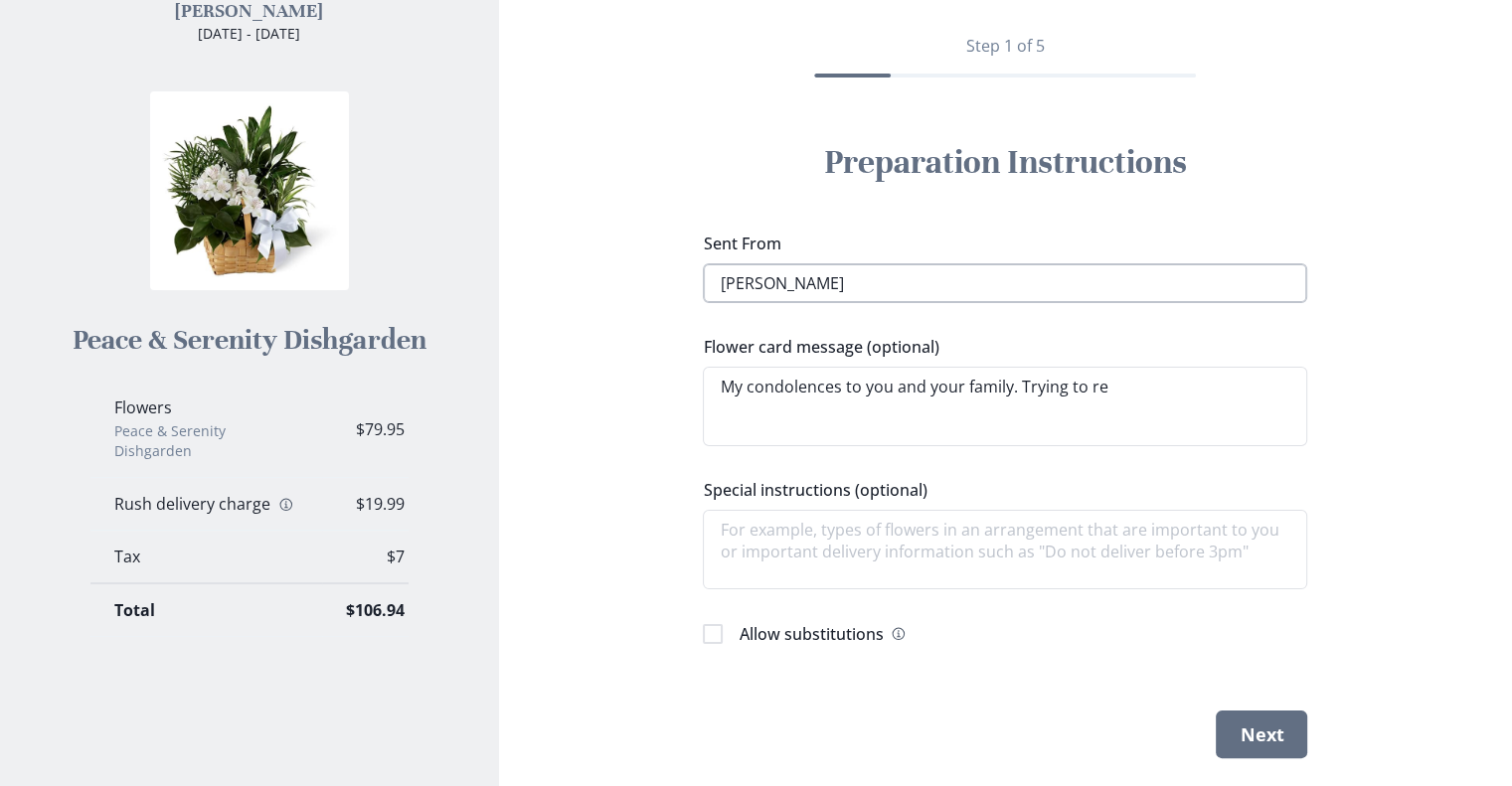 type on "x" 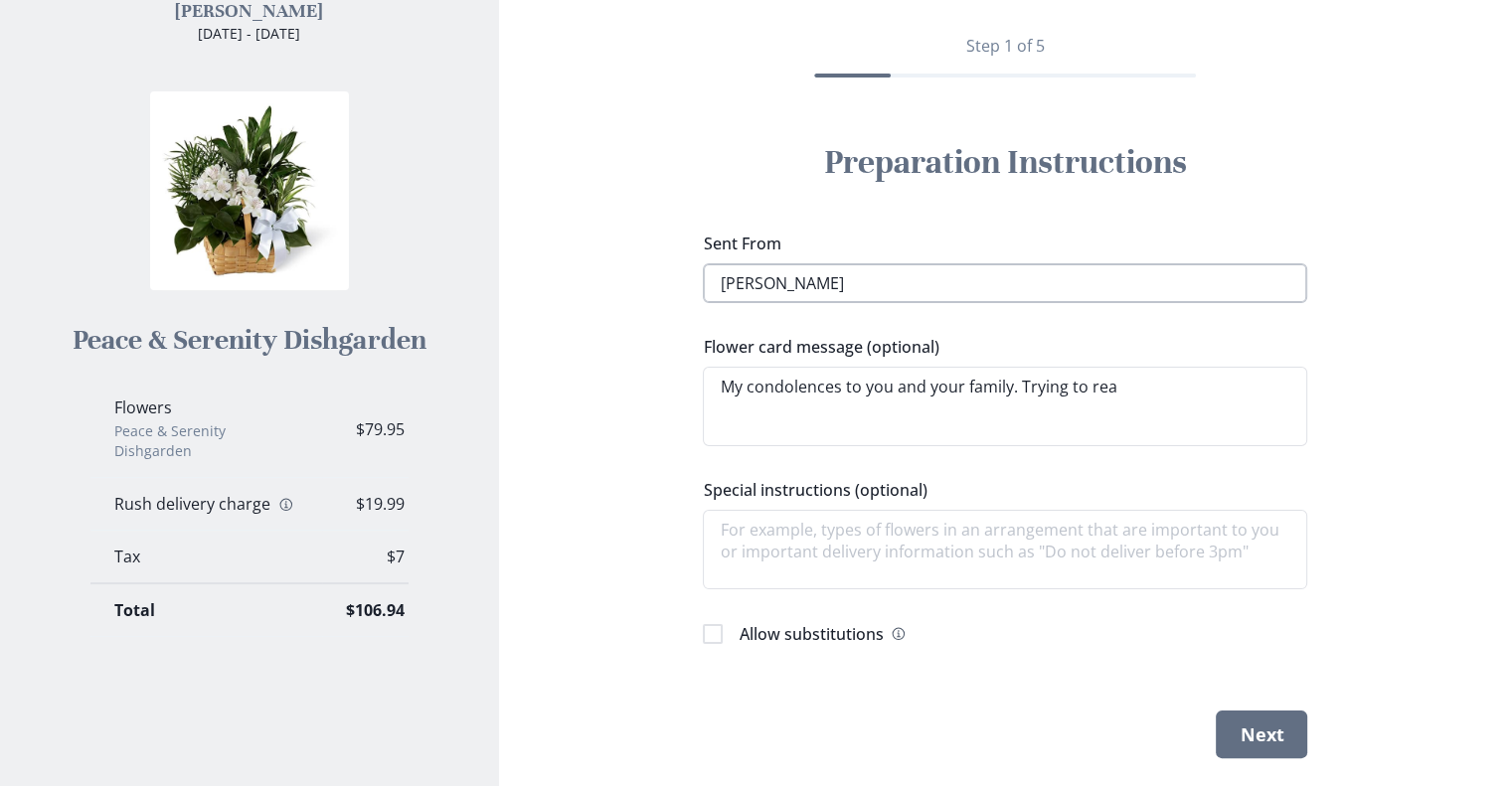 type on "x" 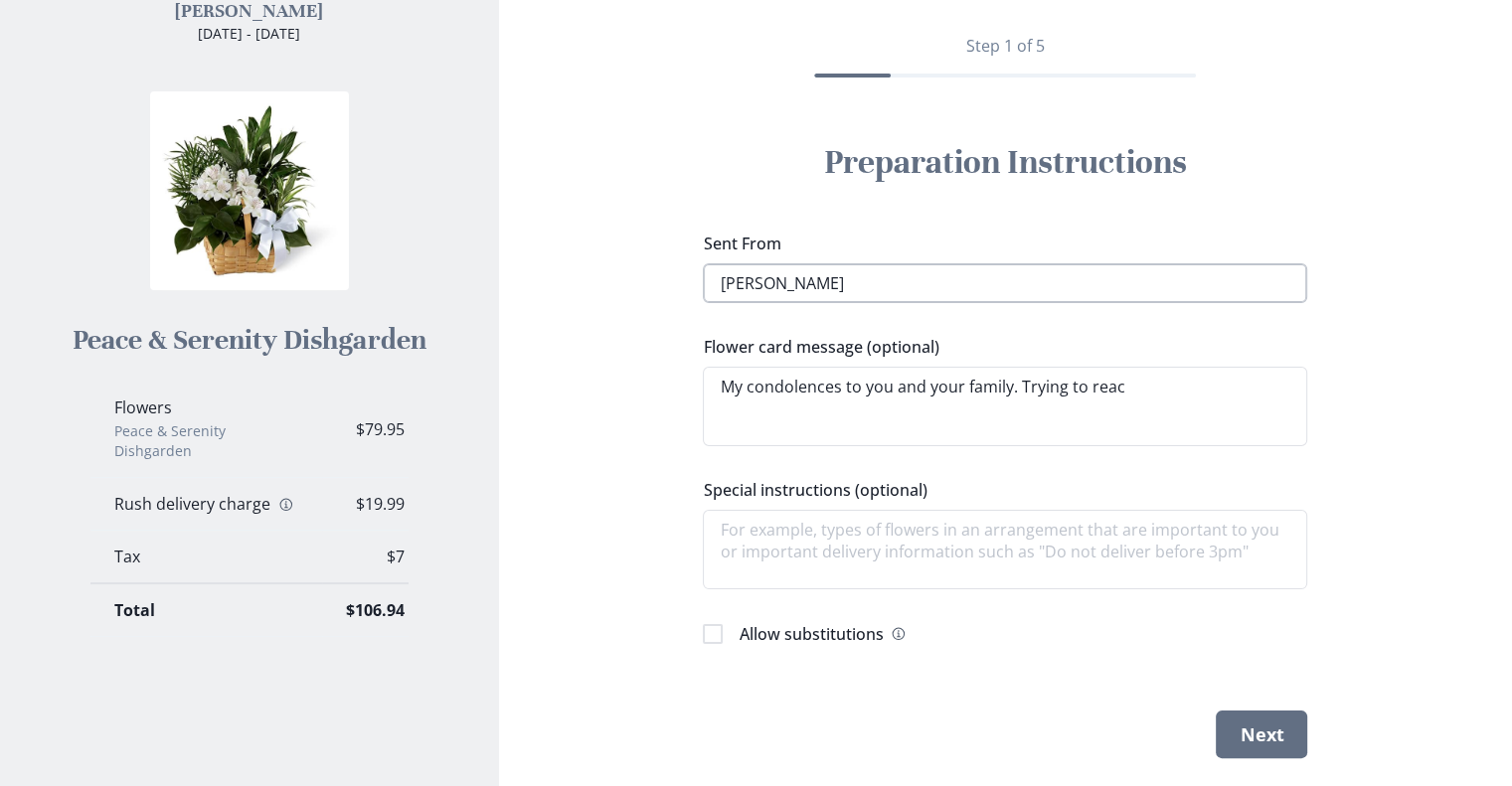 type on "x" 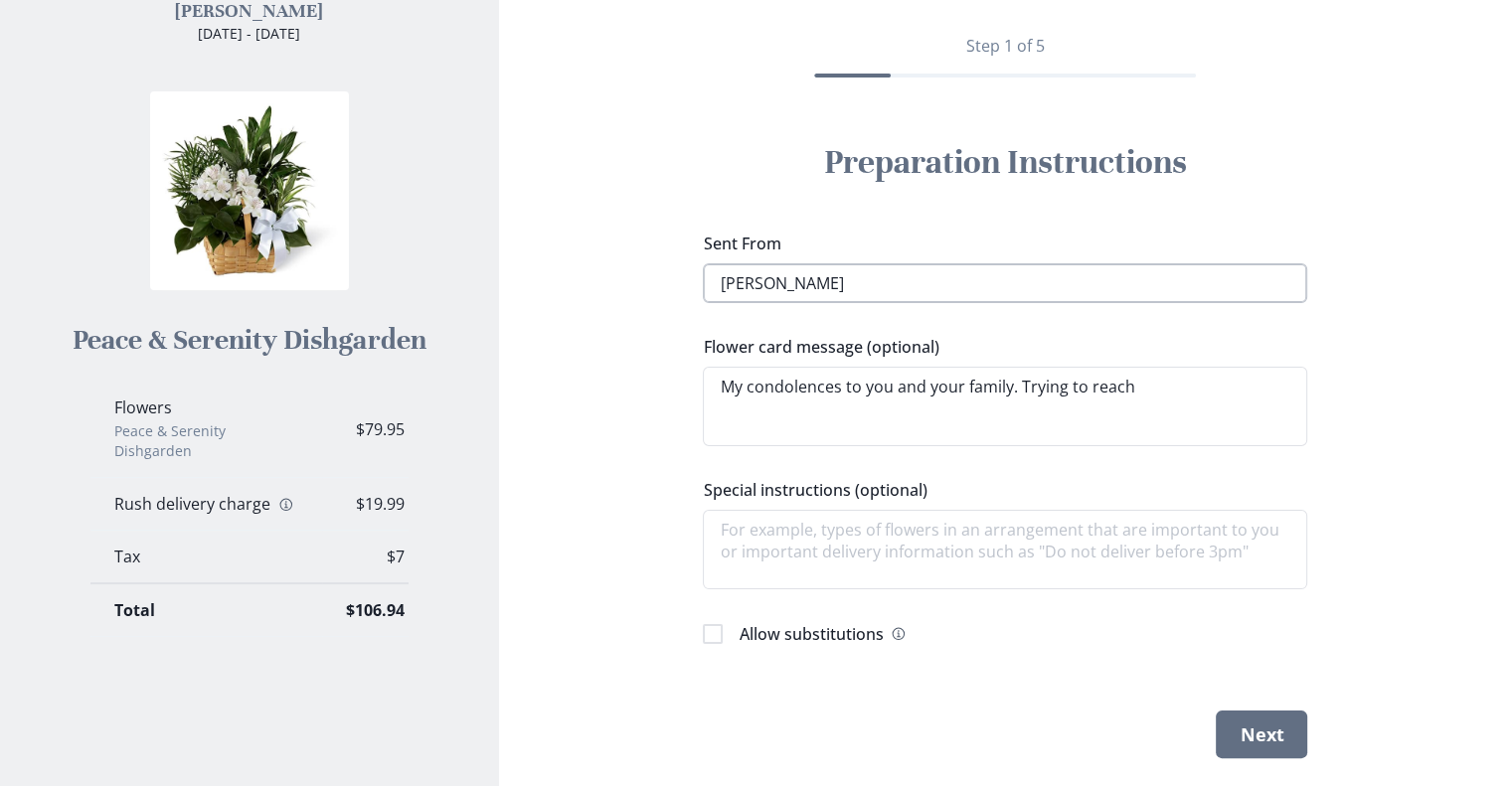 type on "x" 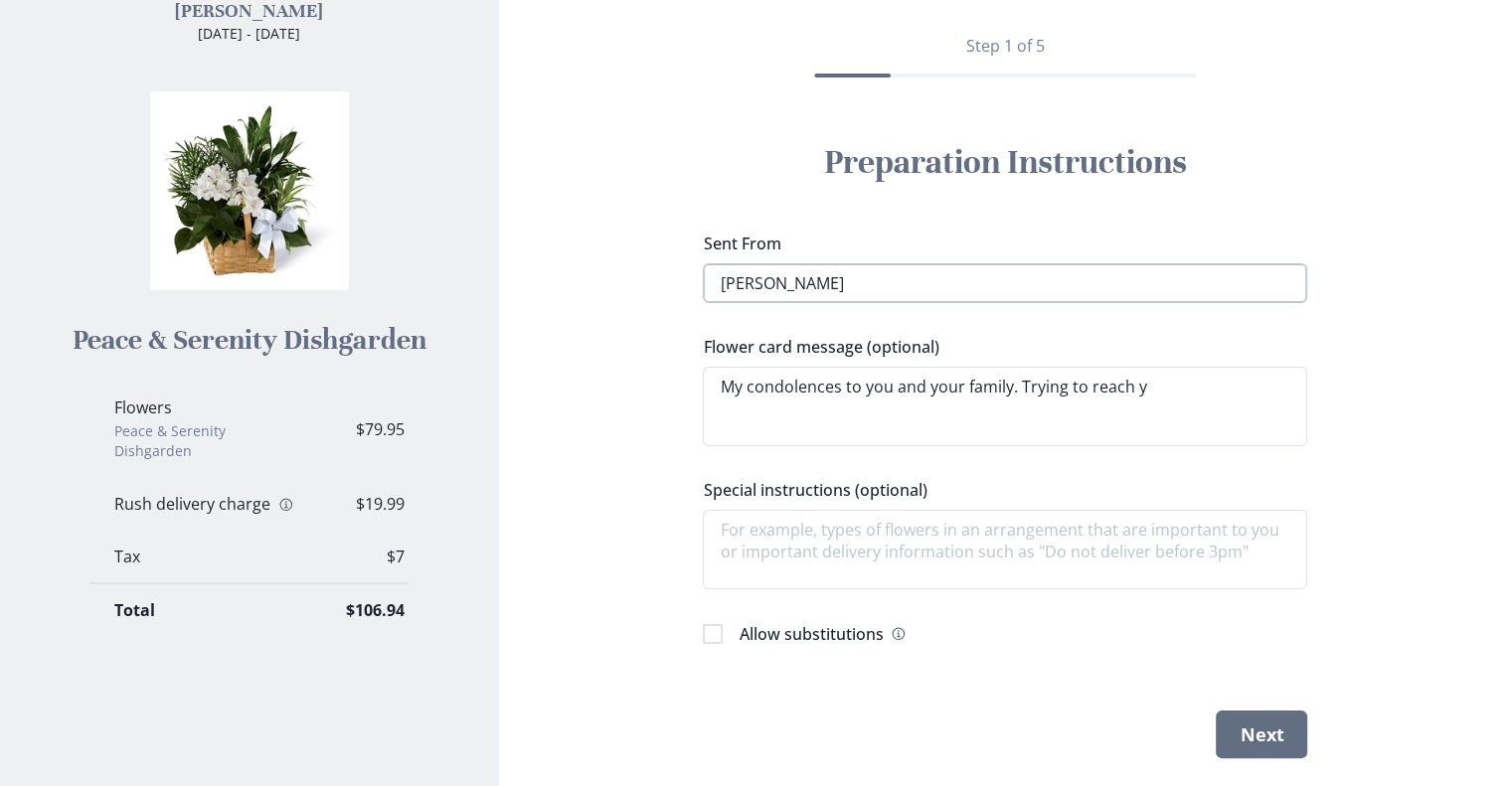 type on "x" 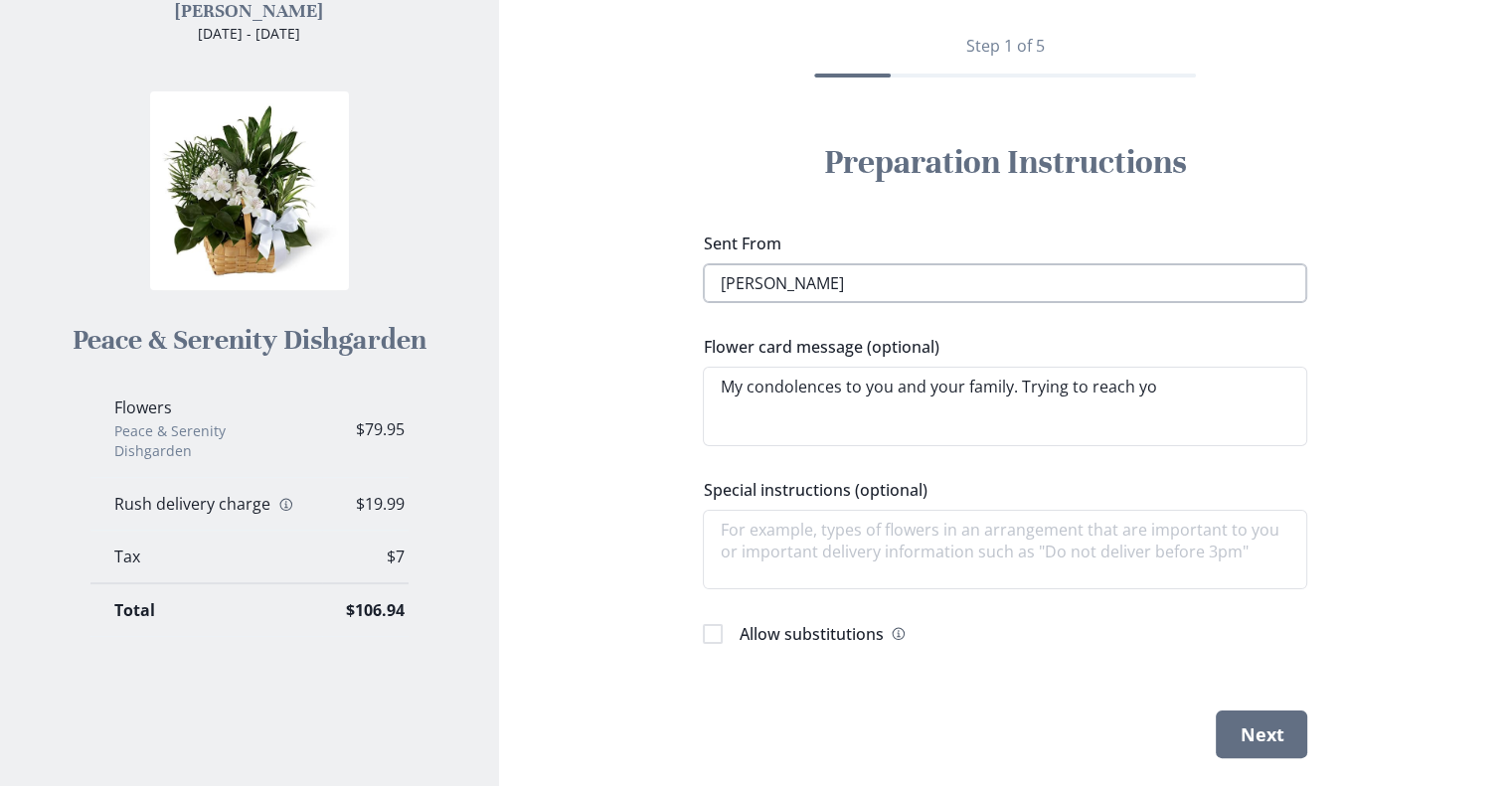 type on "x" 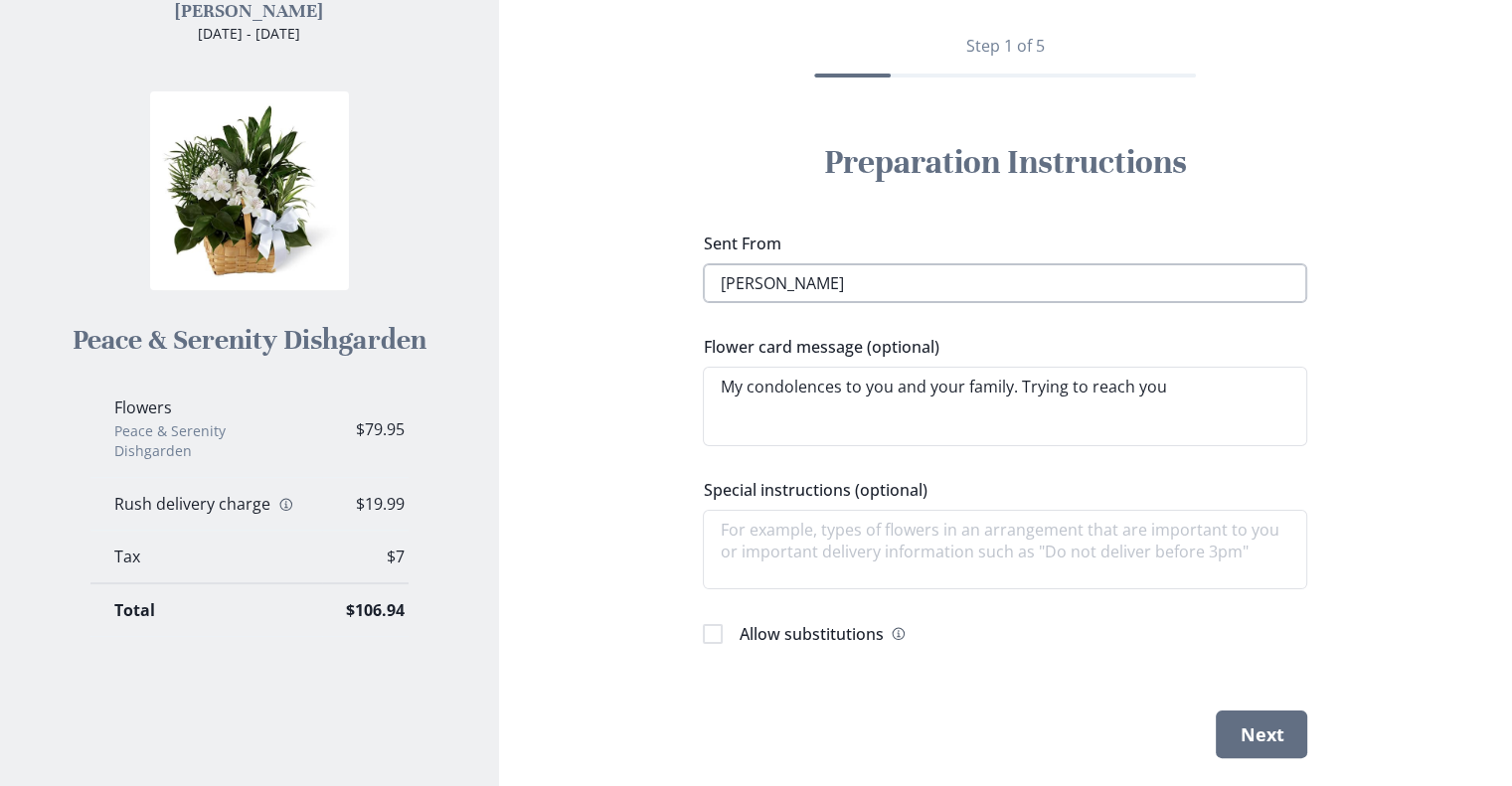 type on "x" 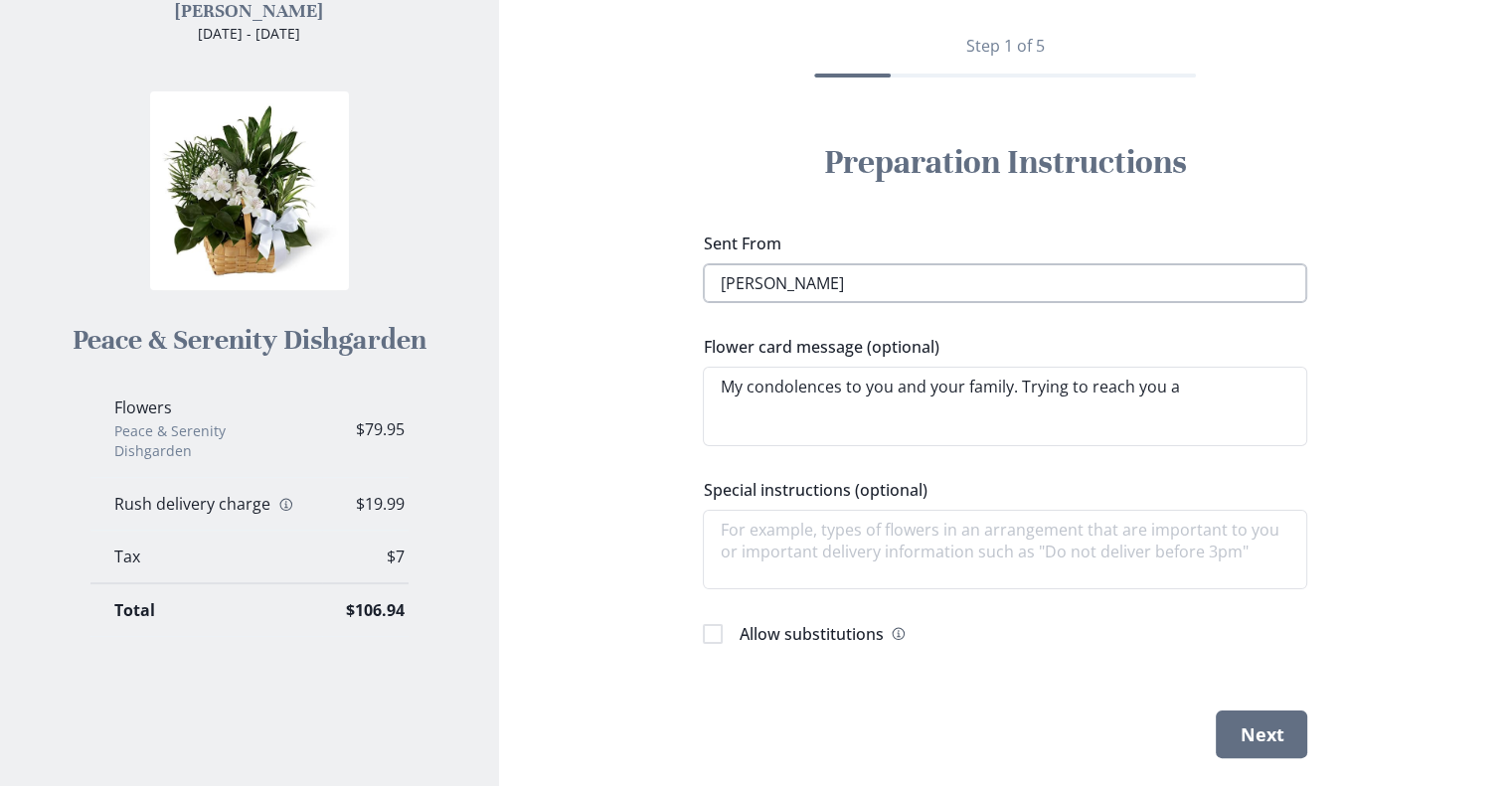 type on "x" 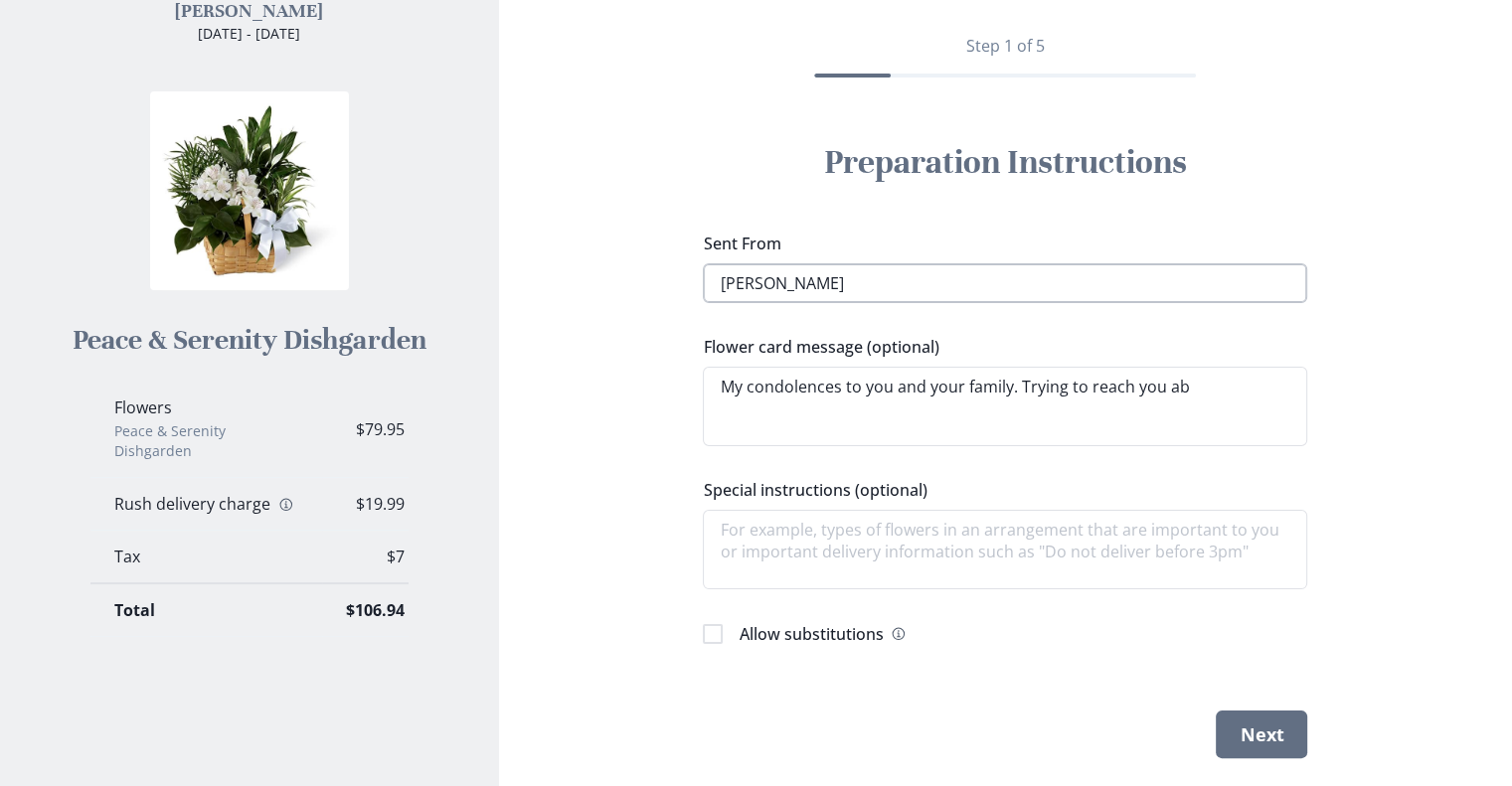 type on "x" 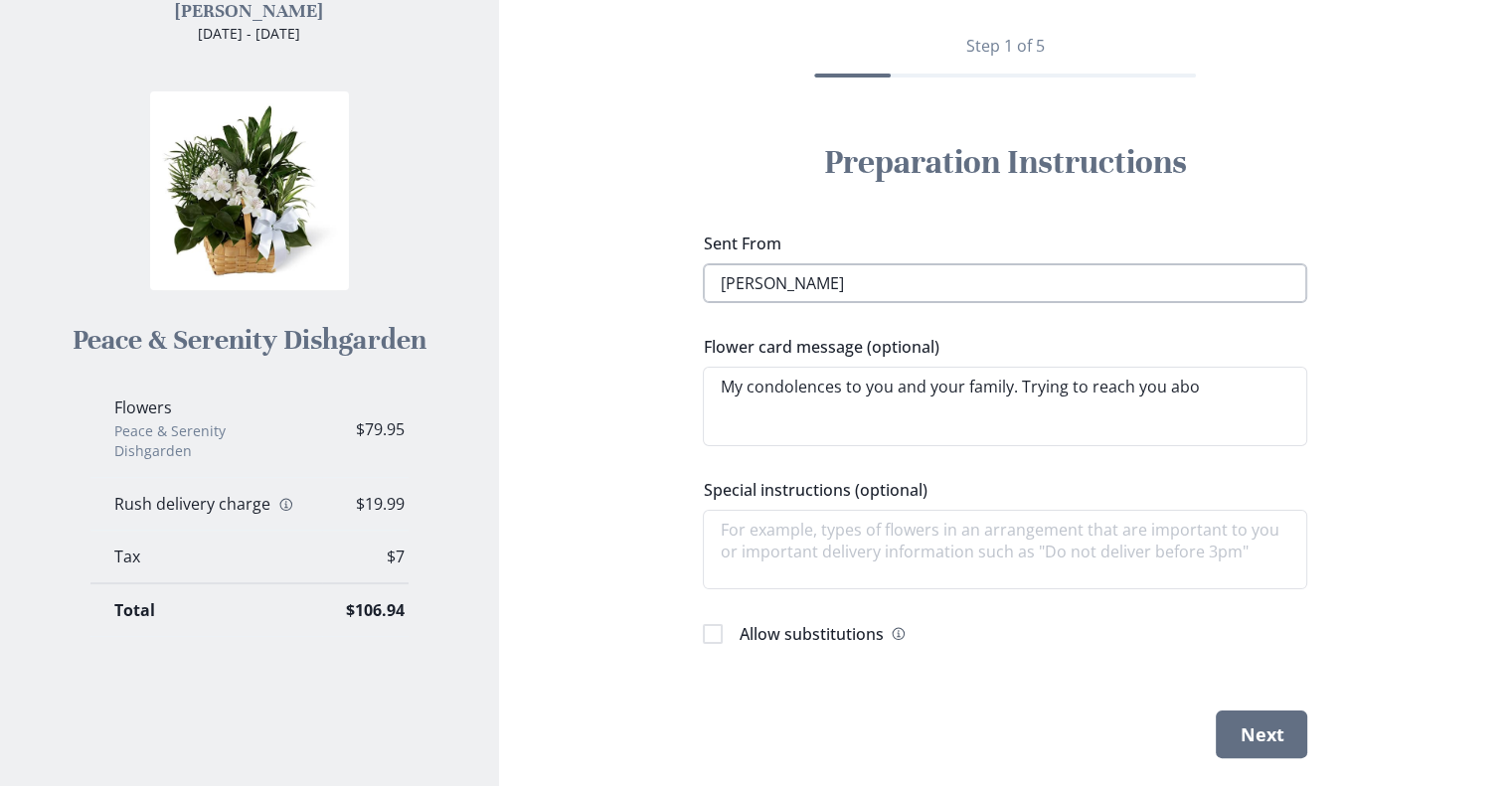 type on "x" 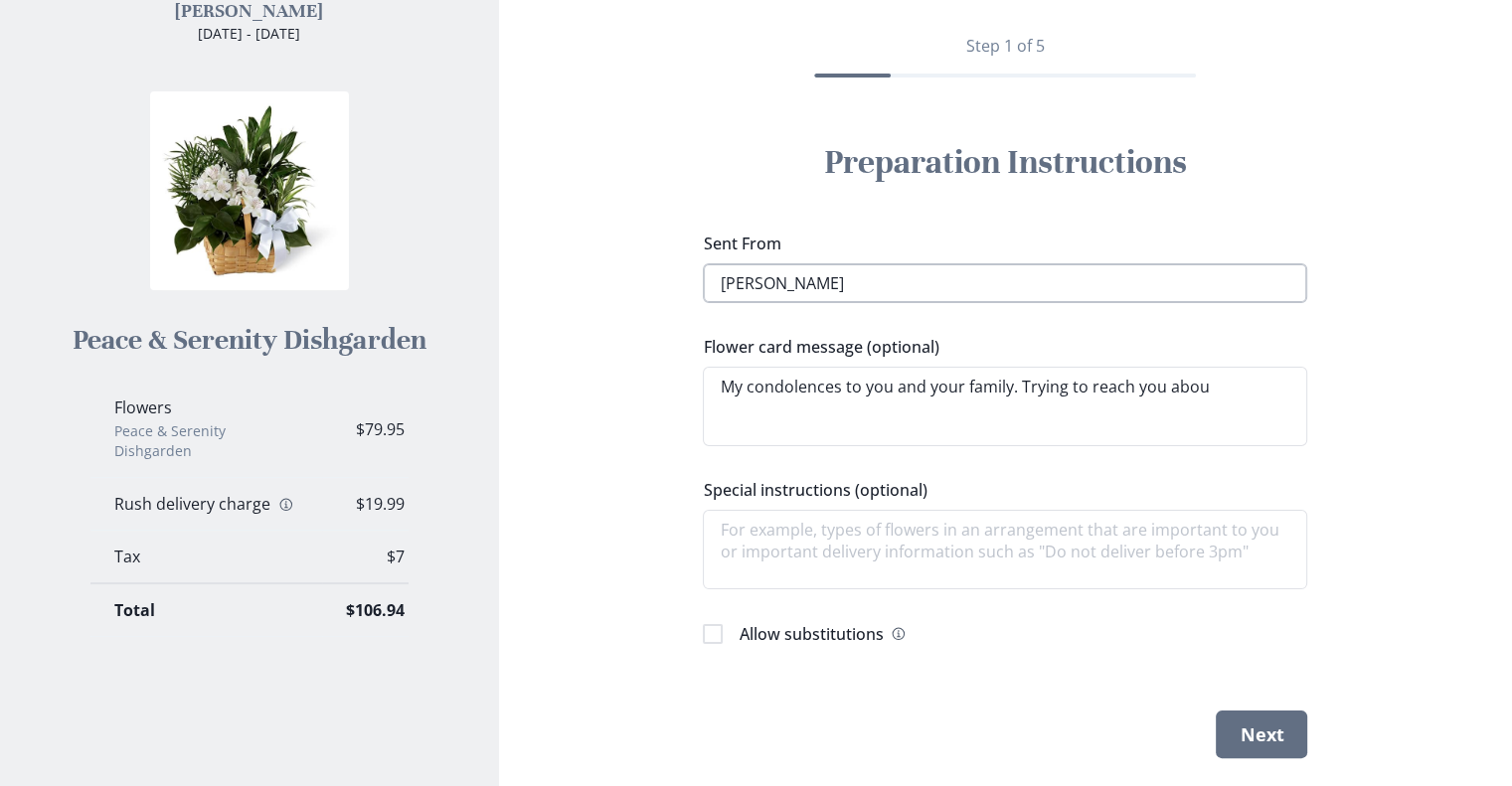 type on "x" 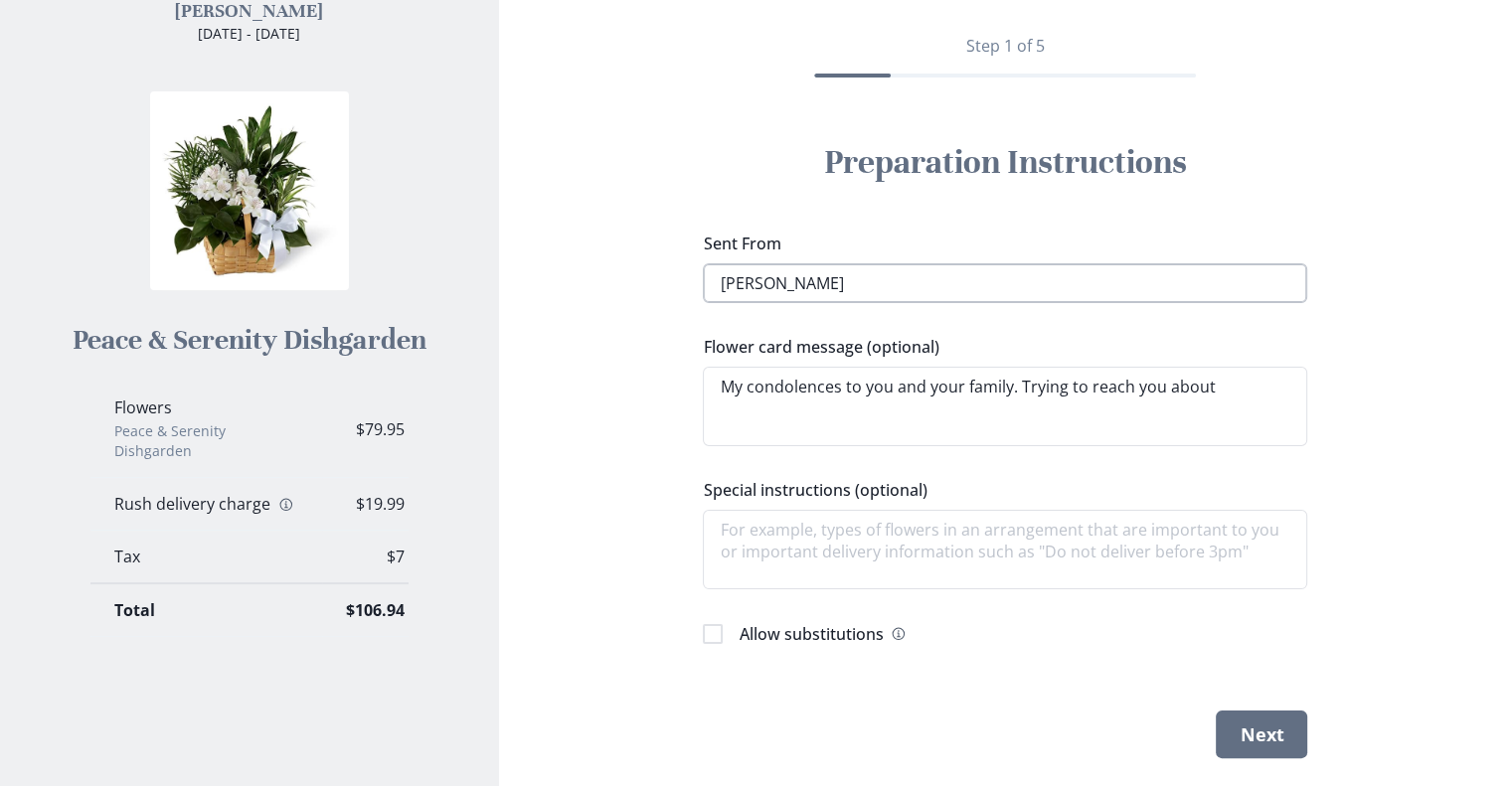 type on "x" 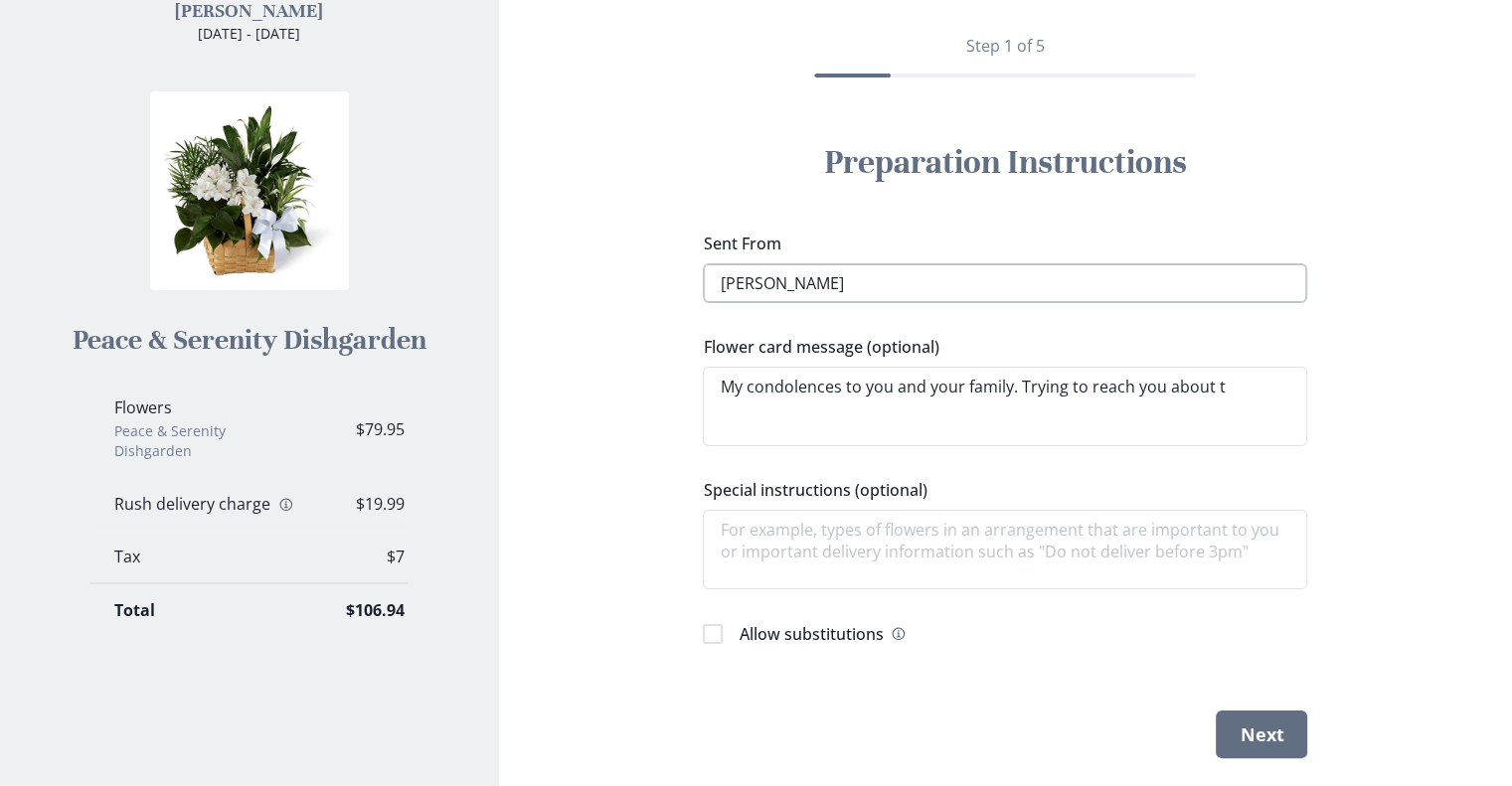 type on "My condolences to you and your family. Trying to reach you about th" 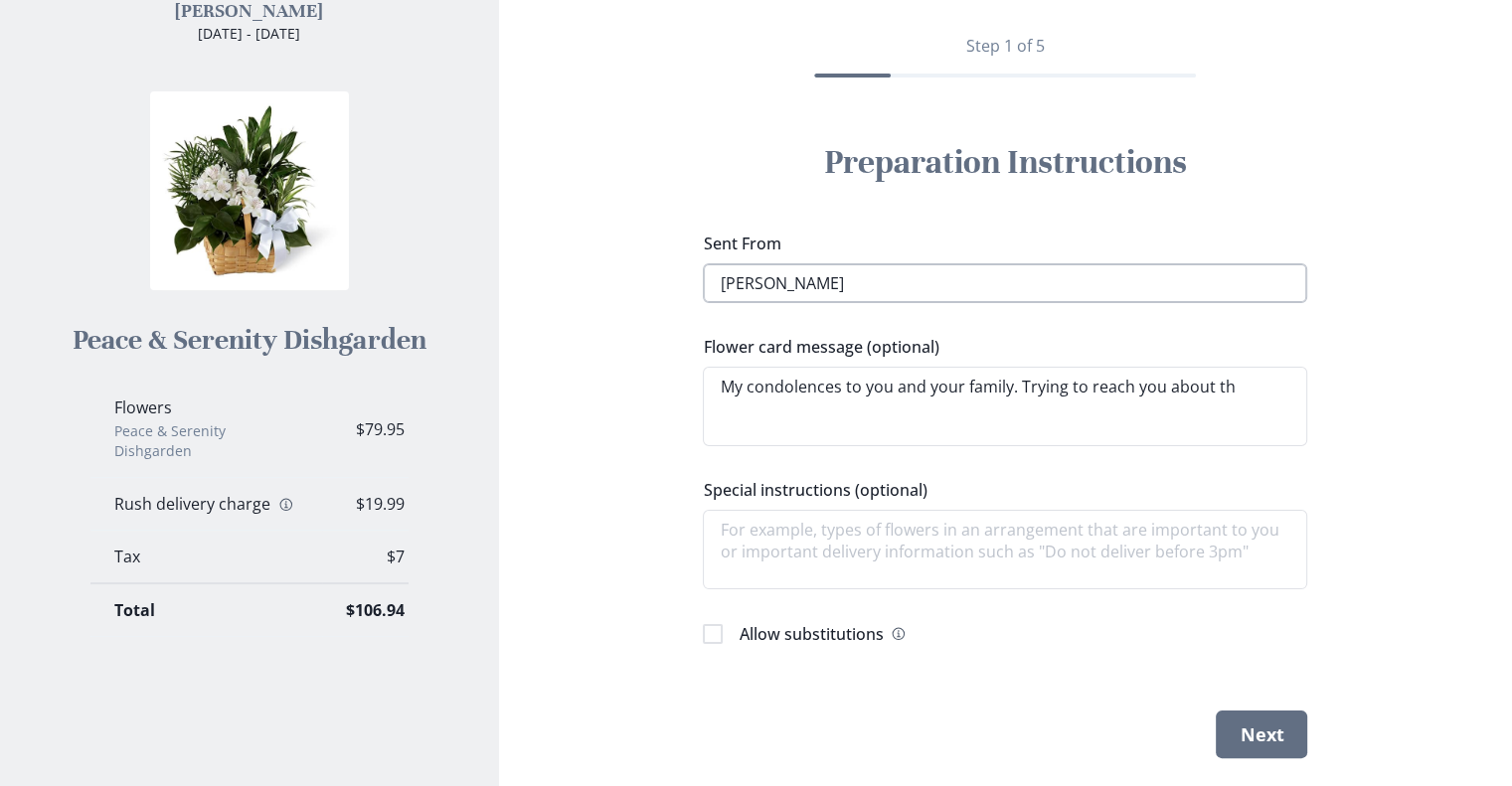 type on "x" 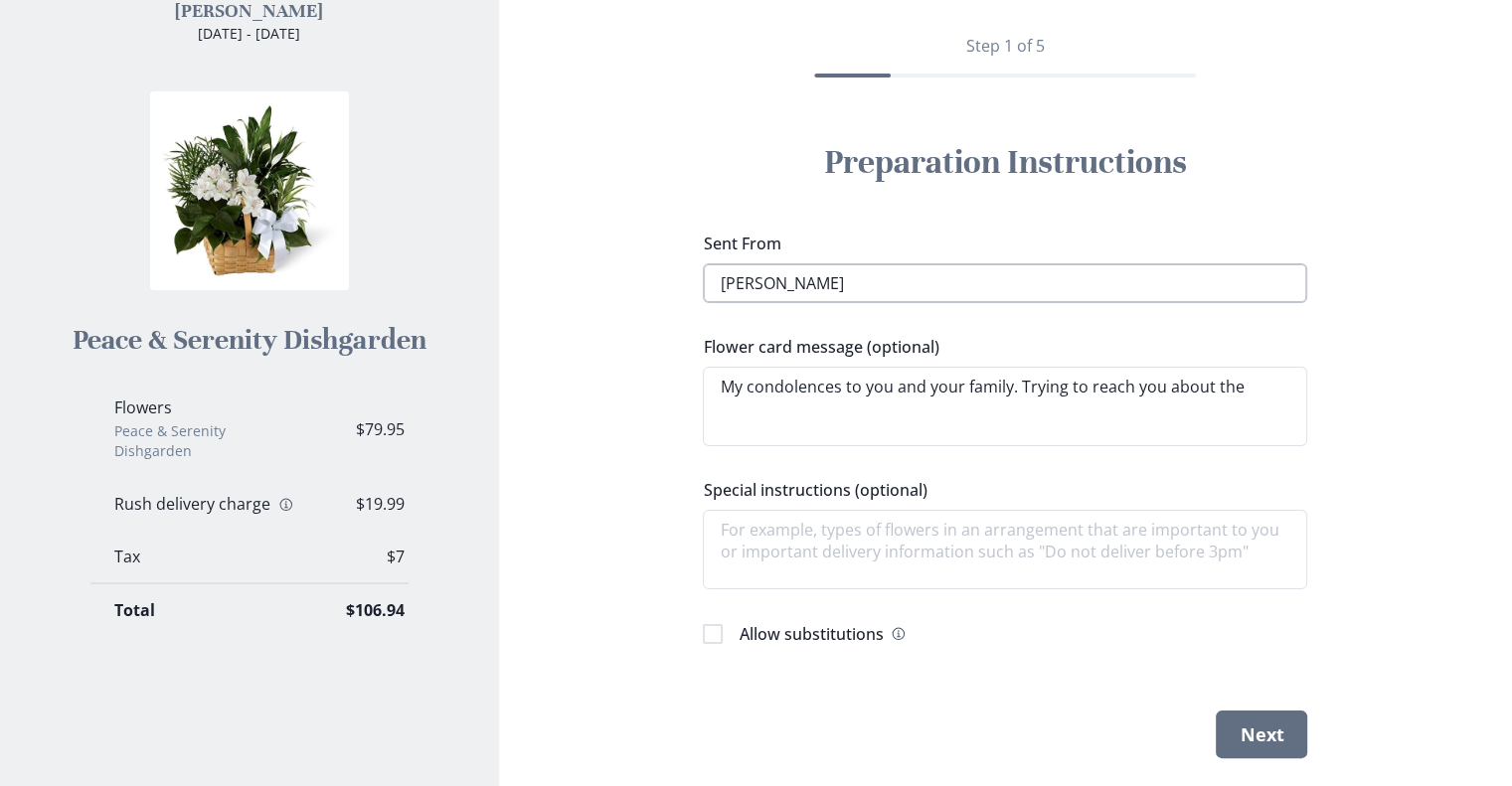 type on "x" 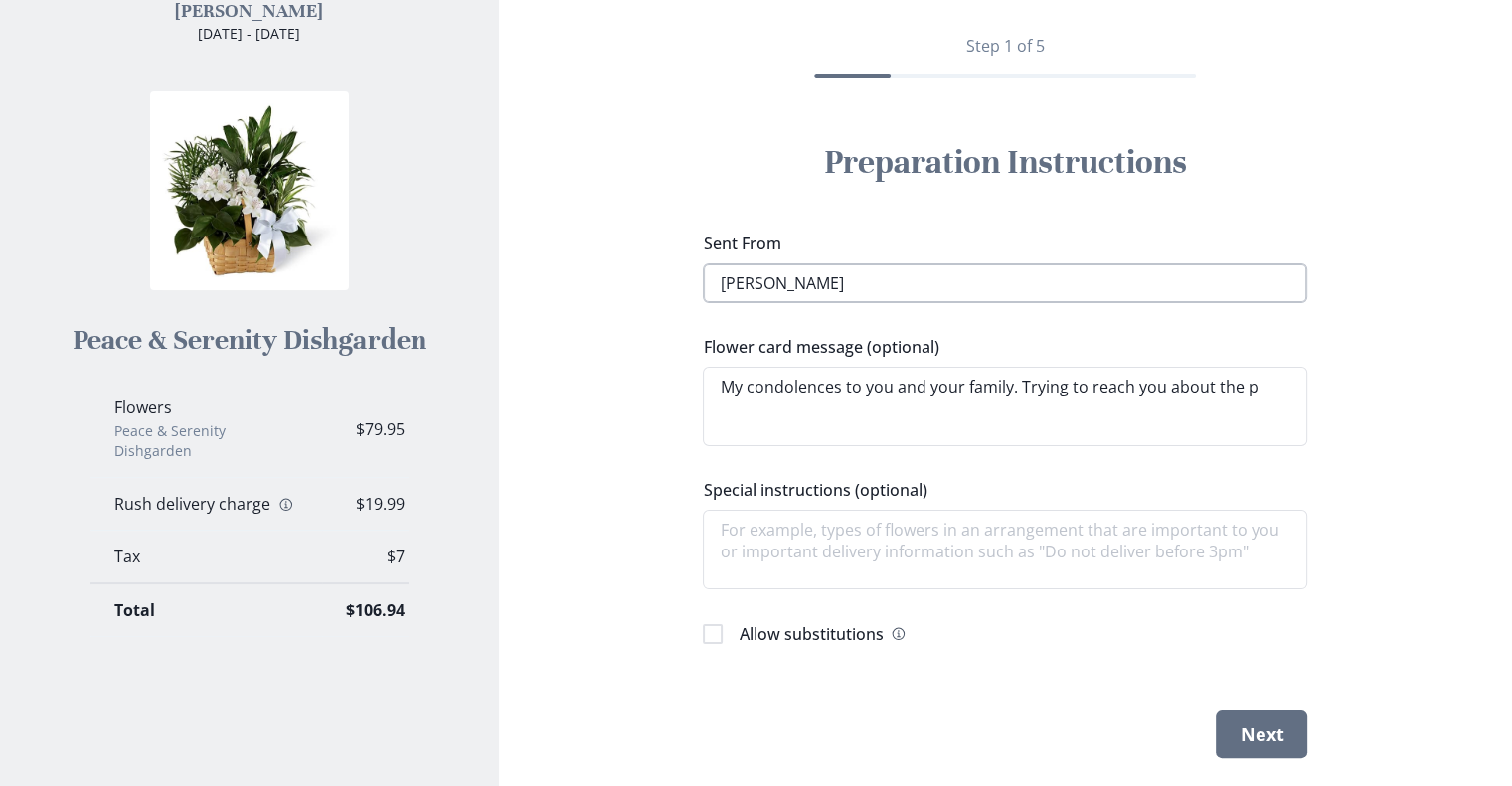 type on "x" 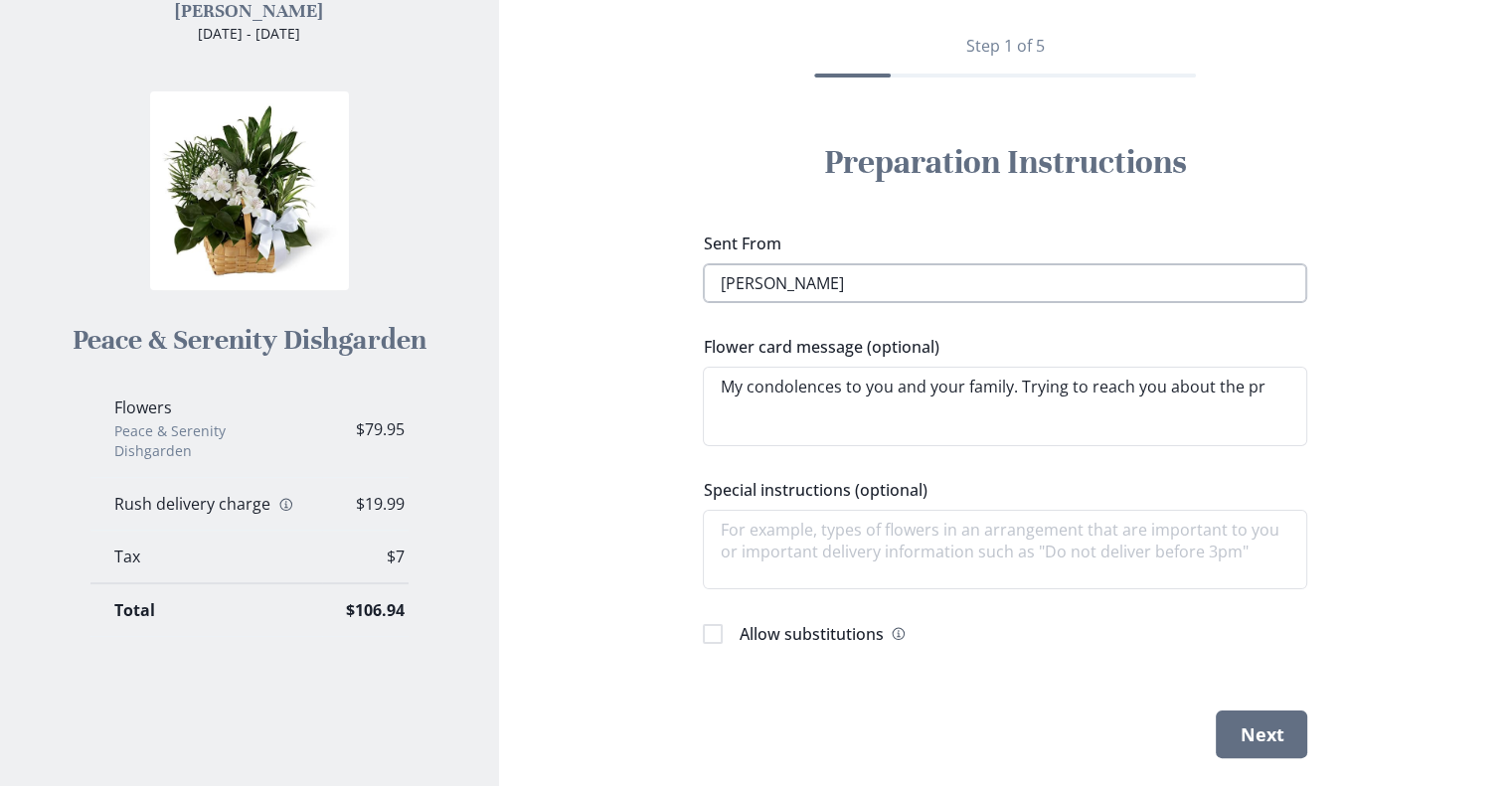 type on "x" 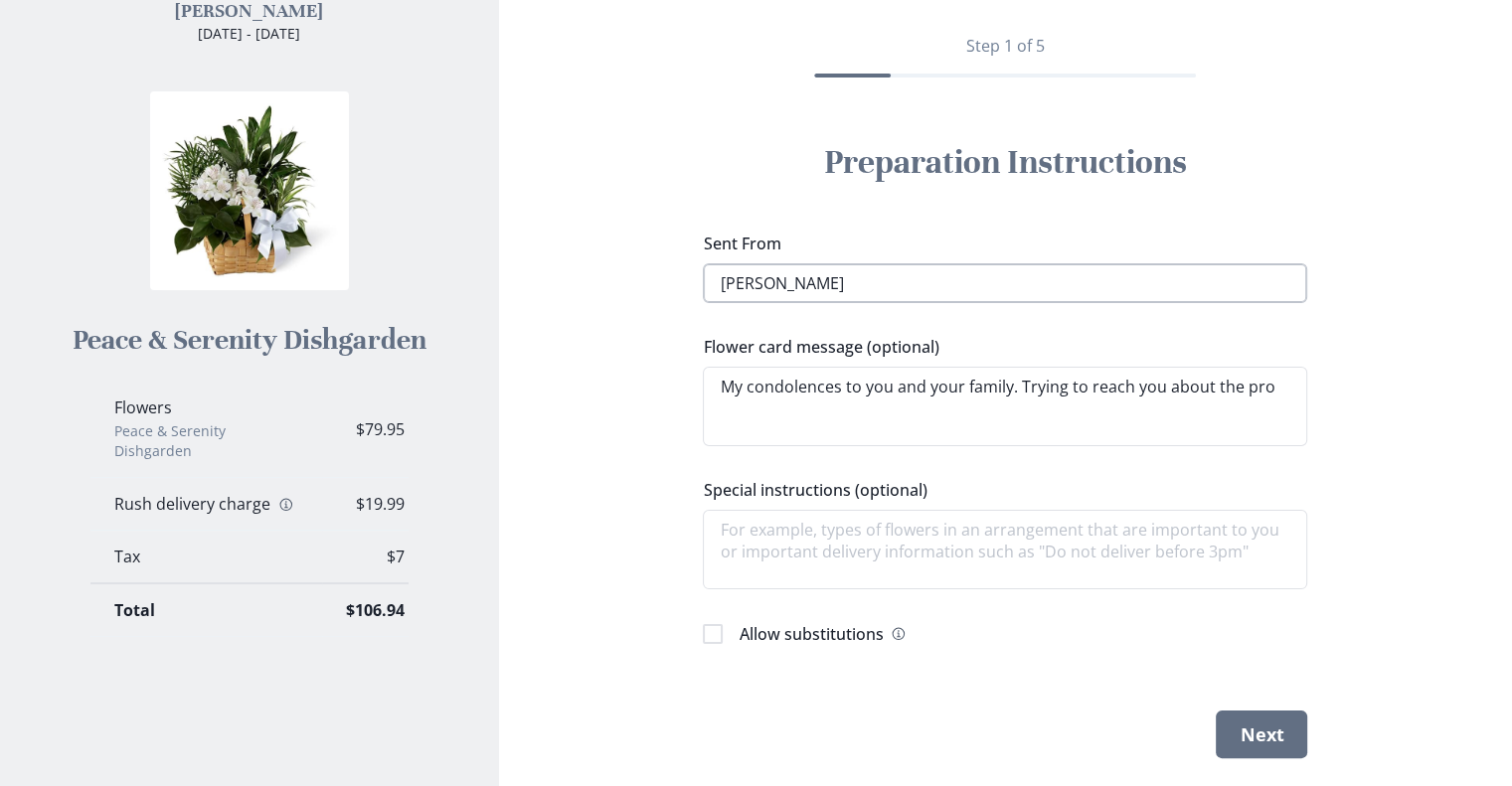type on "x" 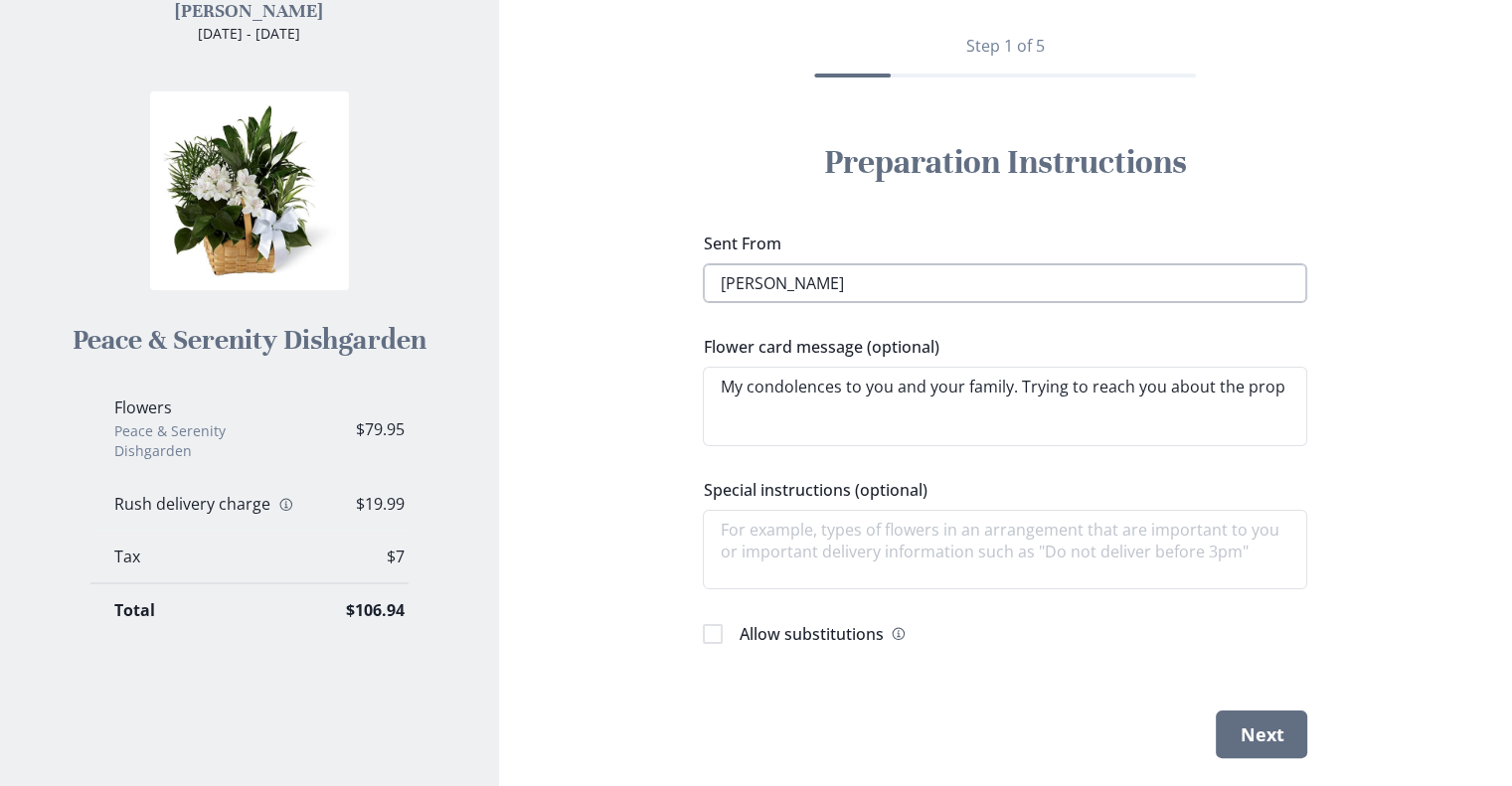 type on "x" 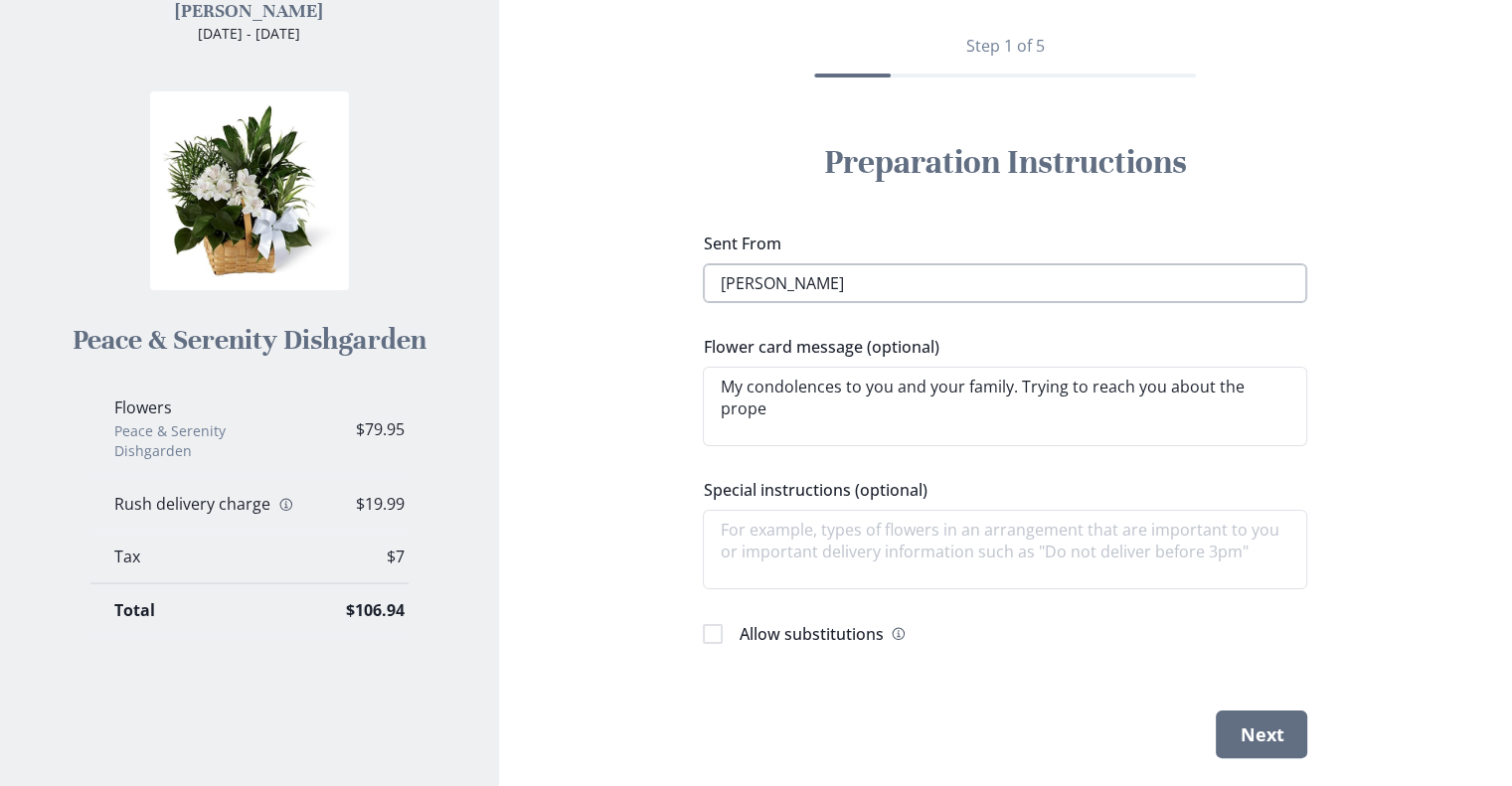 type on "My condolences to you and your family. Trying to reach you about the proper" 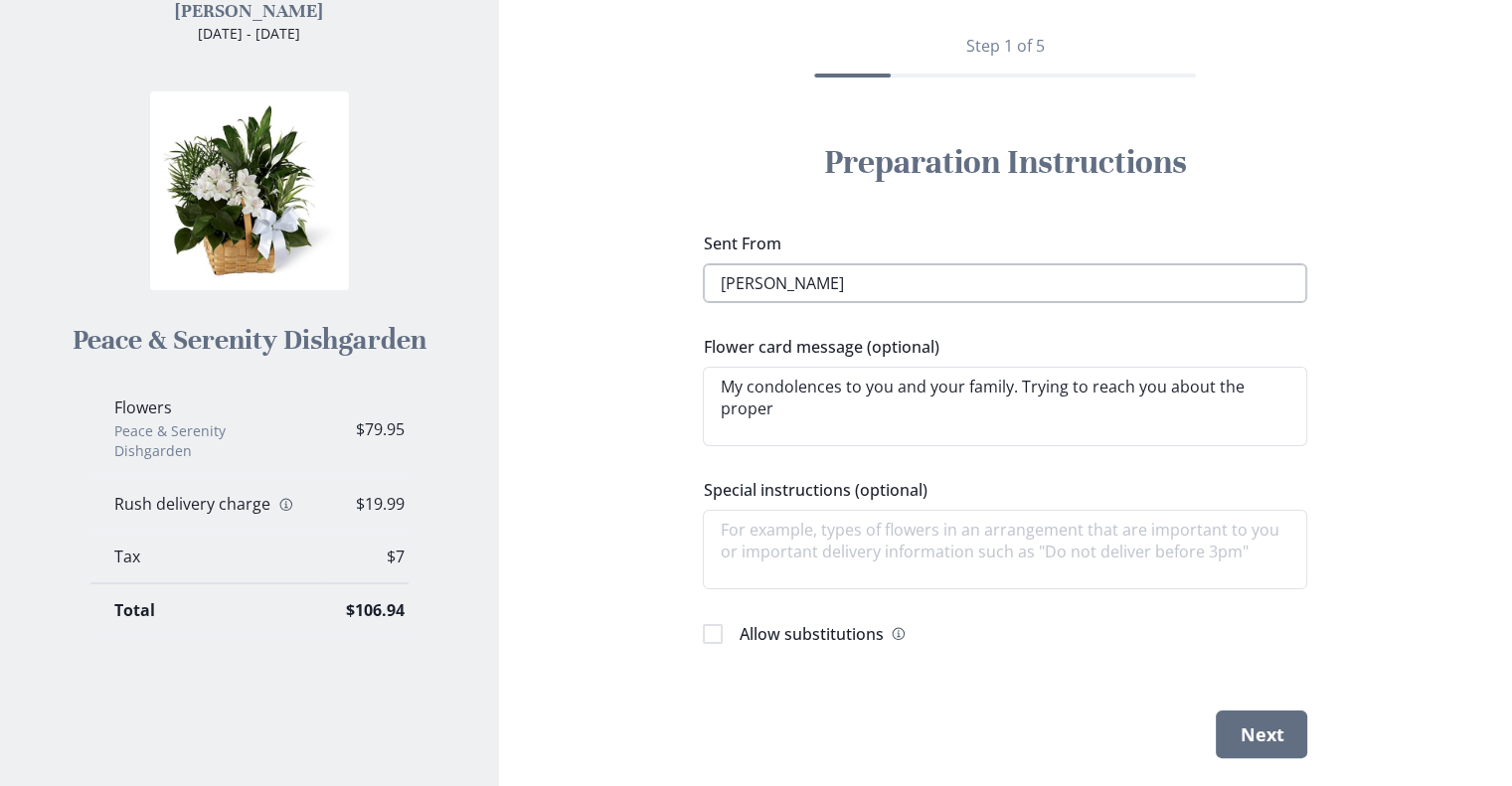 type on "x" 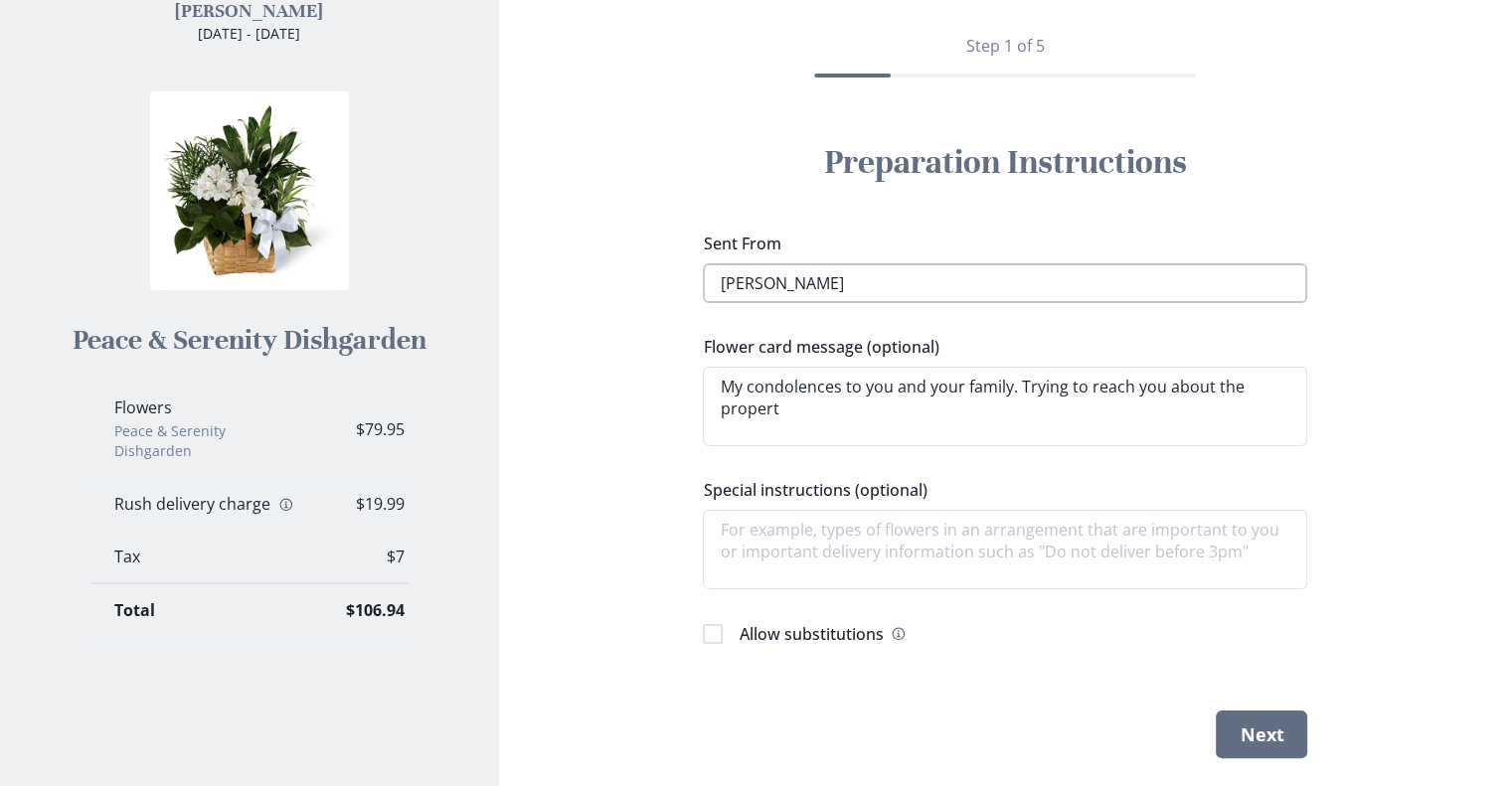 type on "x" 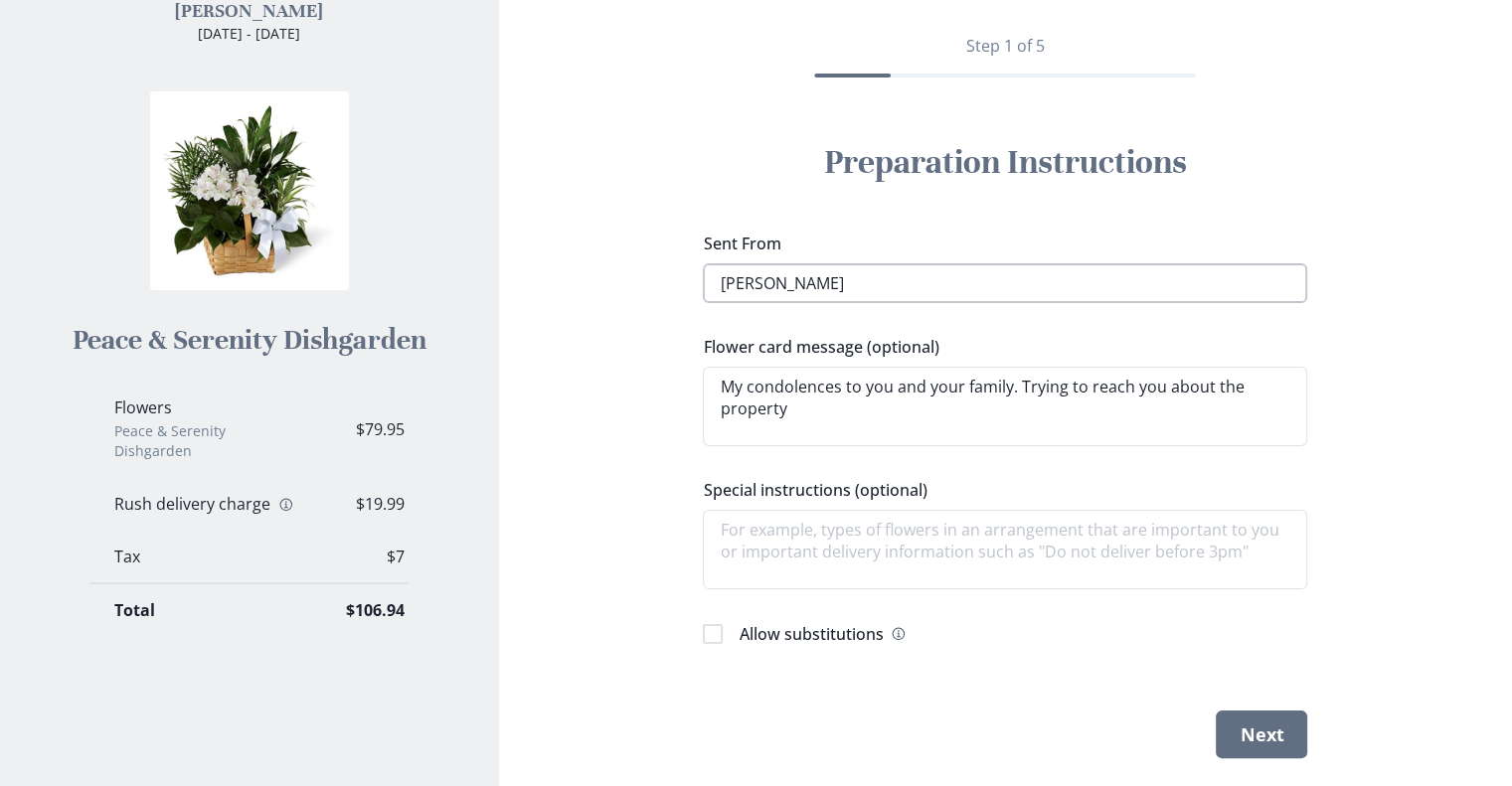 type on "x" 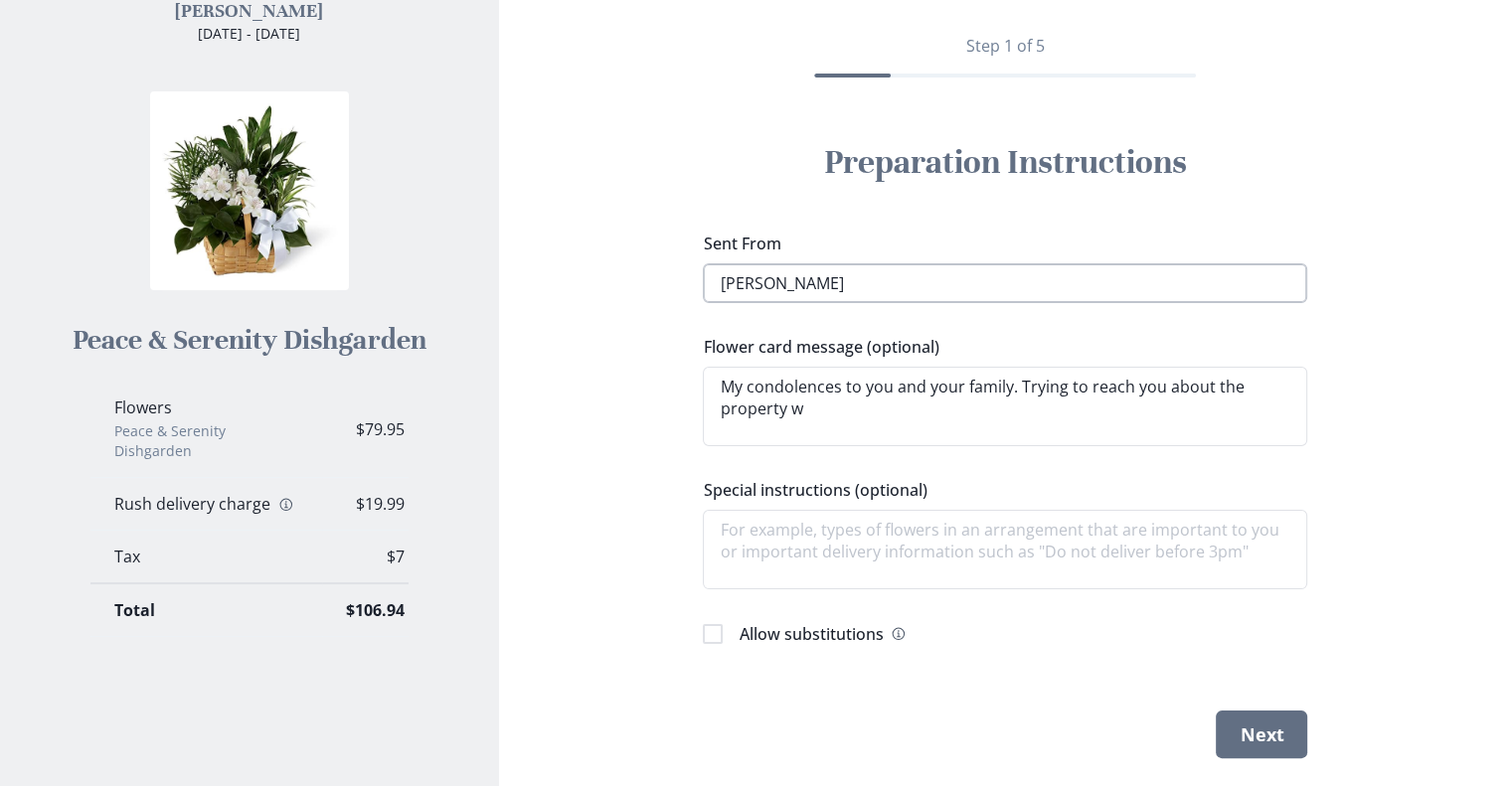 type on "x" 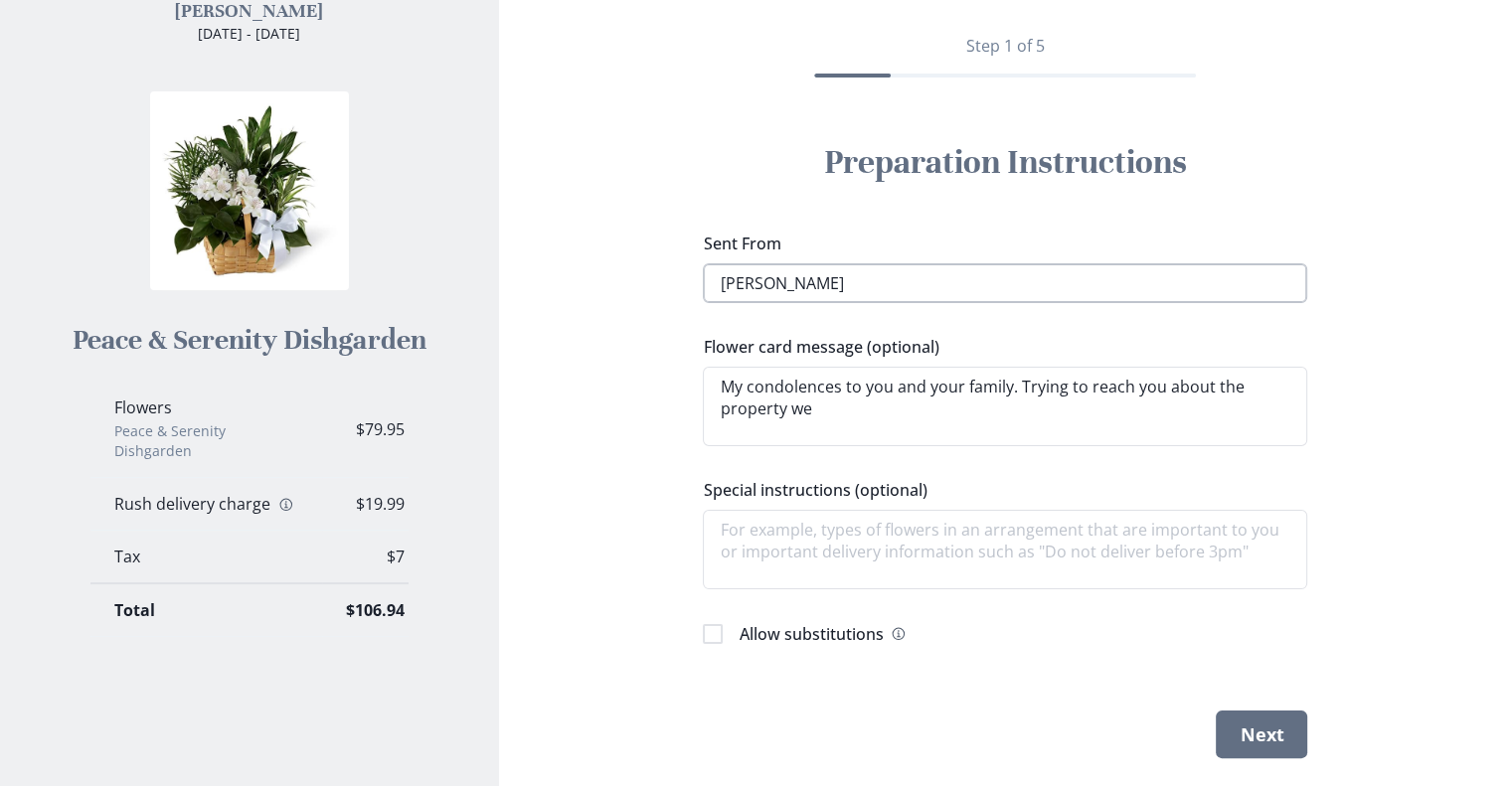 type on "x" 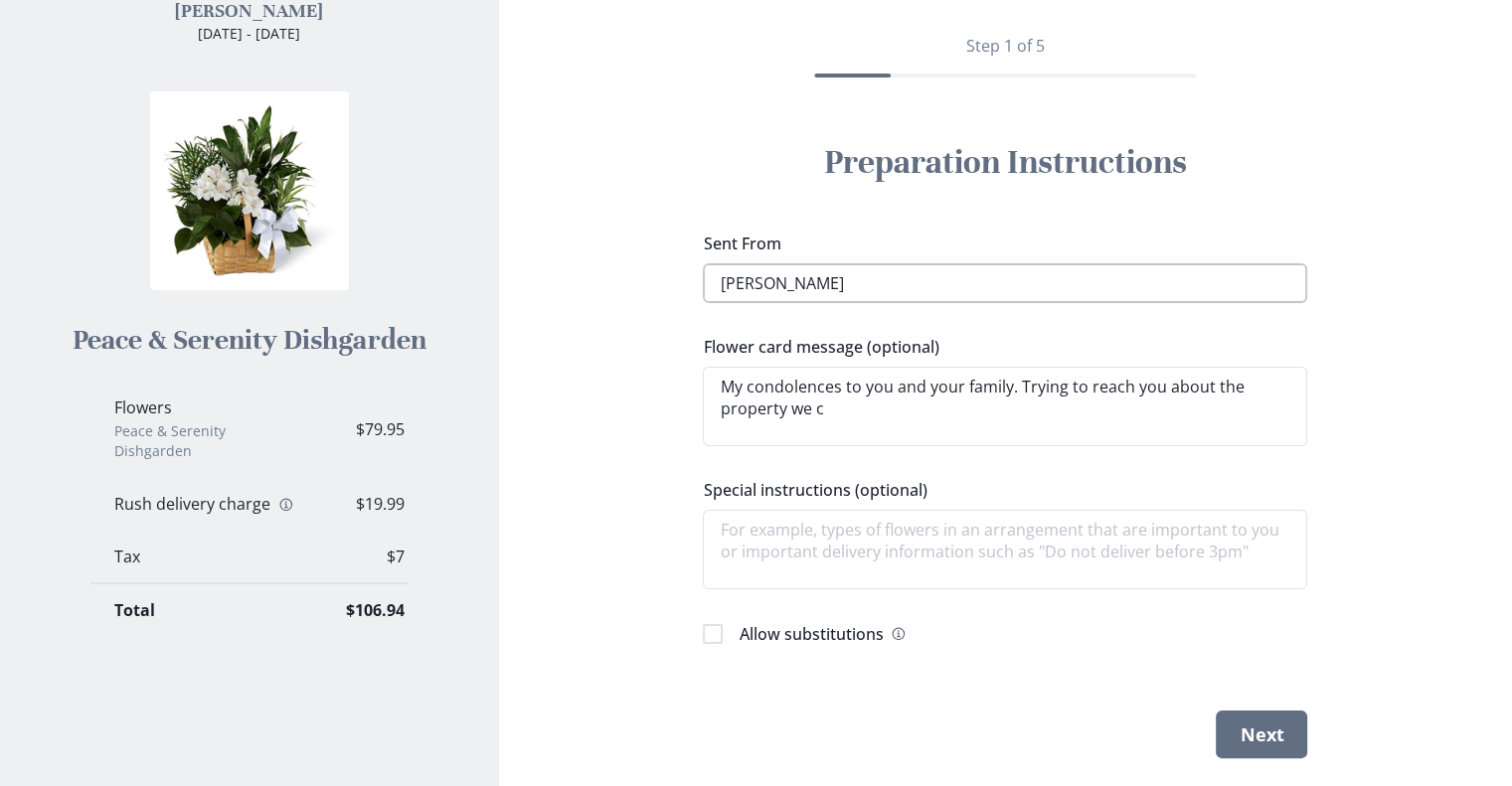 type on "My condolences to you and your family. Trying to reach you about the property we ca" 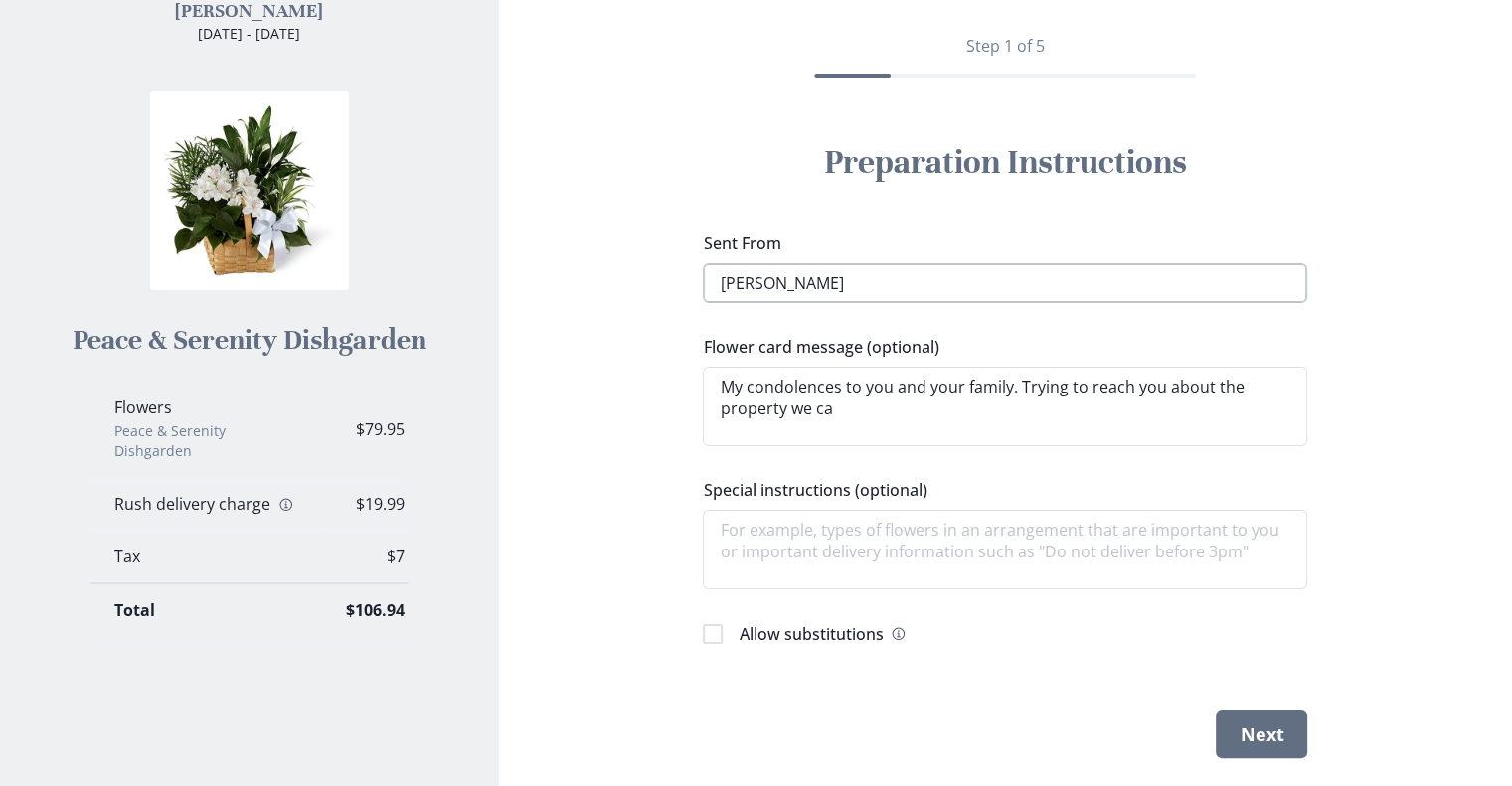 type on "x" 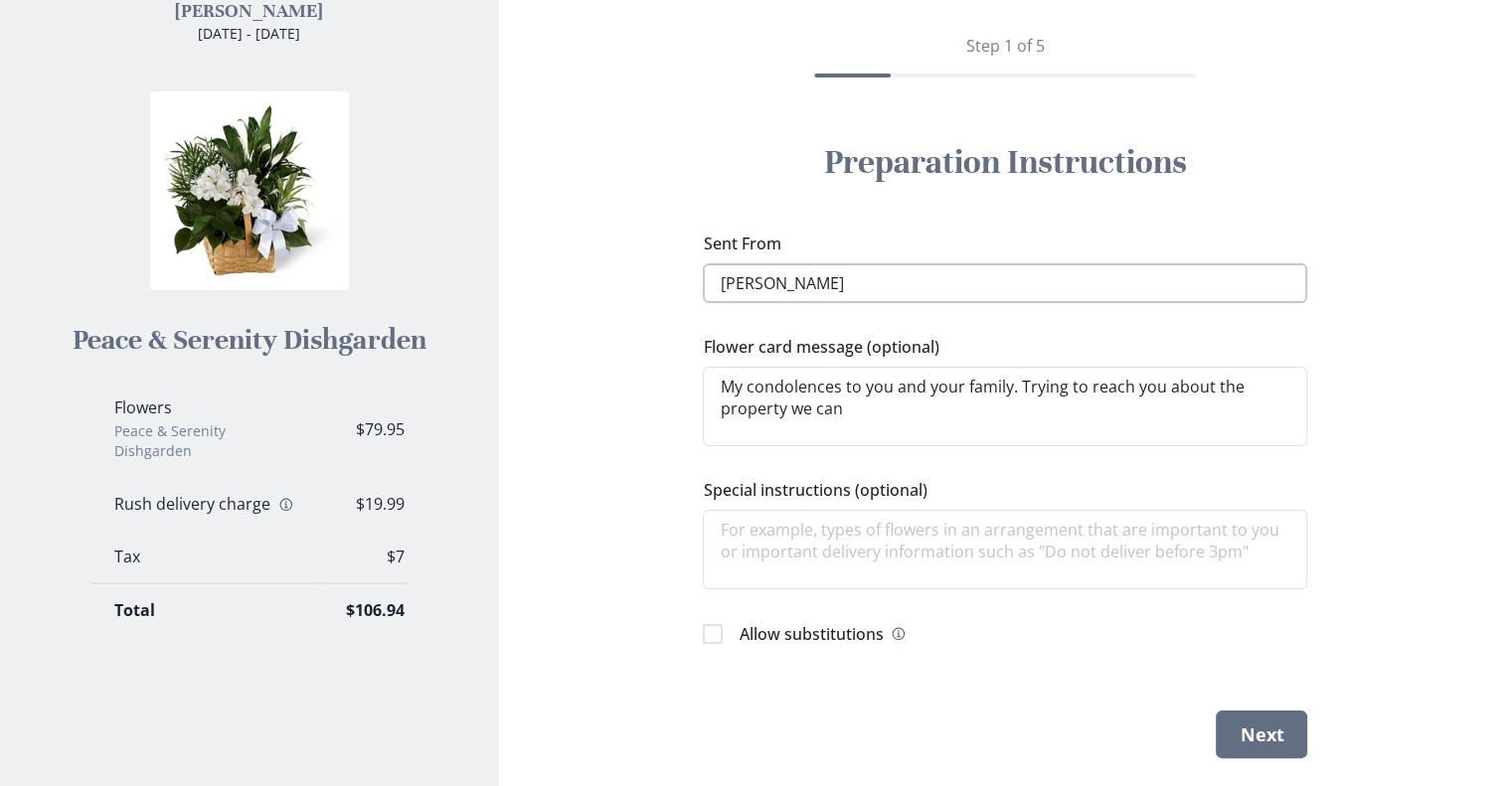type 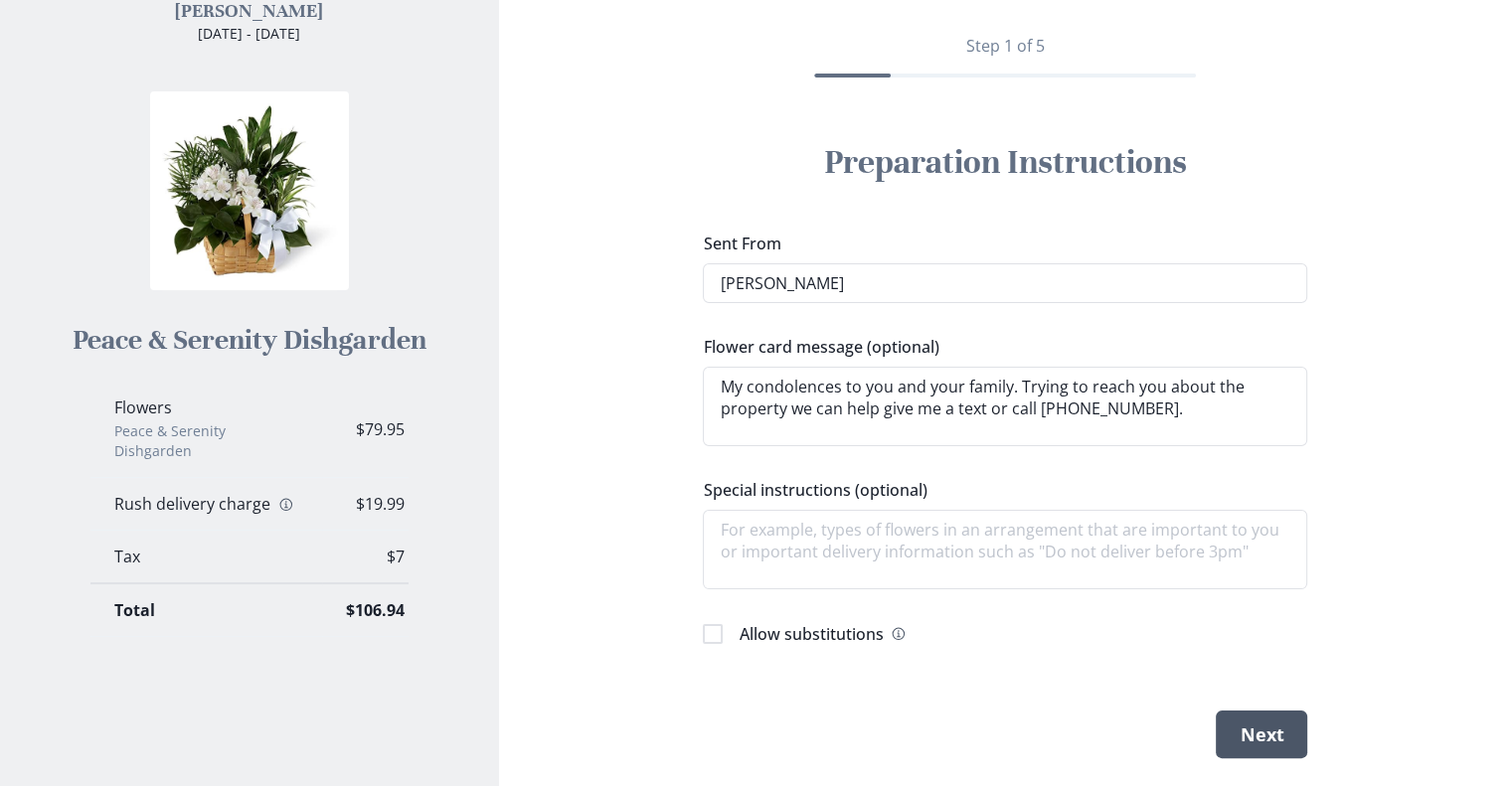 click on "Next" at bounding box center (1261, 734) 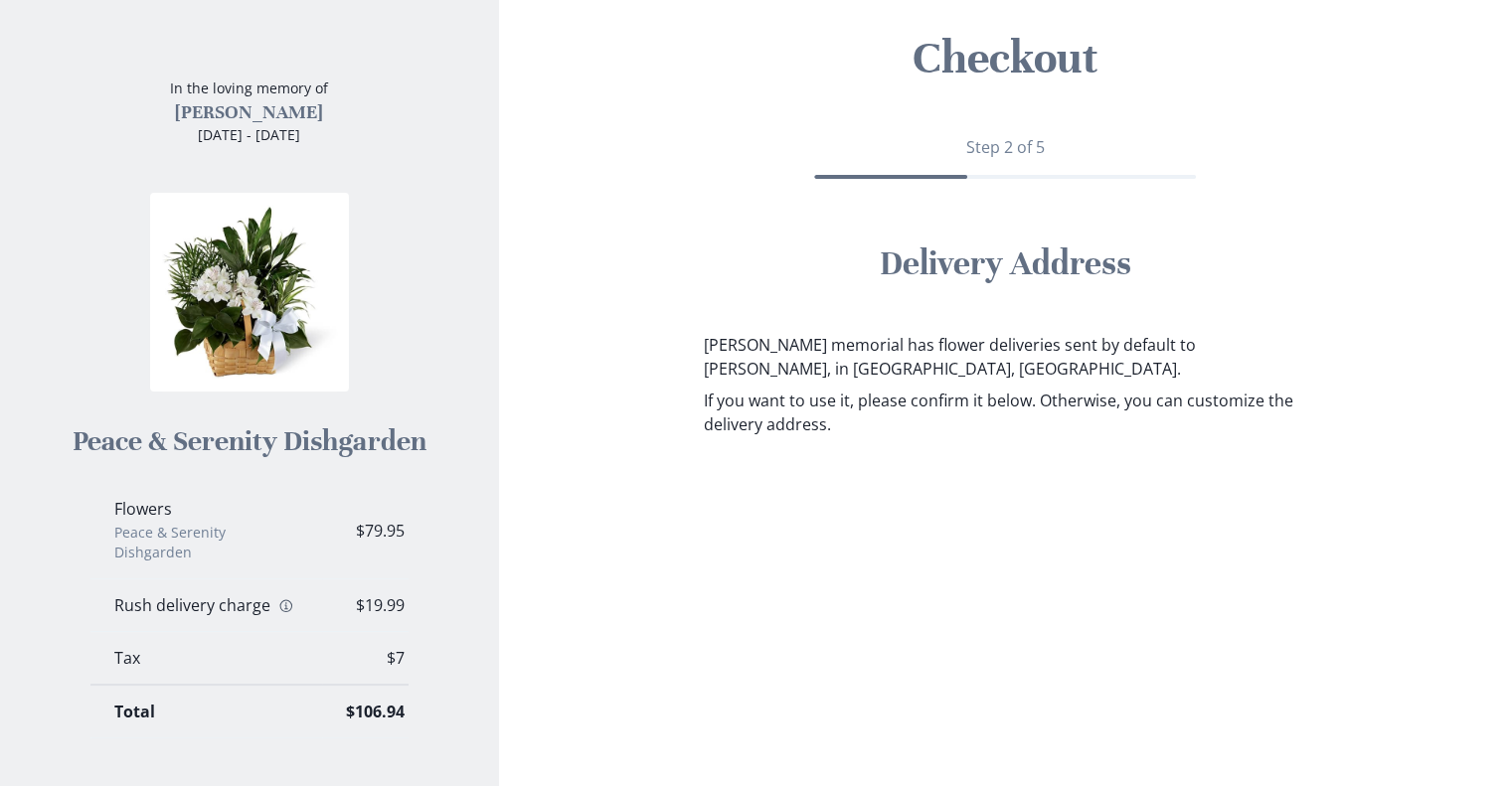 scroll, scrollTop: 111, scrollLeft: 0, axis: vertical 